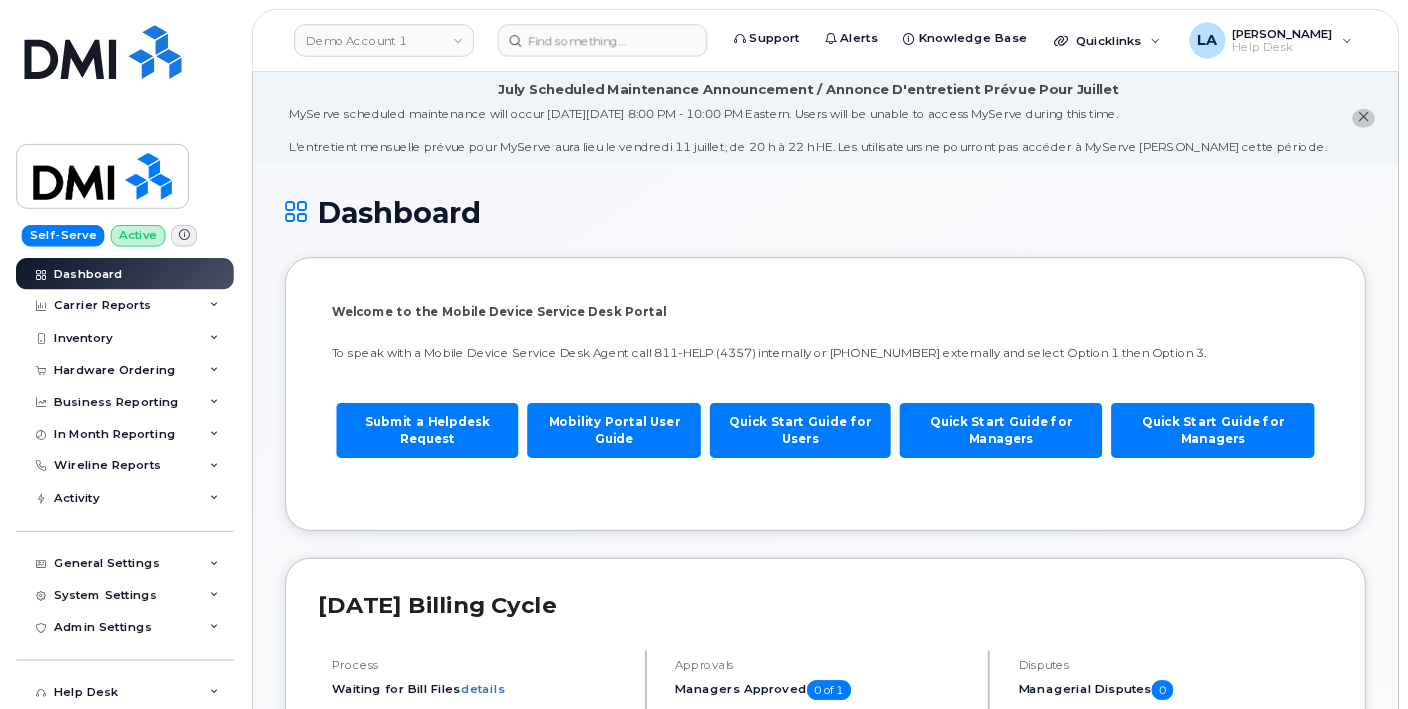 scroll, scrollTop: 0, scrollLeft: 0, axis: both 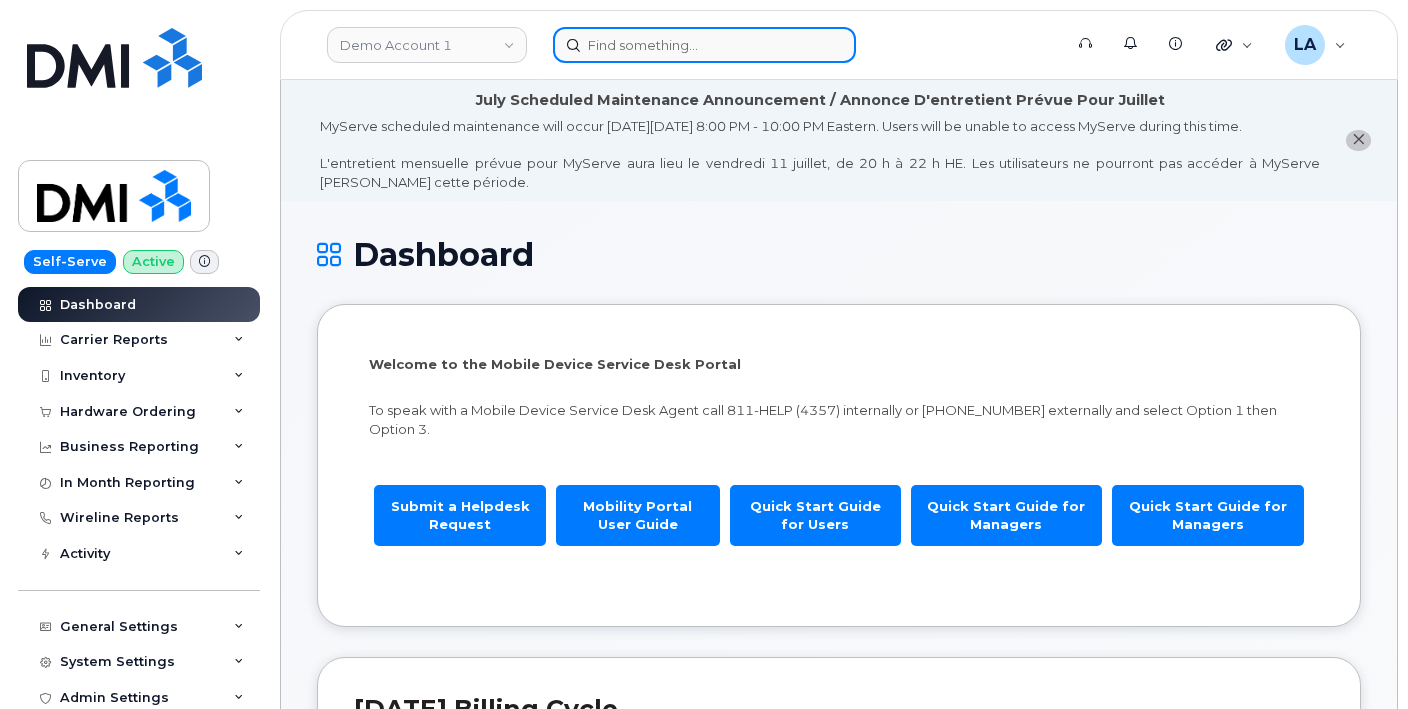 click at bounding box center (704, 45) 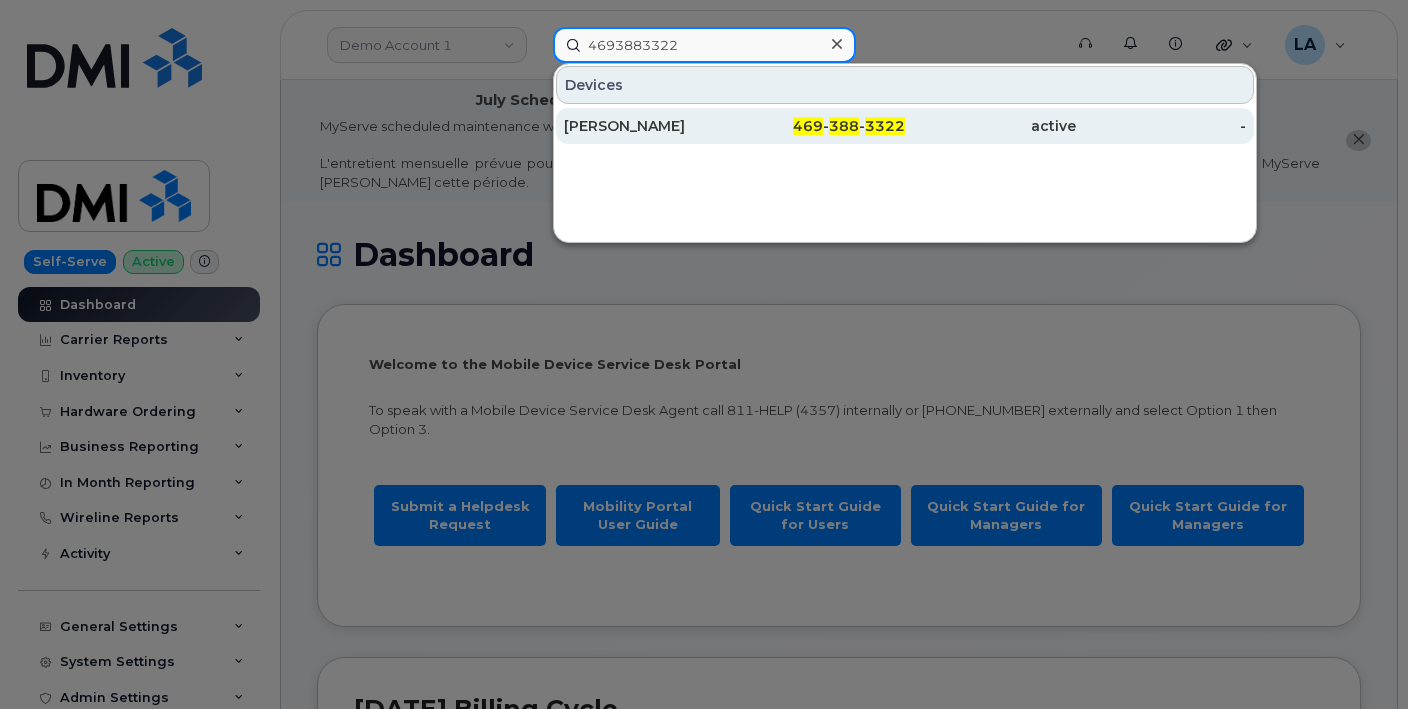 type on "4693883322" 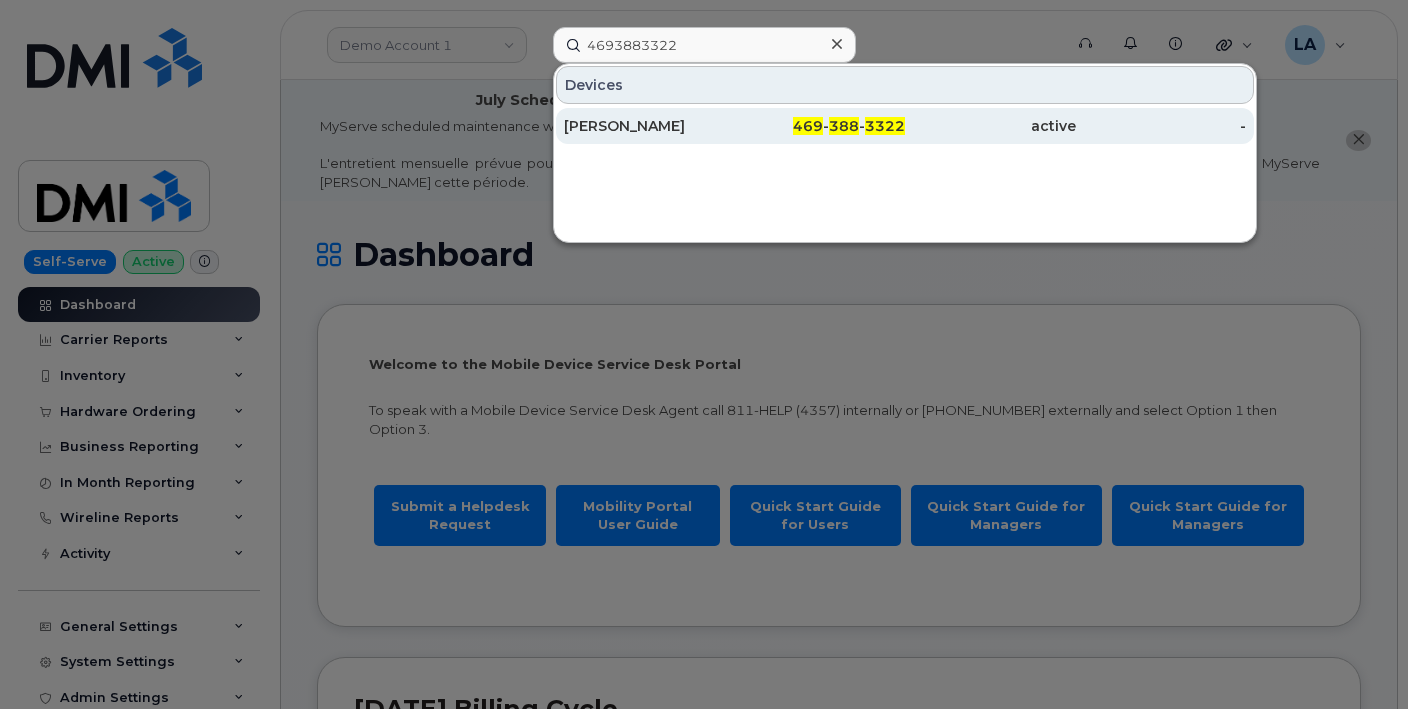 click on "RANAPRATAP KASANAGOTTU" at bounding box center (649, 126) 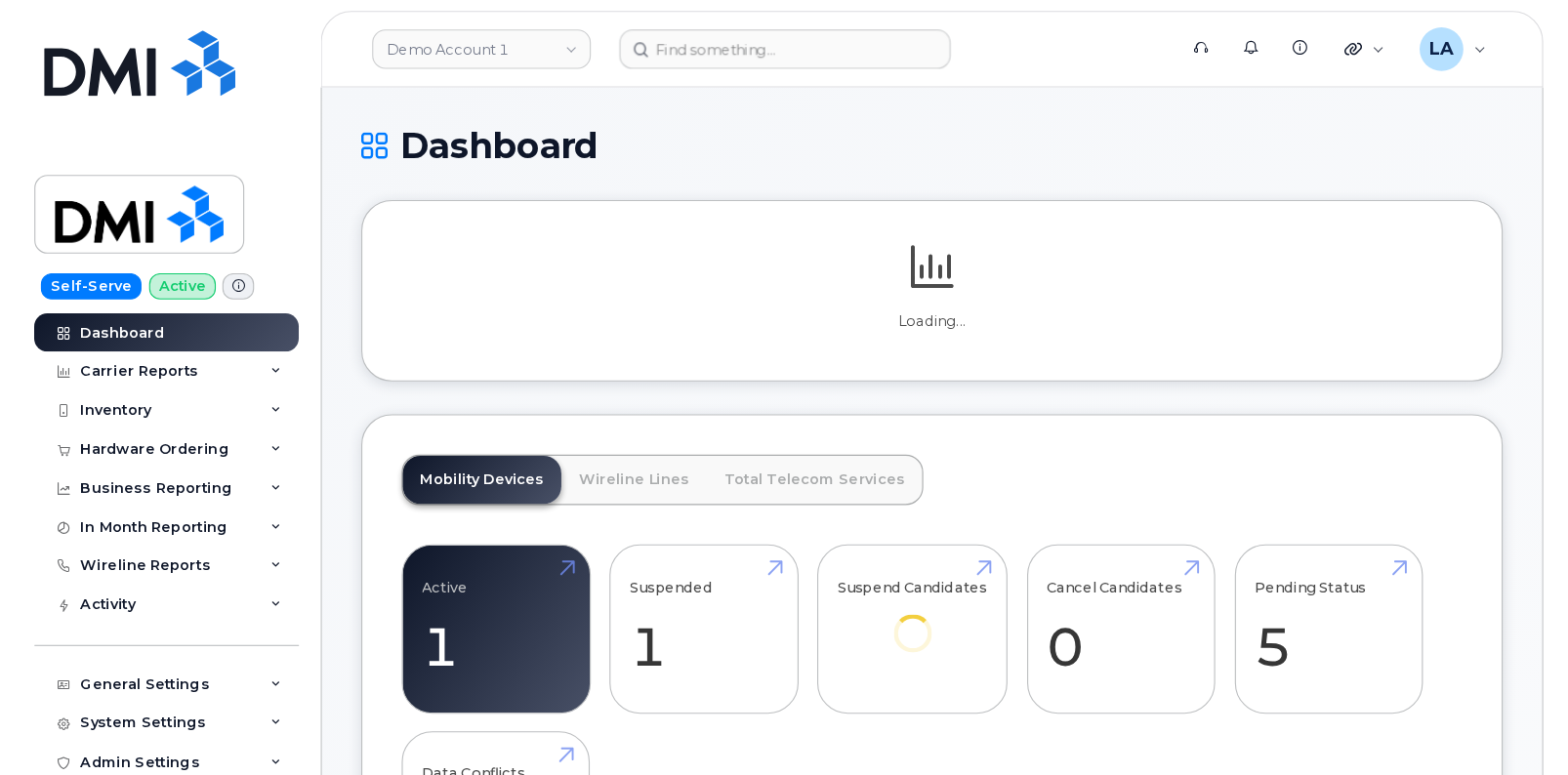 scroll, scrollTop: 0, scrollLeft: 0, axis: both 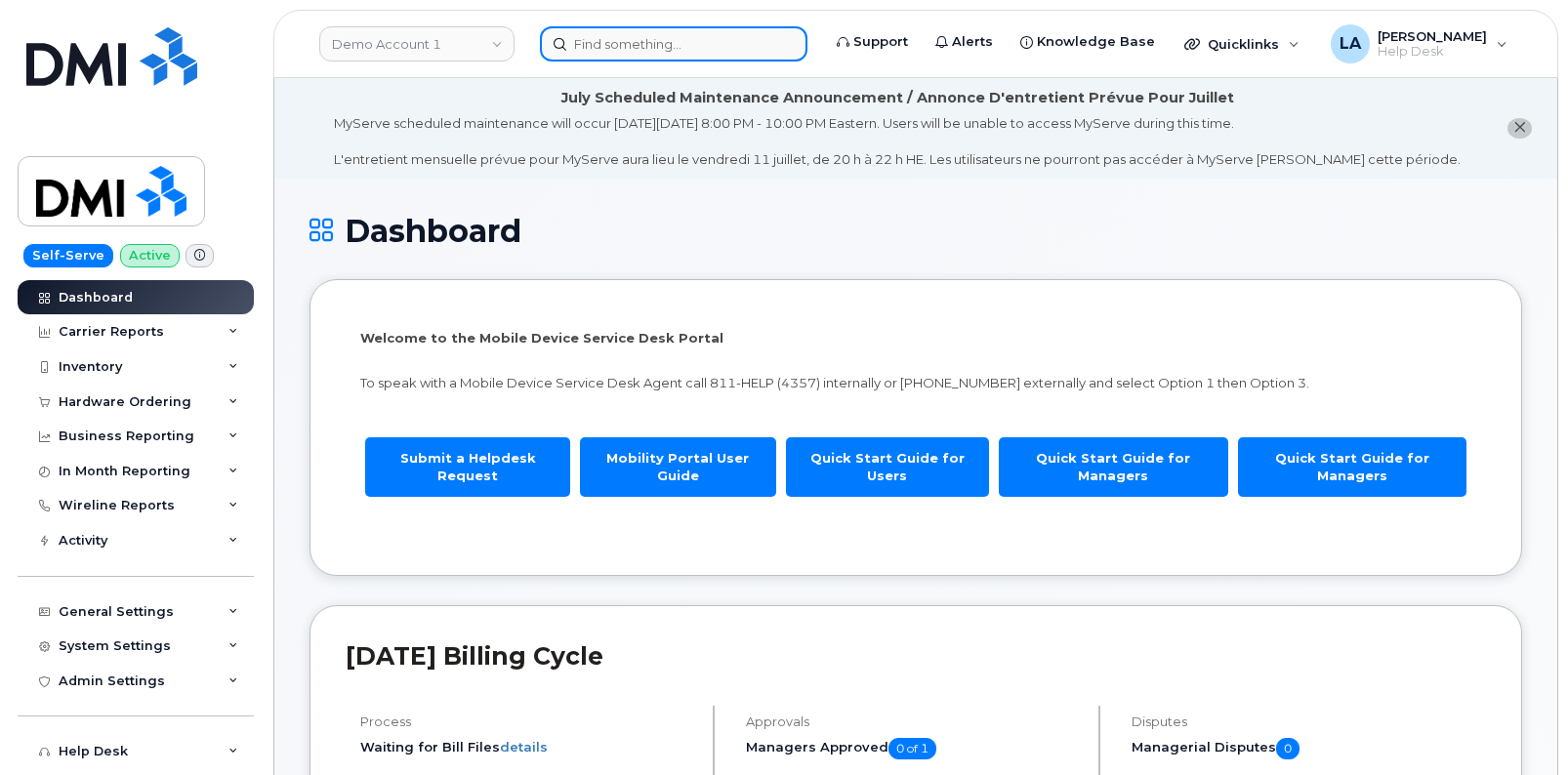 click at bounding box center (674, 44) 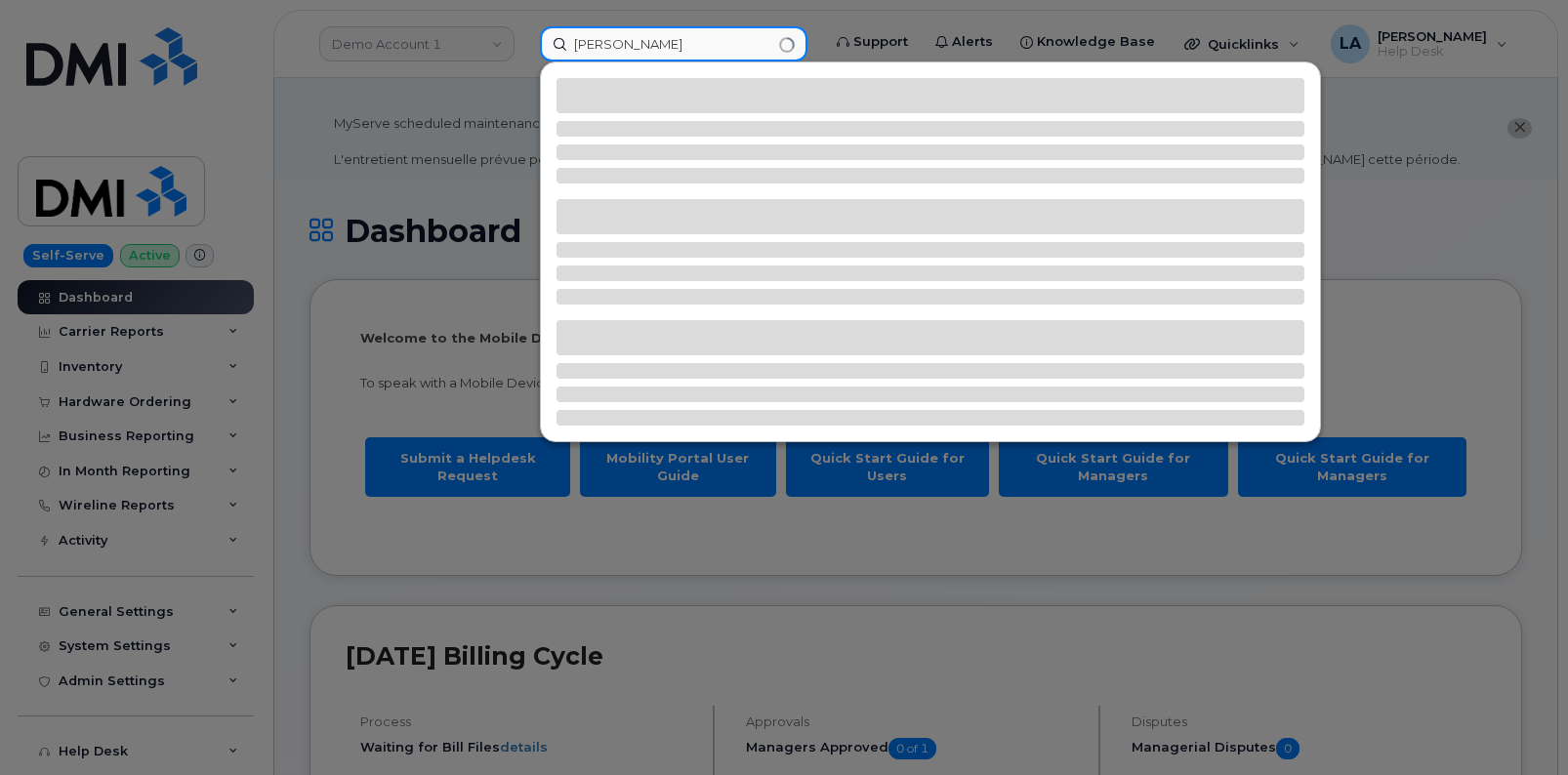 type on "Zion Marshall" 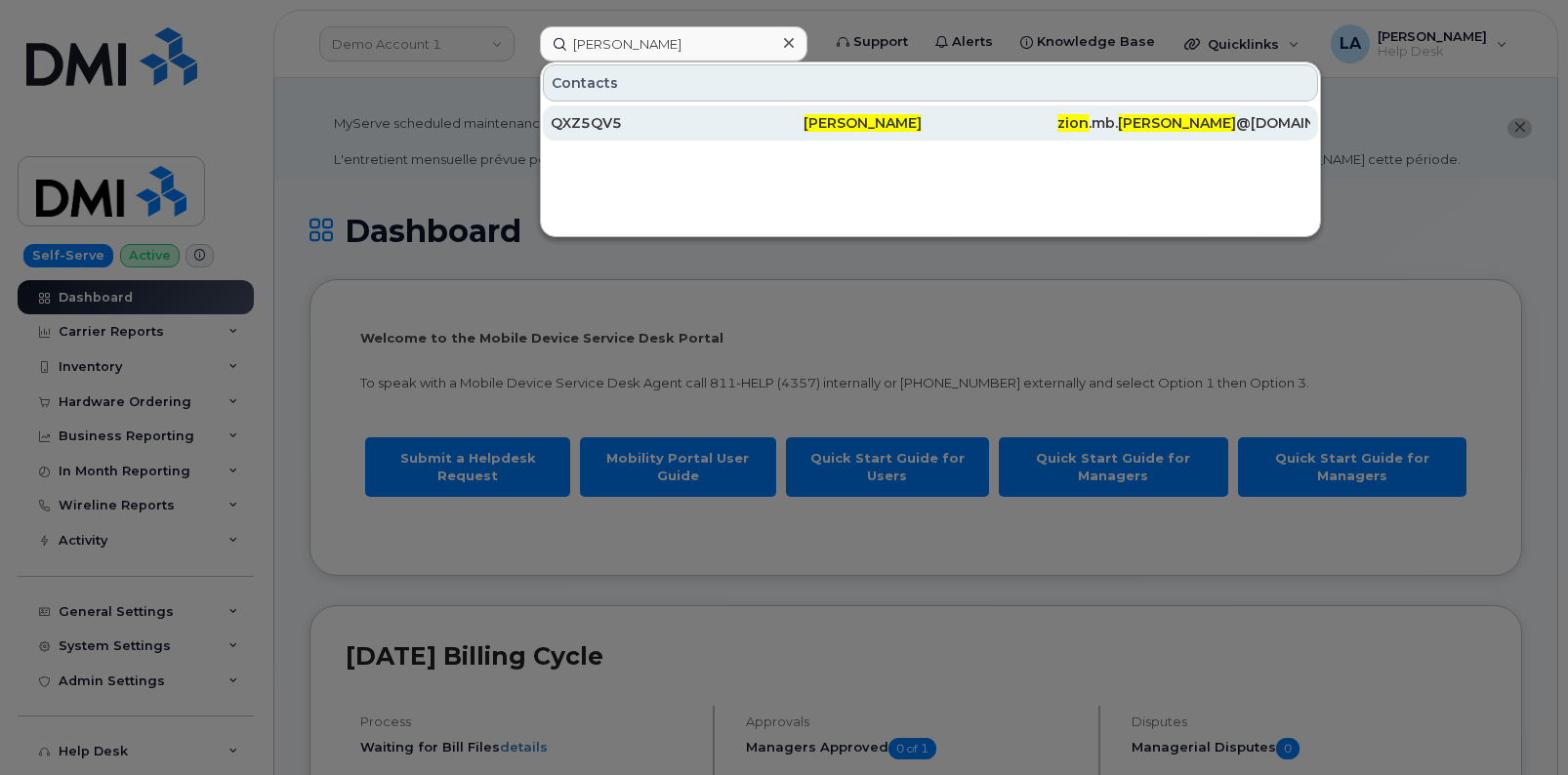 click on "QXZ5QV5" at bounding box center (677, 123) 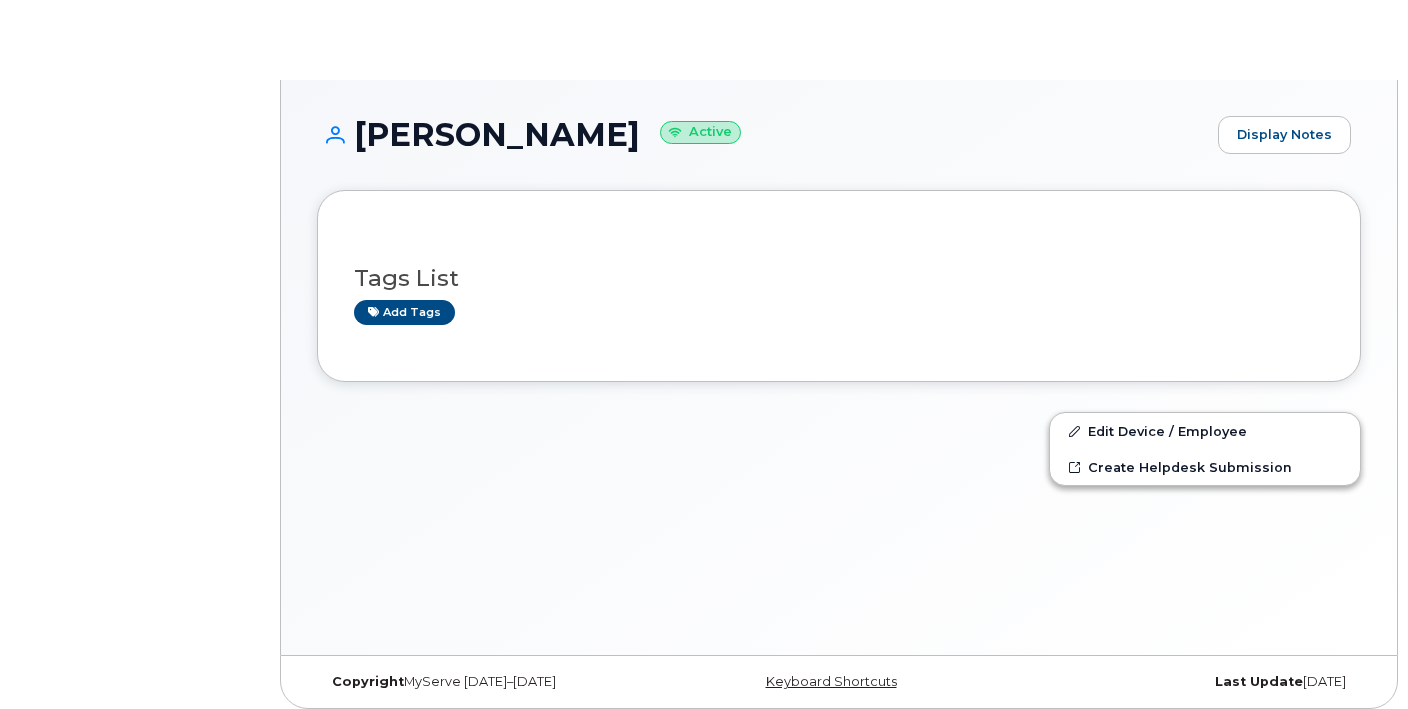 scroll, scrollTop: 0, scrollLeft: 0, axis: both 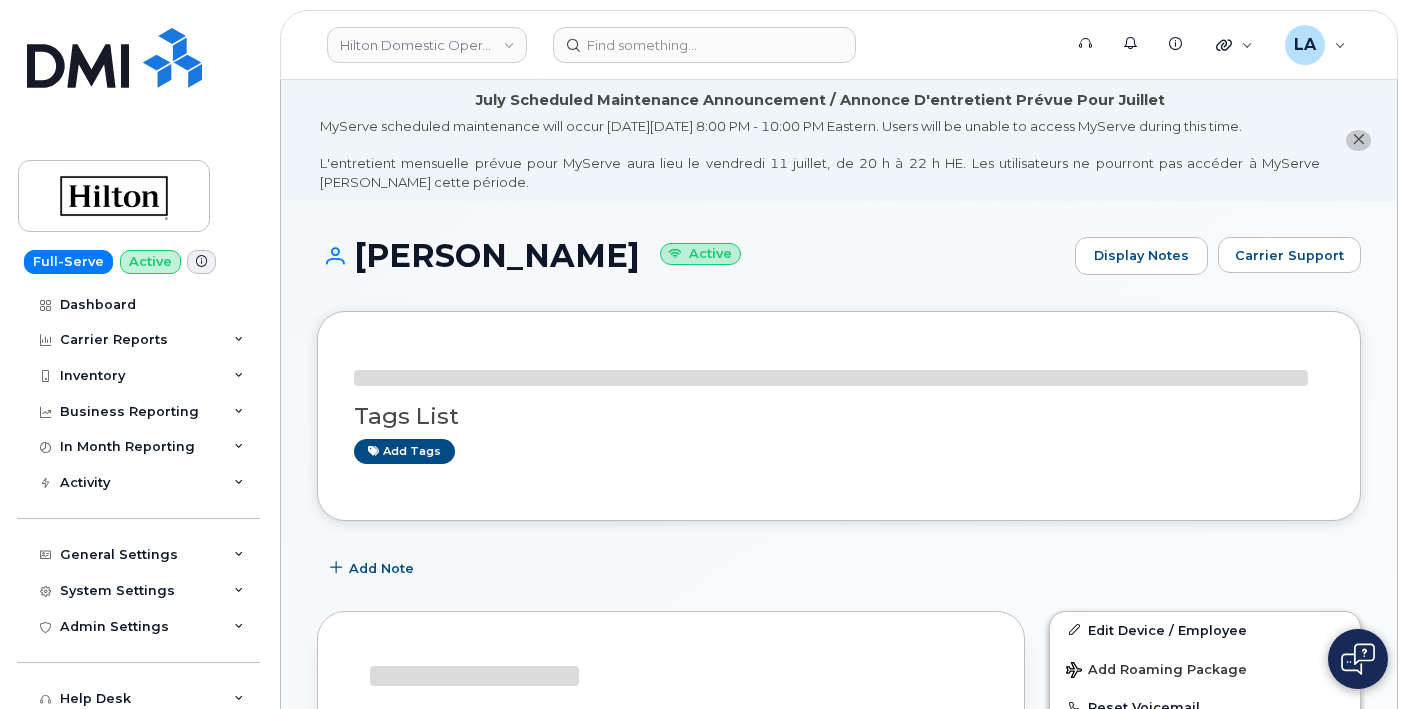 click at bounding box center (1358, 139) 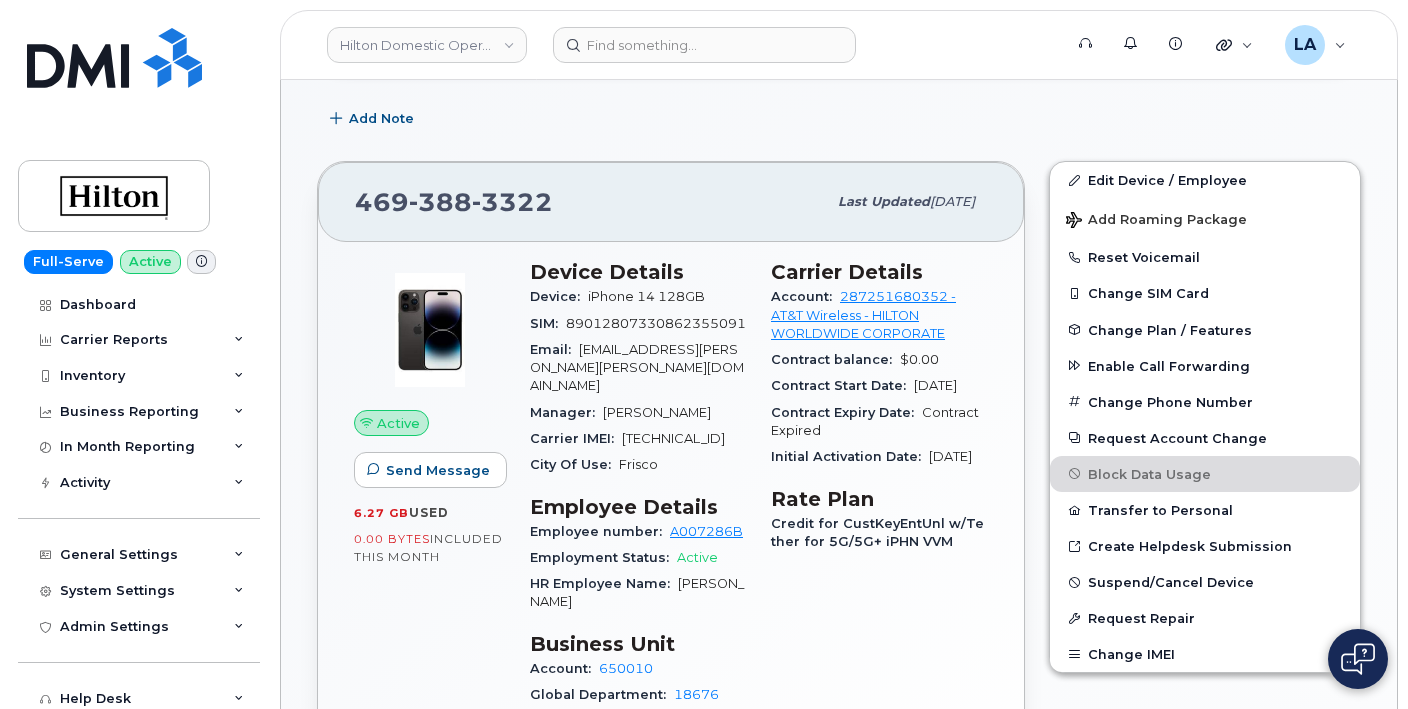 scroll, scrollTop: 321, scrollLeft: 0, axis: vertical 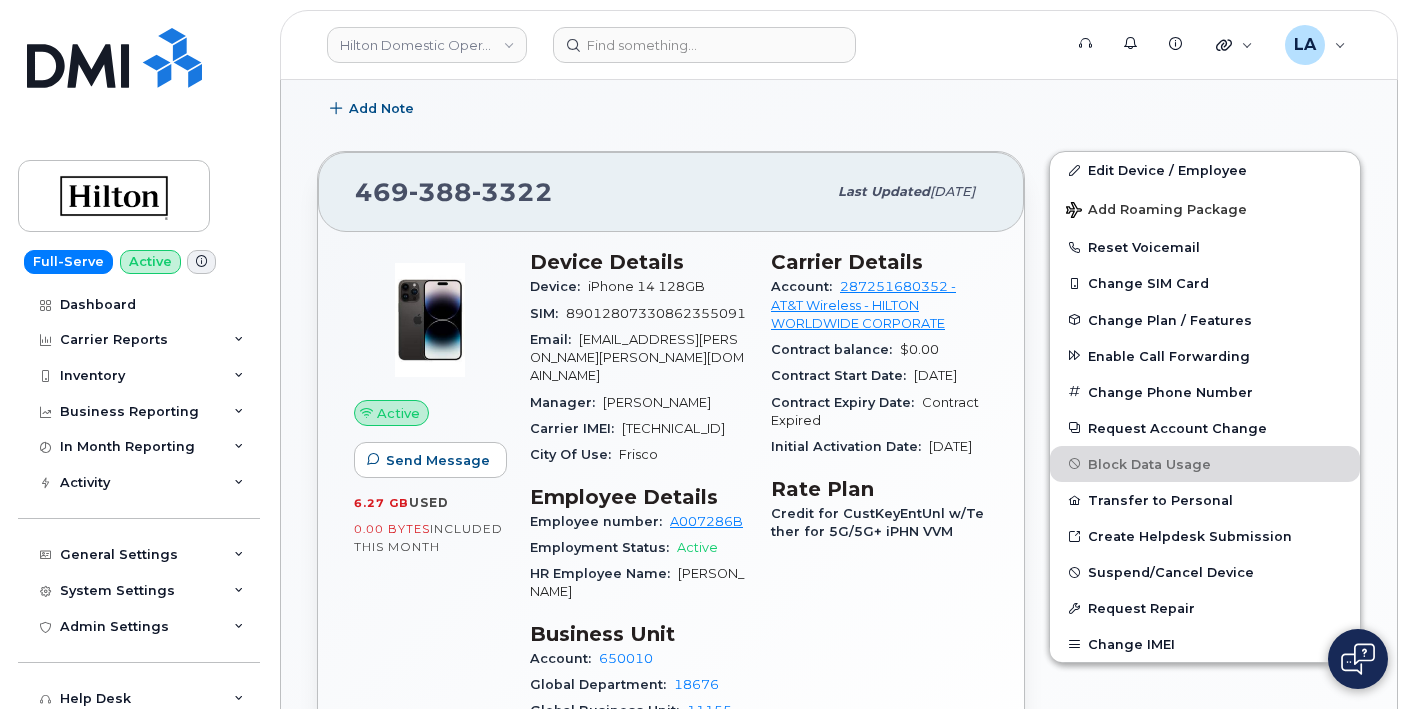 click on "Add Note" at bounding box center (839, 109) 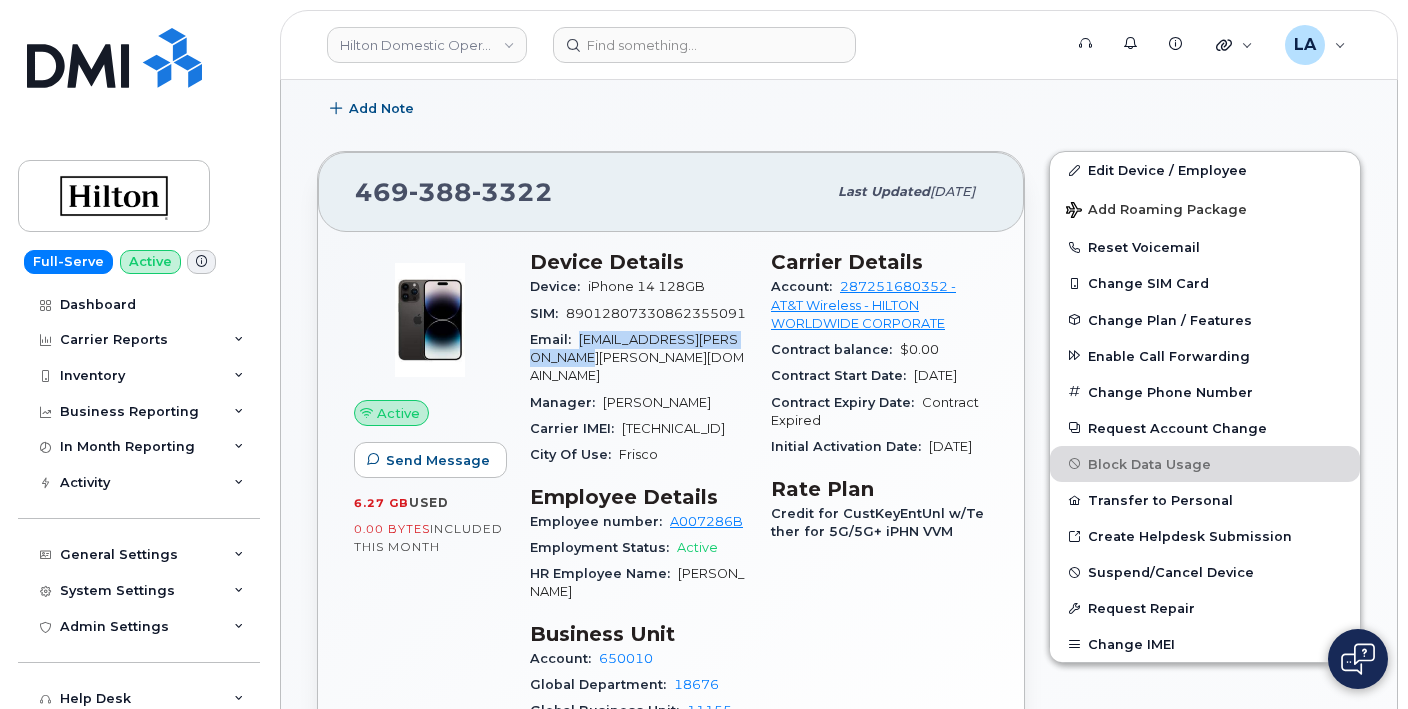 drag, startPoint x: 581, startPoint y: 333, endPoint x: 600, endPoint y: 356, distance: 29.832869 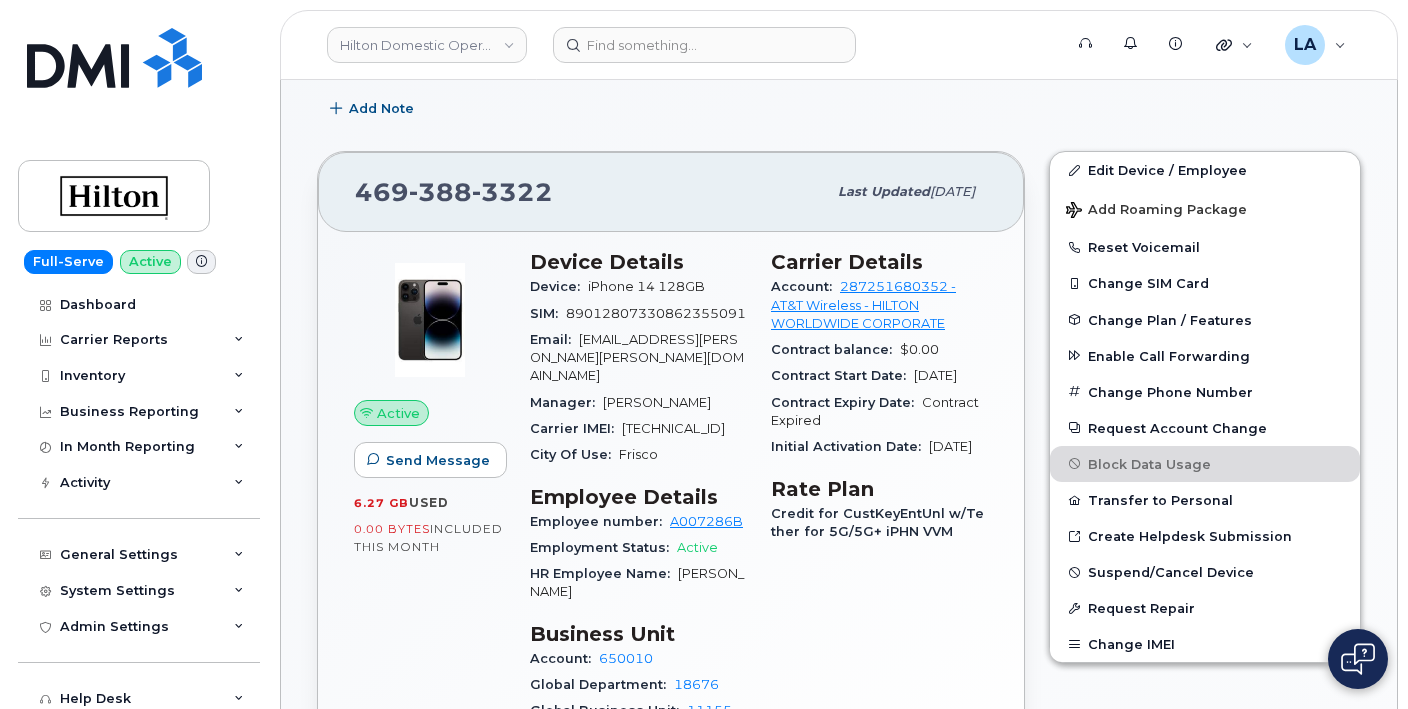 click on "Add Note" at bounding box center [839, 109] 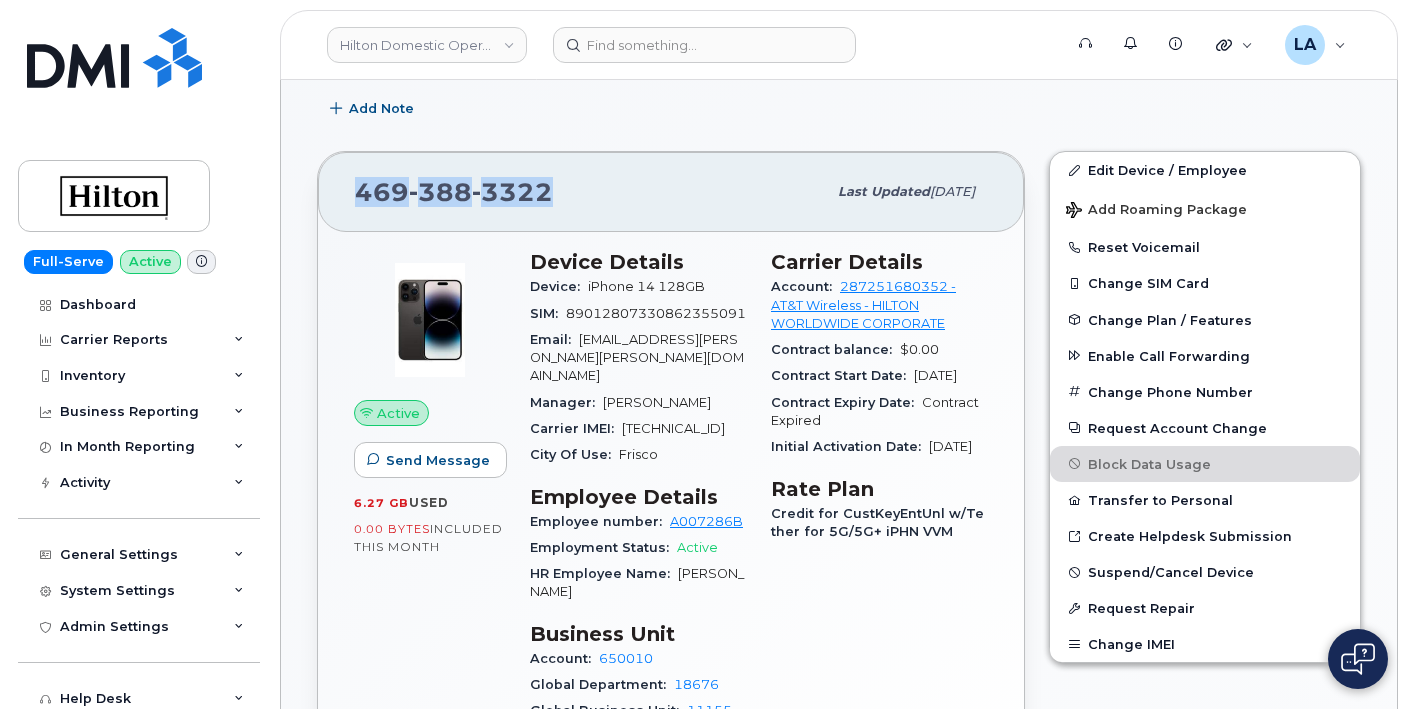 drag, startPoint x: 460, startPoint y: 198, endPoint x: 342, endPoint y: 200, distance: 118.016945 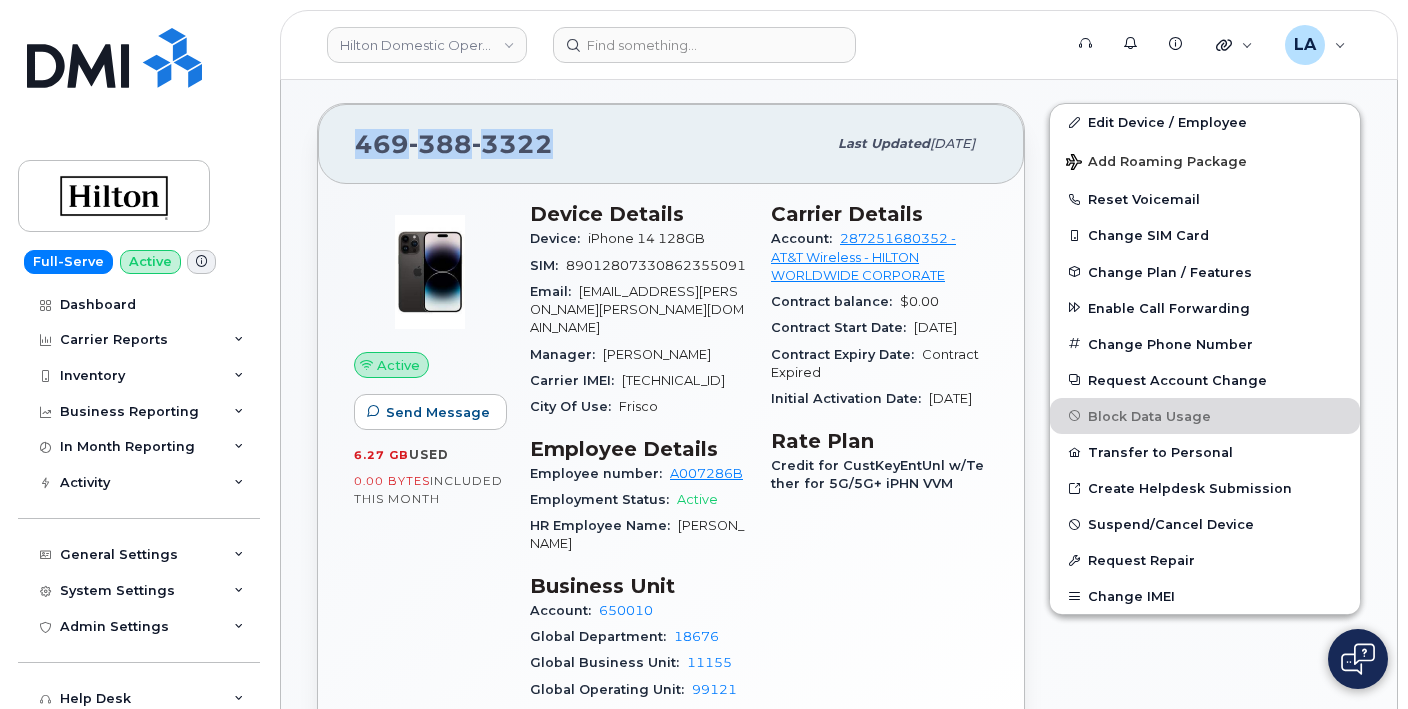 scroll, scrollTop: 388, scrollLeft: 0, axis: vertical 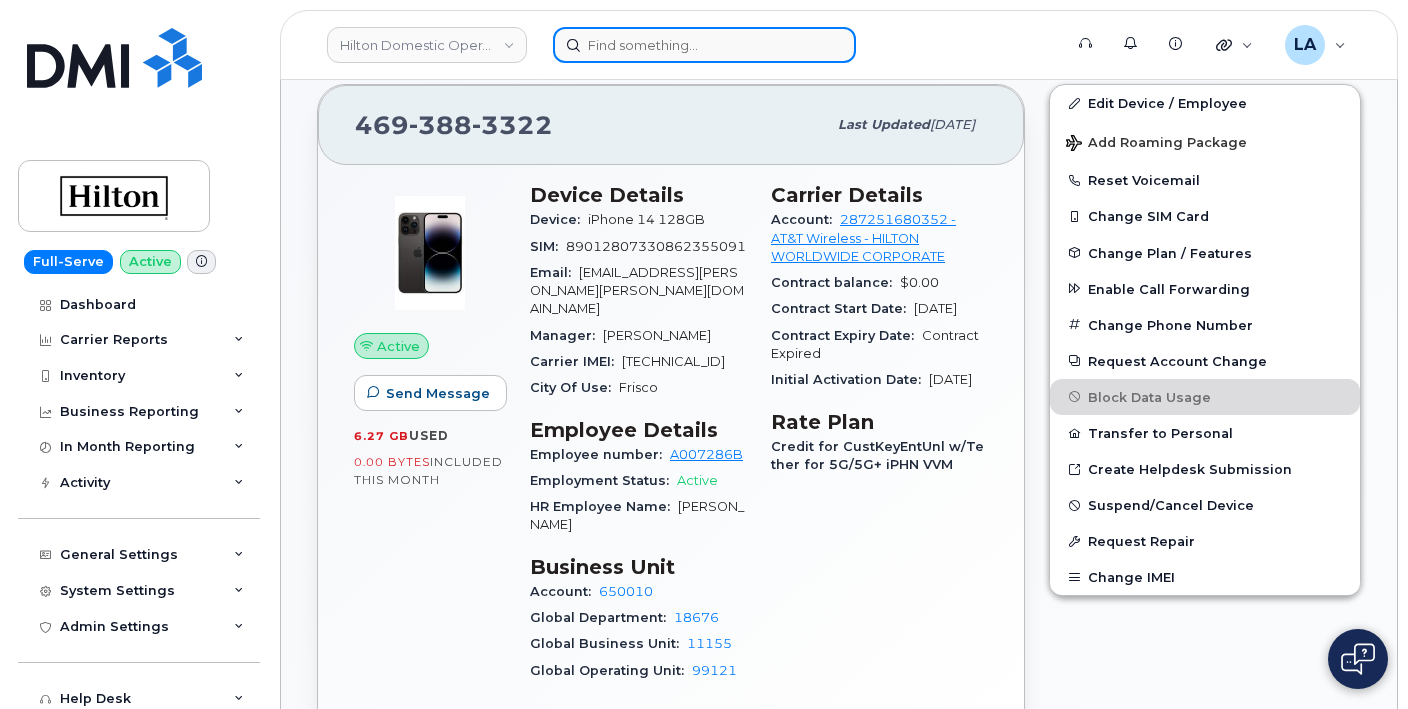 click at bounding box center [704, 45] 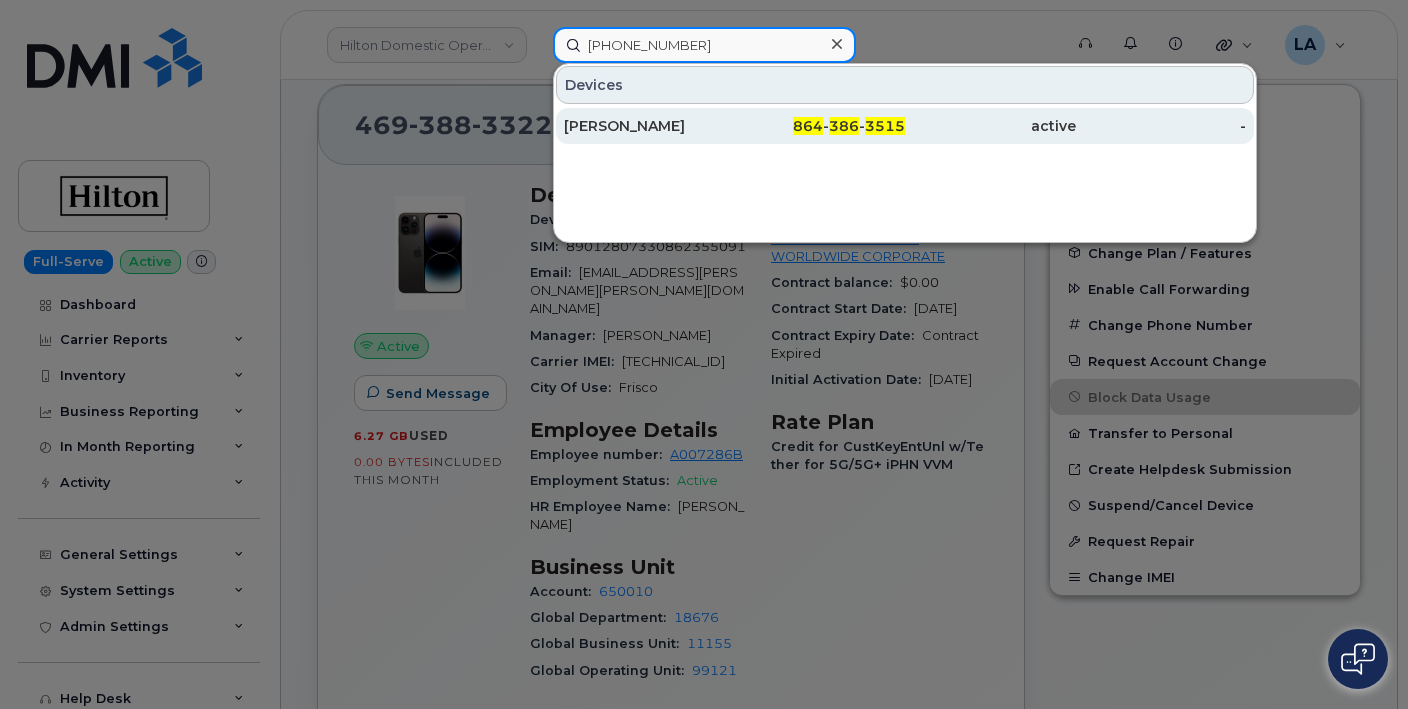 type on "864 386 3515" 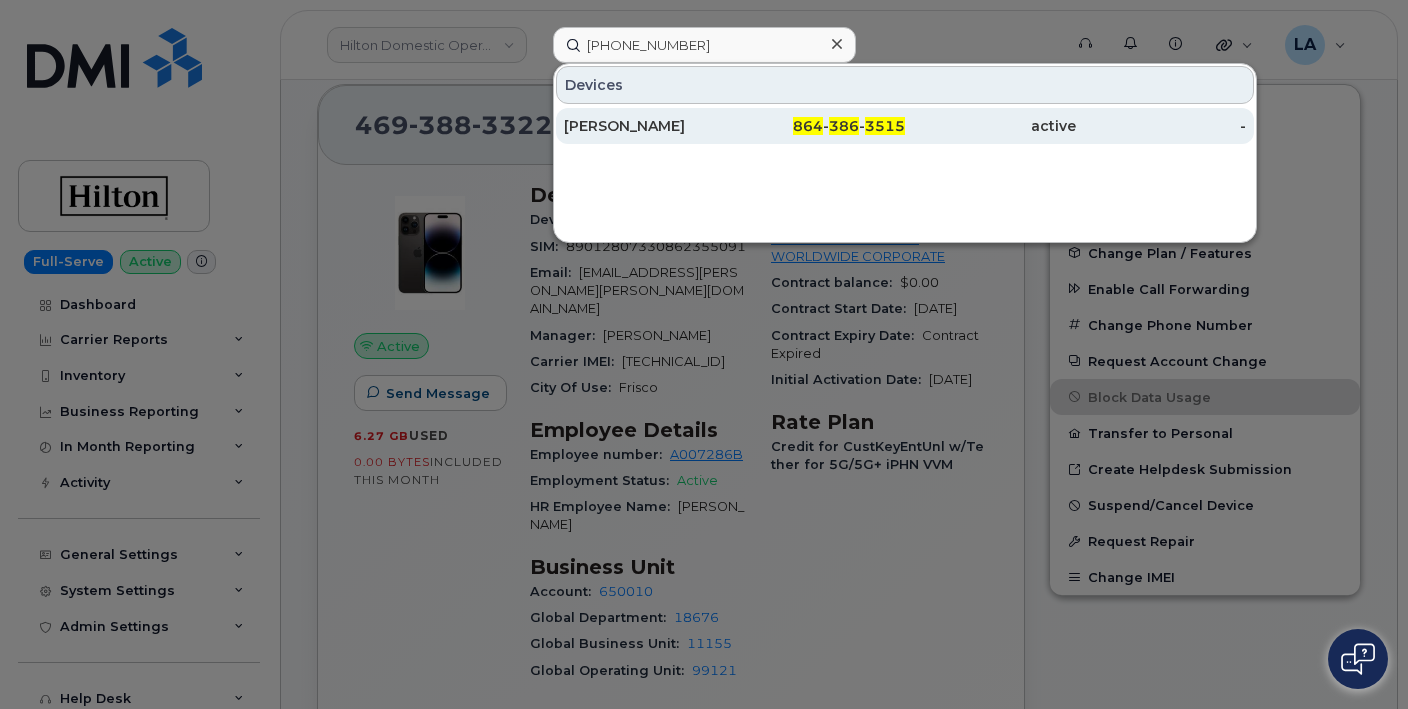 click on "Candace Greer" at bounding box center (649, 126) 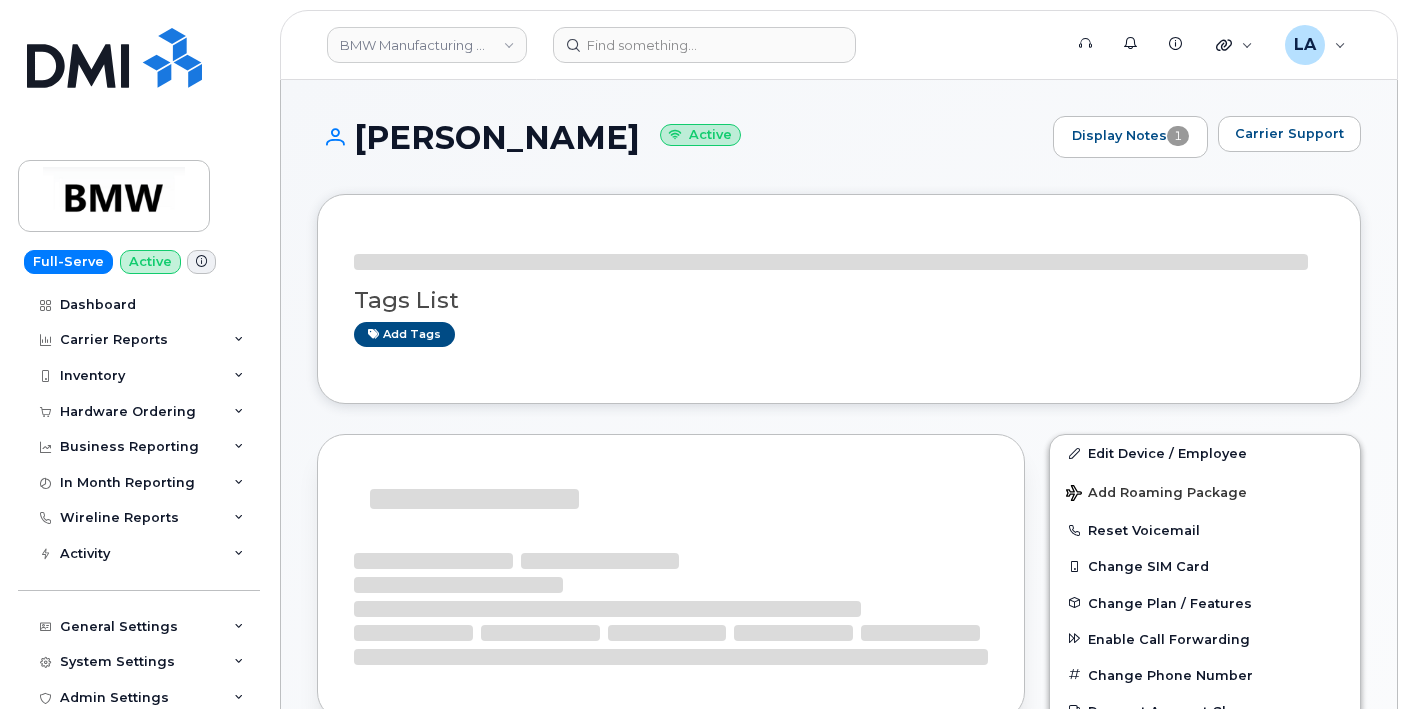 scroll, scrollTop: 0, scrollLeft: 0, axis: both 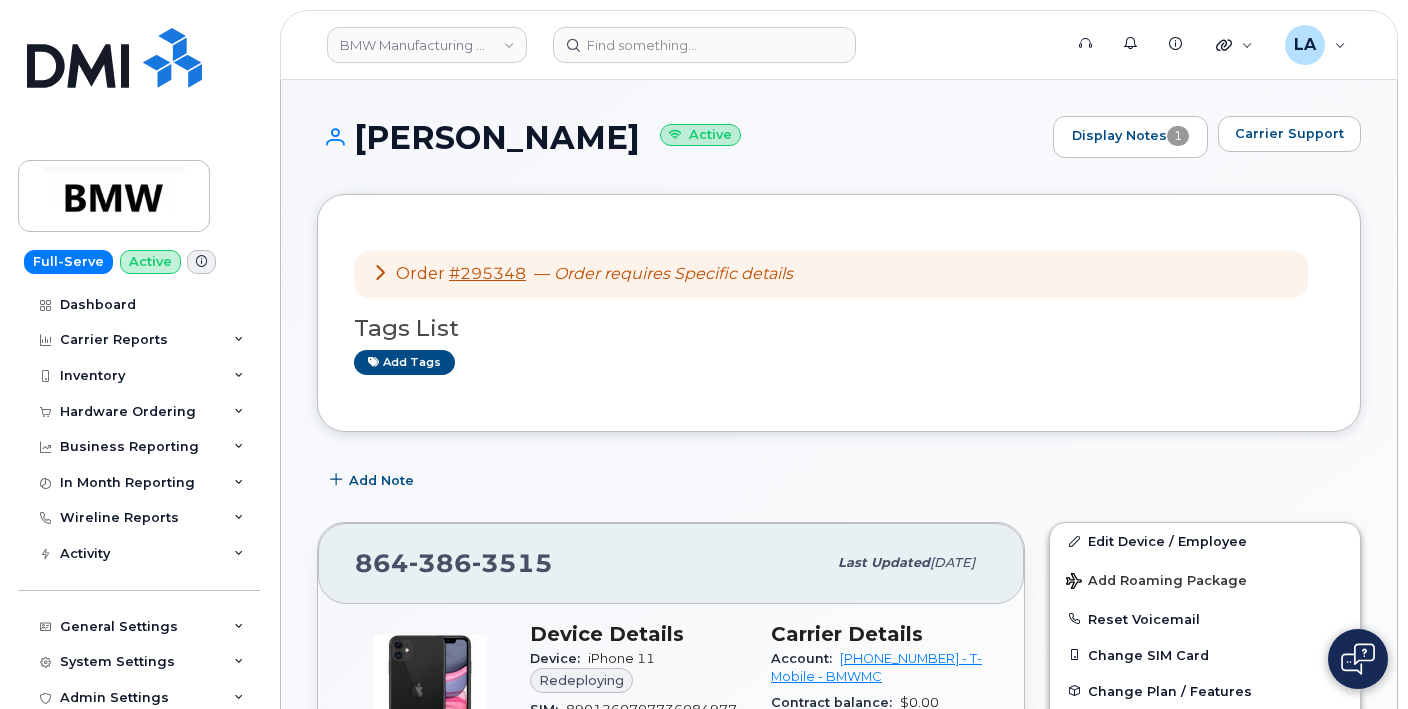 click on "[PERSON_NAME]
Active
Display Notes
1
Carrier Support
Order #295348 — Order requires Specific details
Tags List
Add tags
Add Note
[PHONE_NUMBER] Last updated  [DATE] Active Send Message 30.28 GB  used 0.00 Bytes  included this month Device Details Device: iPhone 11  Redeploying SIM: [TECHNICAL_ID] Email: [PERSON_NAME][EMAIL_ADDRESS][PERSON_NAME][DOMAIN_NAME] Manager: [PERSON_NAME] MAC Address: [MAC_ADDRESS] Carrier IMEI: [TECHNICAL_ID] City Of Use: Greenville Employee Details Employee number: QXZ0GRA Employment Status: Active HR Employee Name: [PERSON_NAME] Department Name: BMWMC Business Unit Cost Center / WBS element: 1402 Carrier Details Account: [PHONE_NUMBER] - T-Mobile - BMWMC Contract balance: $0.00 Upgrade Status: Eligible Contract Start Date: [DATE] Contract Expiry Date: Contract Expired Initial Activation Date: [DATE] Users: QXZ5L77 Rate Plan Bus Unl Phone
Edit Device / Employee" at bounding box center [839, 1165] 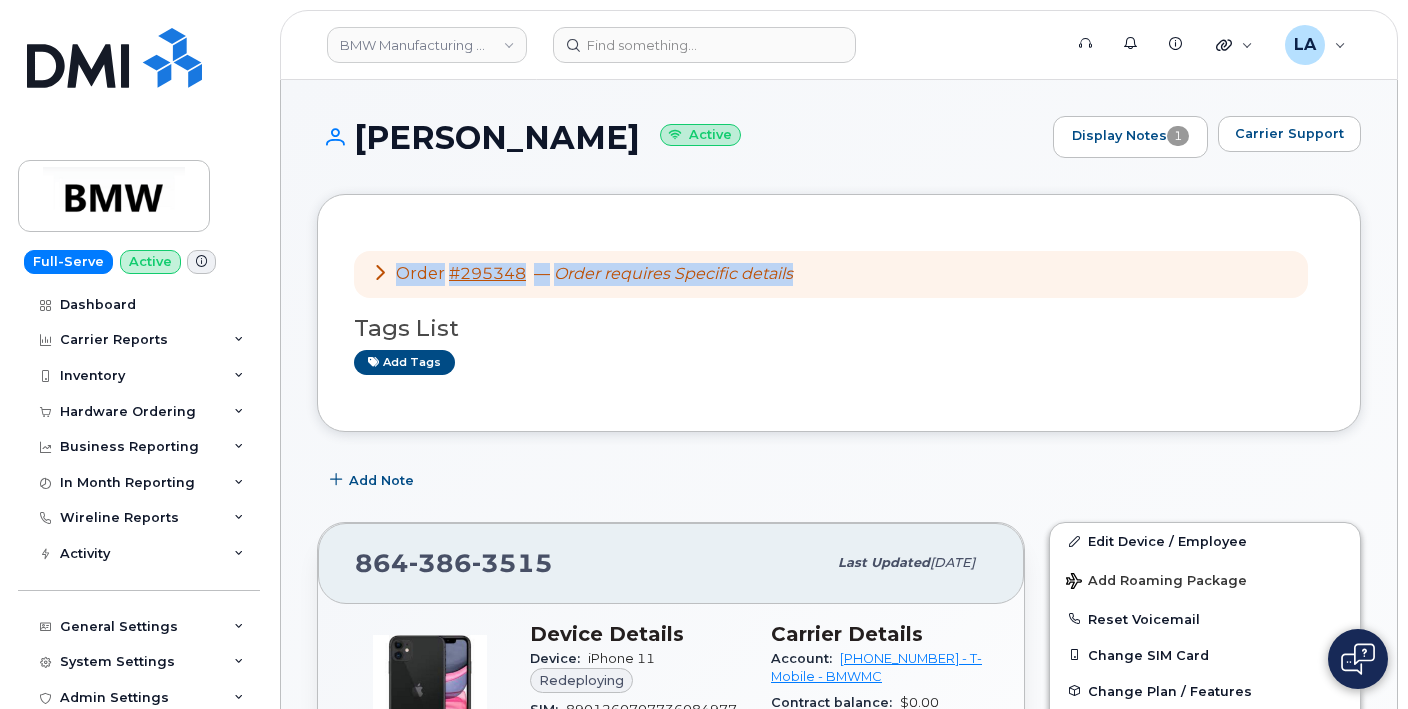 drag, startPoint x: 1406, startPoint y: 172, endPoint x: 1409, endPoint y: 244, distance: 72.06247 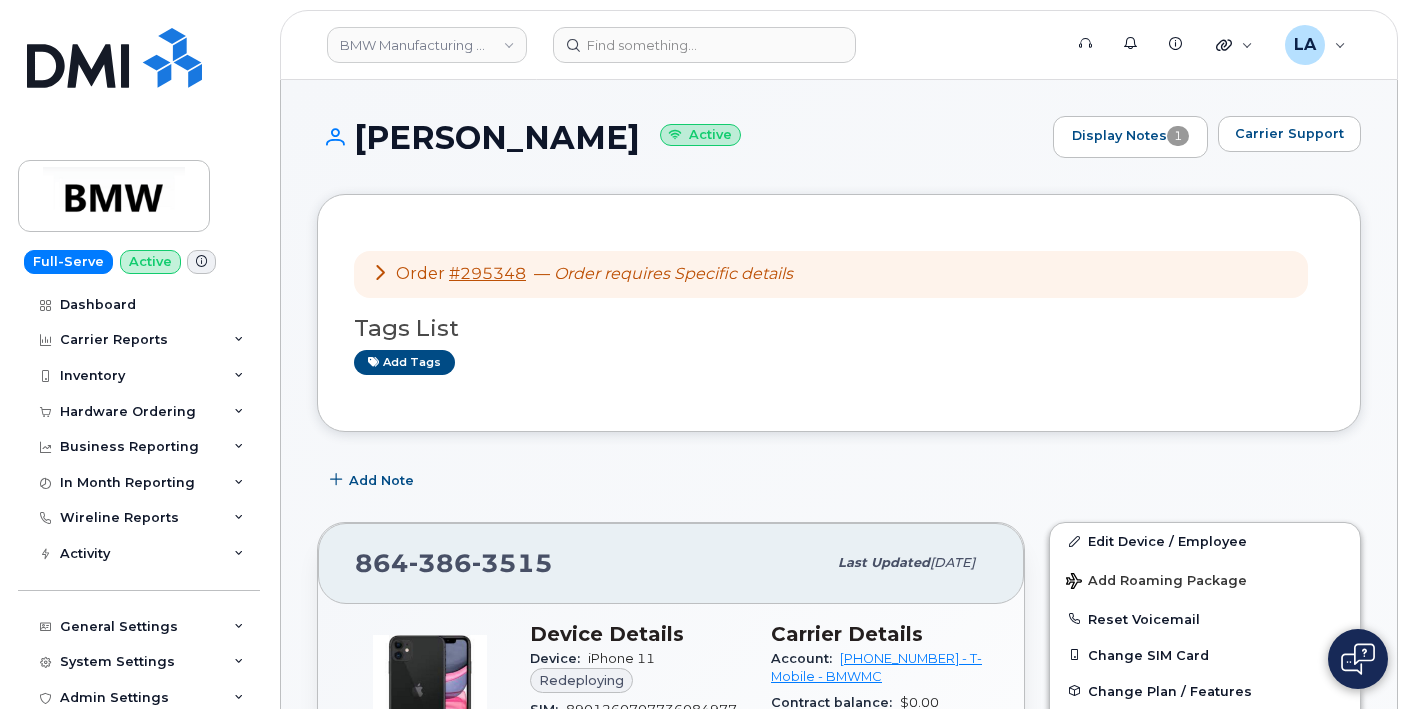 drag, startPoint x: 1368, startPoint y: 164, endPoint x: 1410, endPoint y: 111, distance: 67.62396 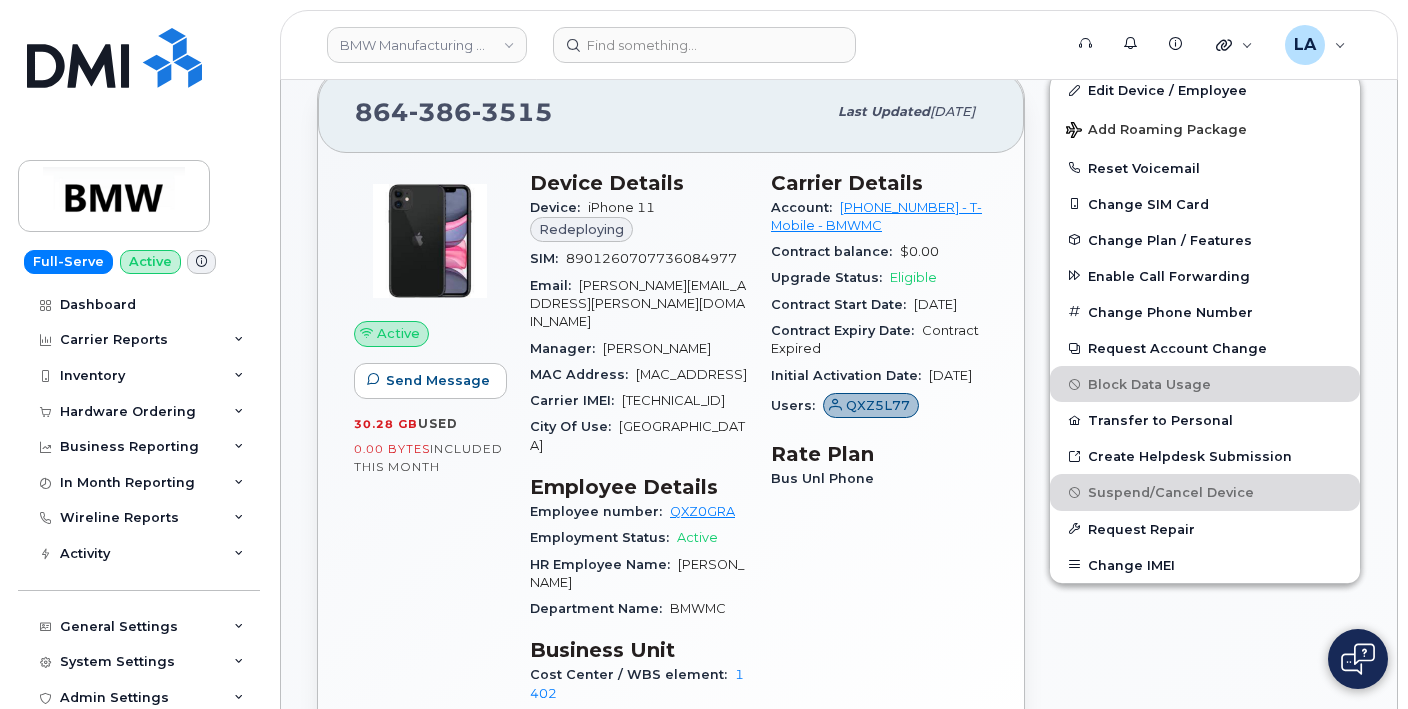 scroll, scrollTop: 609, scrollLeft: 0, axis: vertical 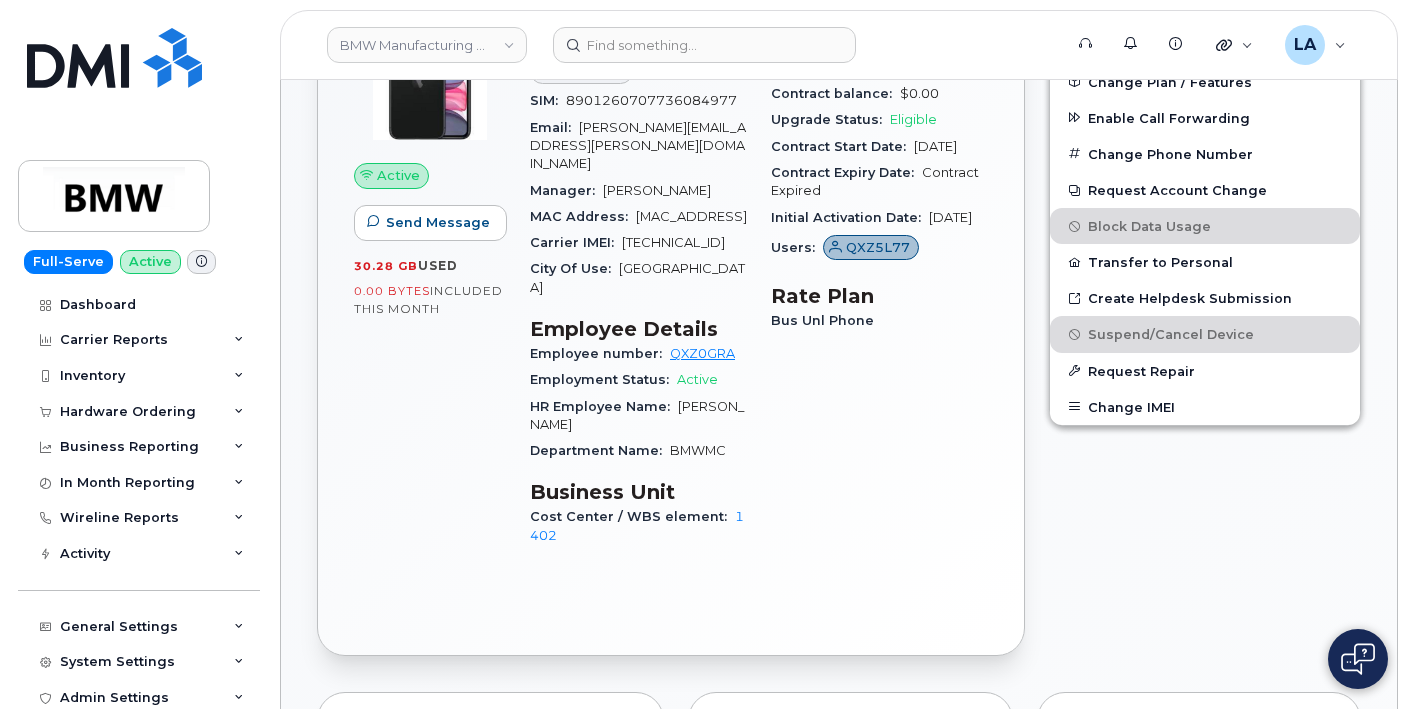 click on "Edit Device / Employee
Add Roaming Package
Reset Voicemail
Change SIM Card
Change Plan / Features
Enable Call Forwarding
Change Phone Number
Request Account Change
Block Data Usage
Transfer to Personal
Create Helpdesk Submission
Suspend/Cancel Device
Request Repair
Change IMEI" at bounding box center [1205, 284] 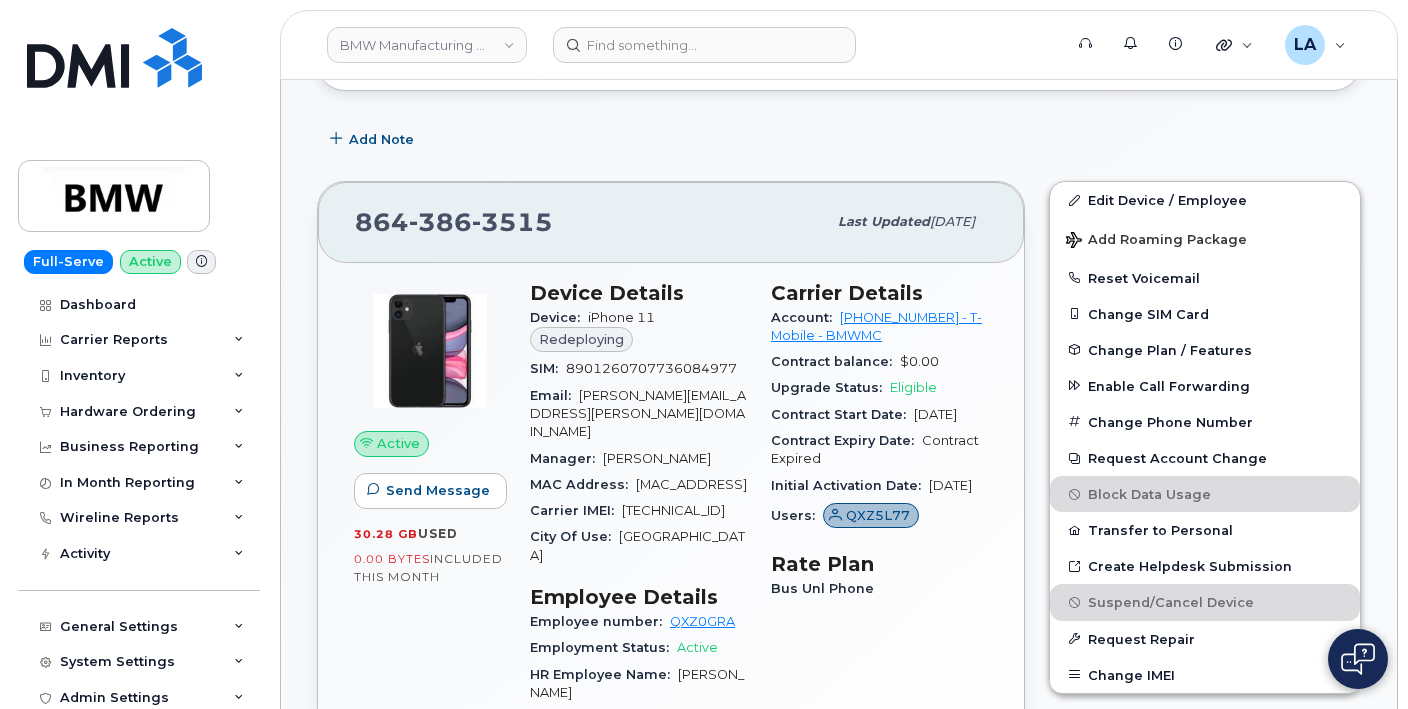 scroll, scrollTop: 309, scrollLeft: 0, axis: vertical 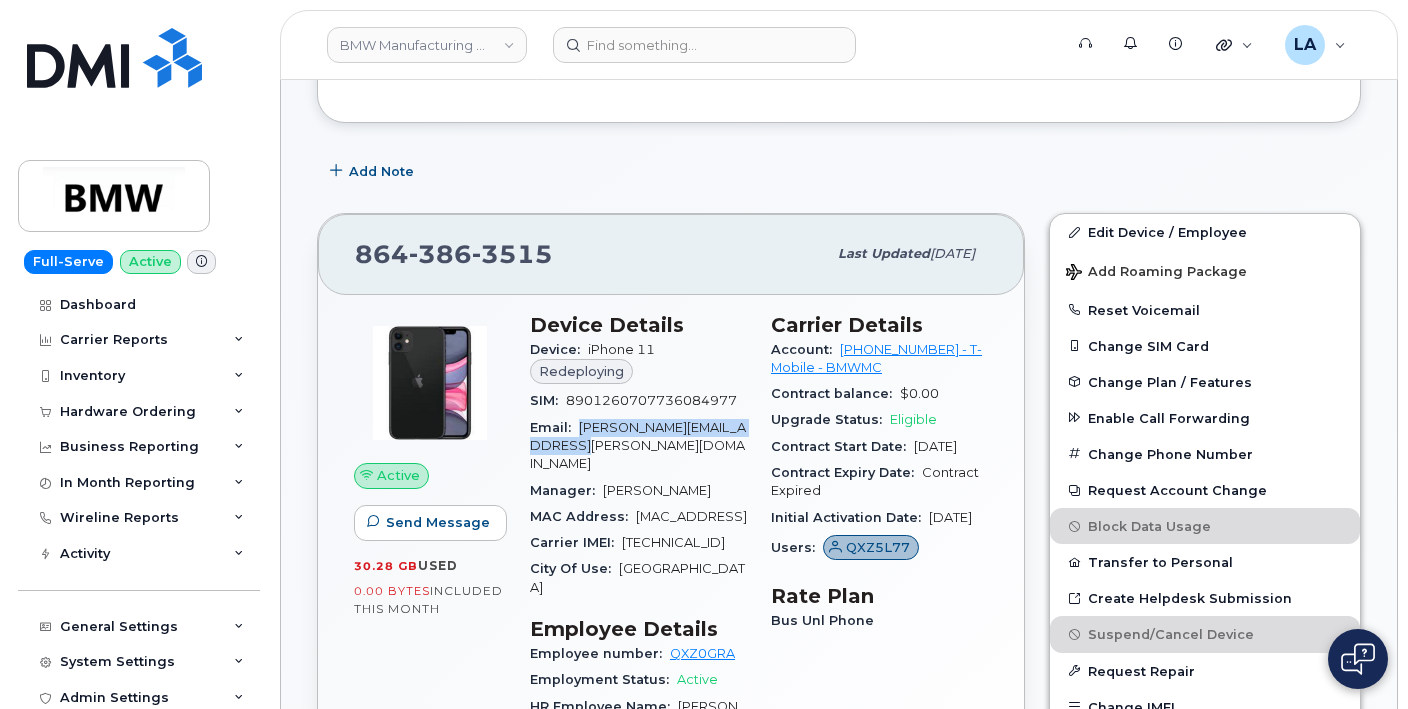 drag, startPoint x: 575, startPoint y: 419, endPoint x: 587, endPoint y: 439, distance: 23.323807 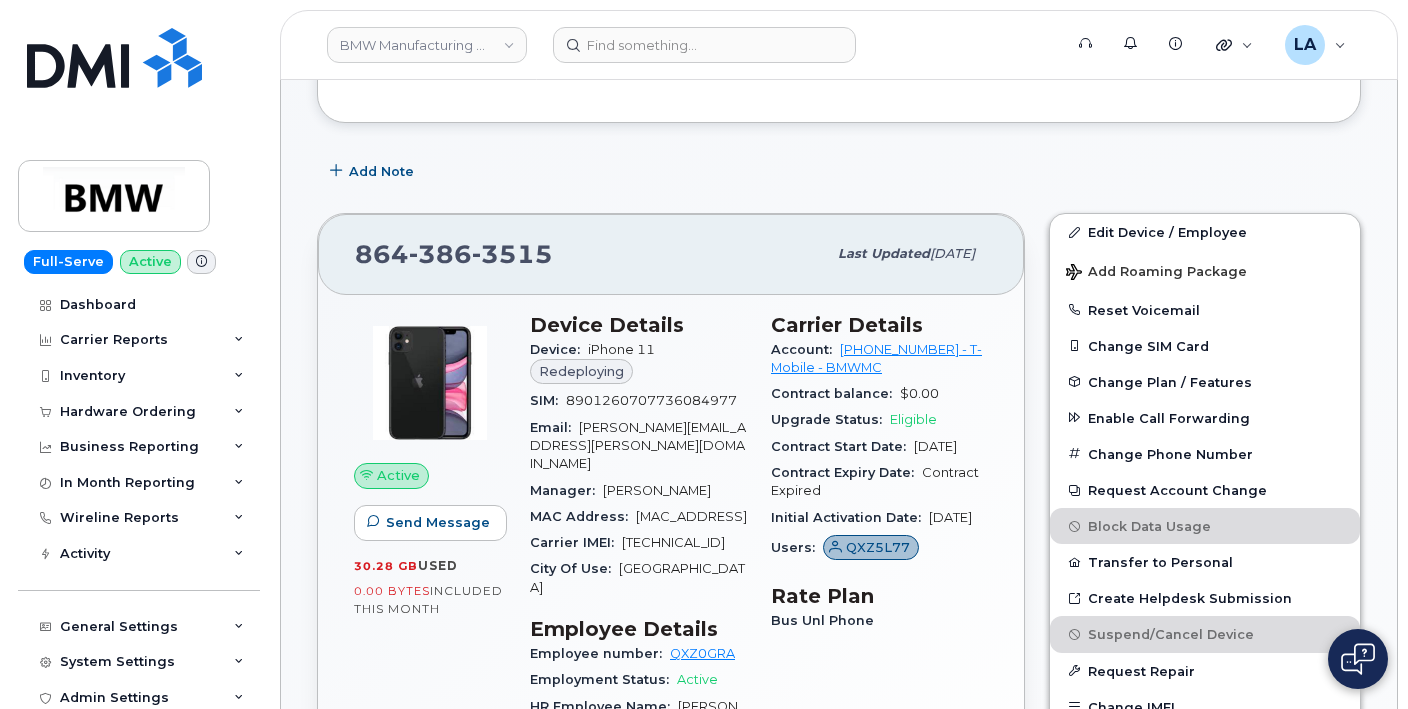 click on "Add Note" at bounding box center [839, 171] 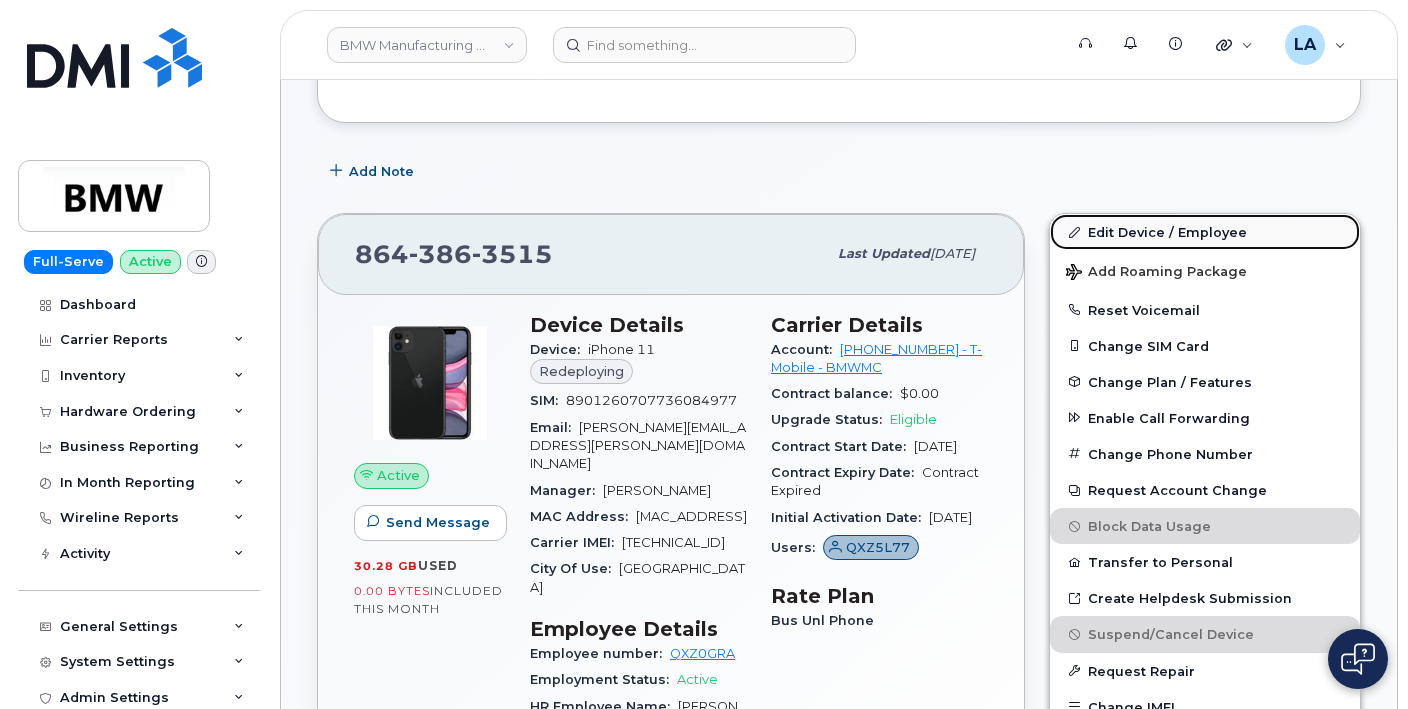 click on "Edit Device / Employee" at bounding box center [1205, 232] 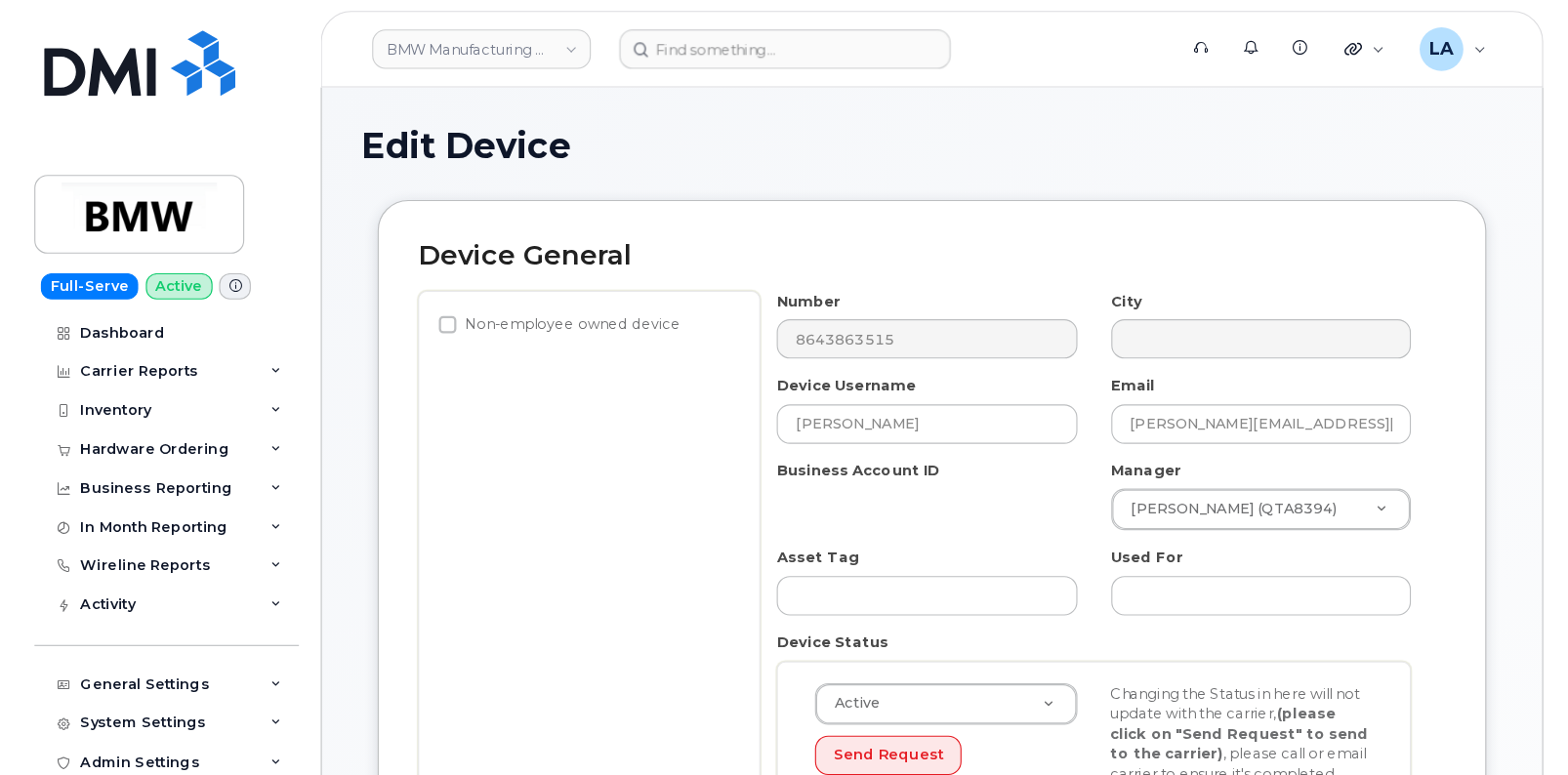 scroll, scrollTop: 0, scrollLeft: 0, axis: both 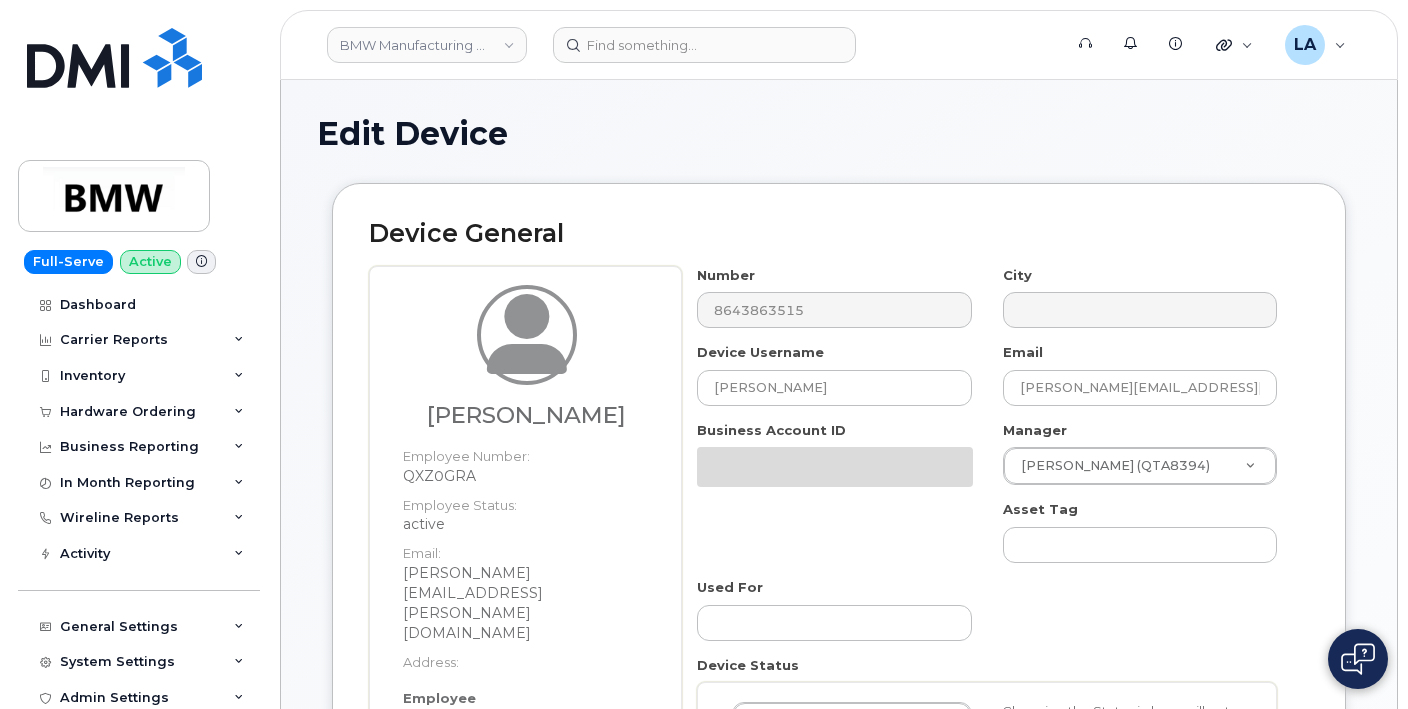 click on "Edit Device" at bounding box center [839, 133] 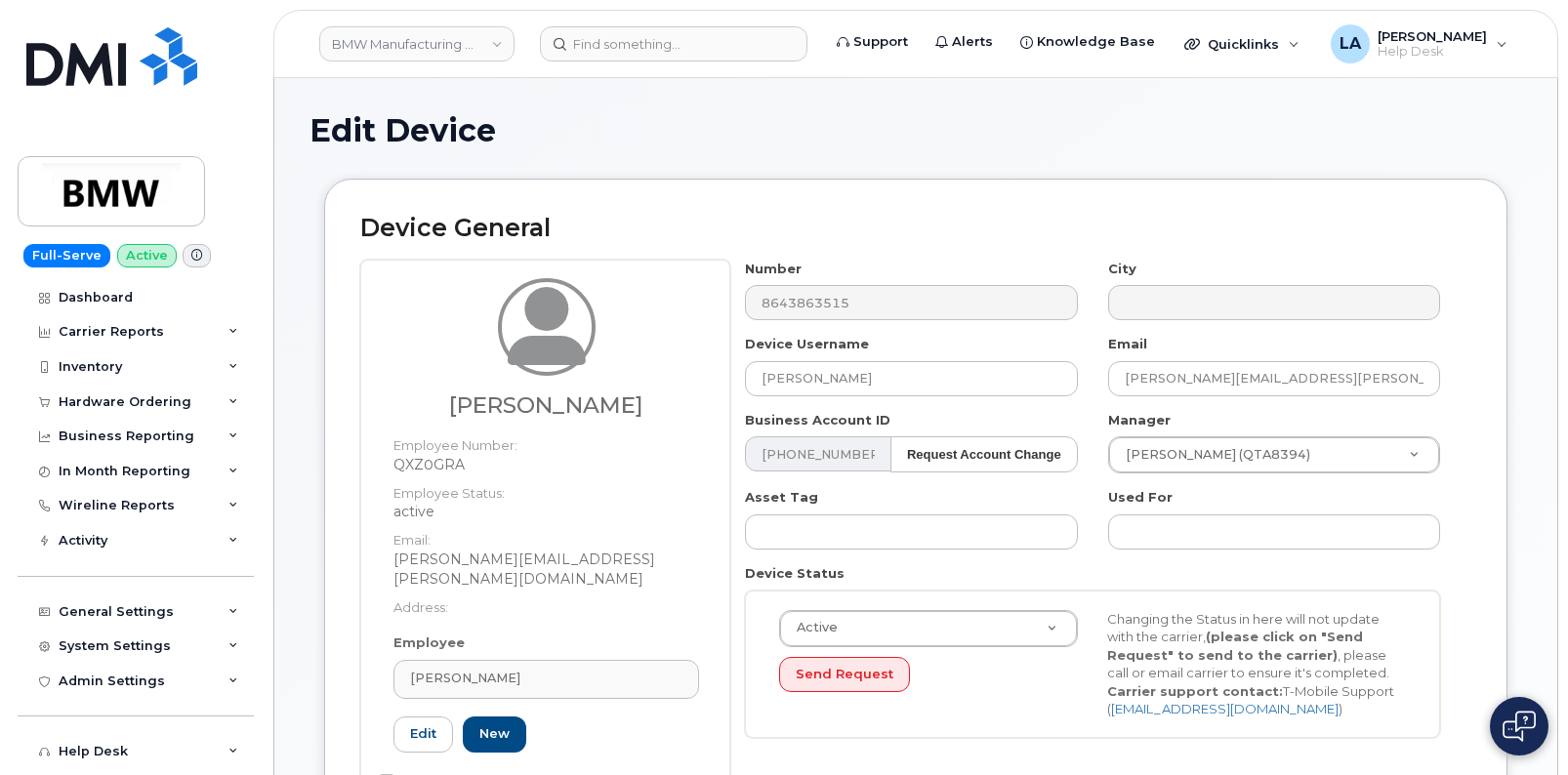 click on "Device General
Candace Greer Employee Number: QXZ0GRA Employee Status: active Email: candace.o.greer@bmwmcext.com Address: Employee Candace Greer Type first three symbols or more QXZ0GRA Edit New
Non-employee owned device
Number
8643863515
City
Device Username
Candace Greer
Email
candace.o.greer@bmwmcext.com
Business Account ID
972523090 (T-Mobile) Request Account Change 12251
Manager
Ryan Carr (QTA8394)                                     1901196
Asset Tag
Used For
Device Status
Active                                     Active
Suspended
Cancelled
Send Request
Changing the Status in here will not update with the carrier,   (please click on "Send Request" to send to the carrier)  , please call or email carrier to ensure it's completed.
Carrier support contact:
T-Mobile Support
( mobilitysupport@dminc.com )" at bounding box center (916, 520) 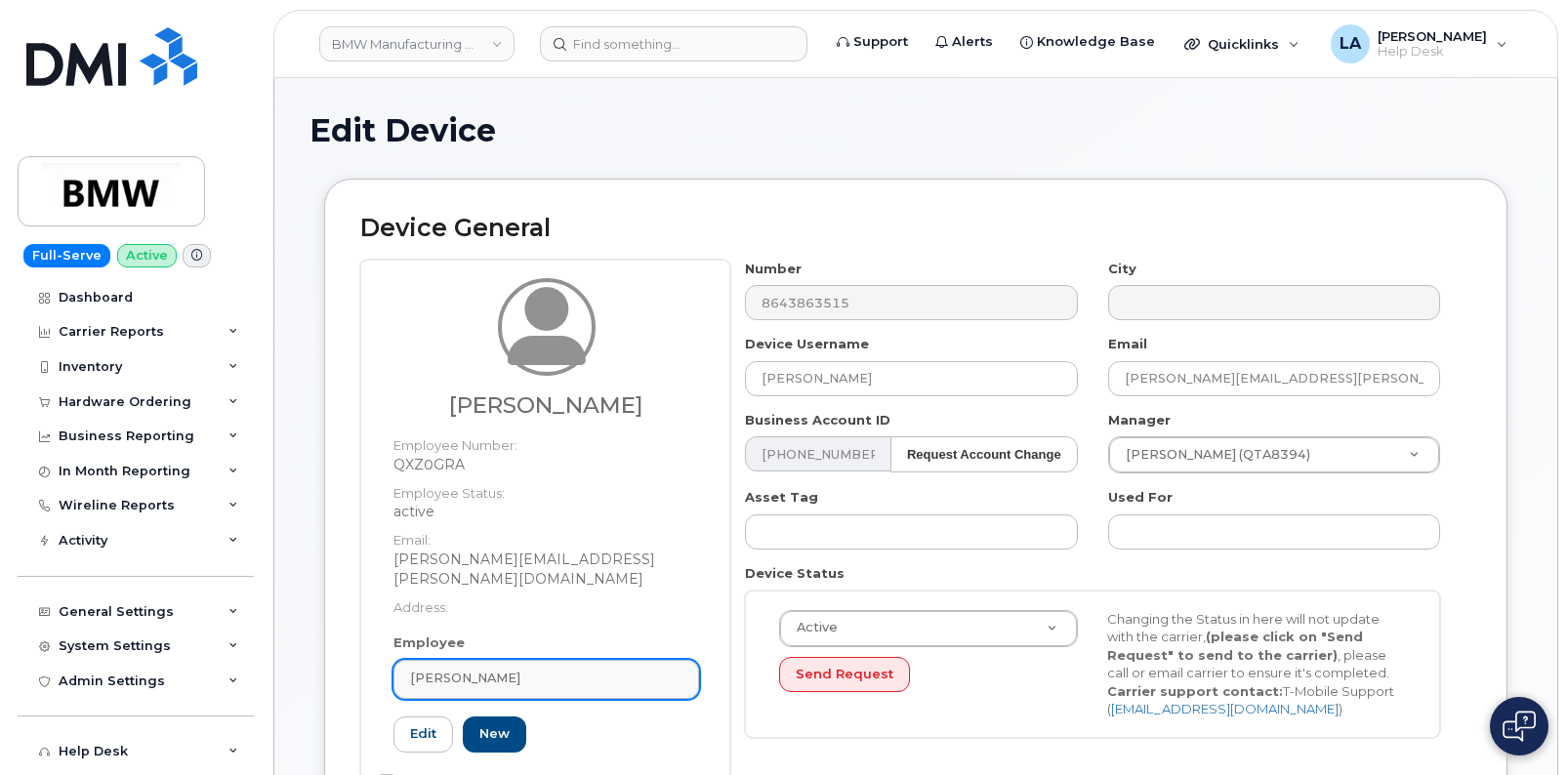 click on "[PERSON_NAME]" at bounding box center (546, 677) 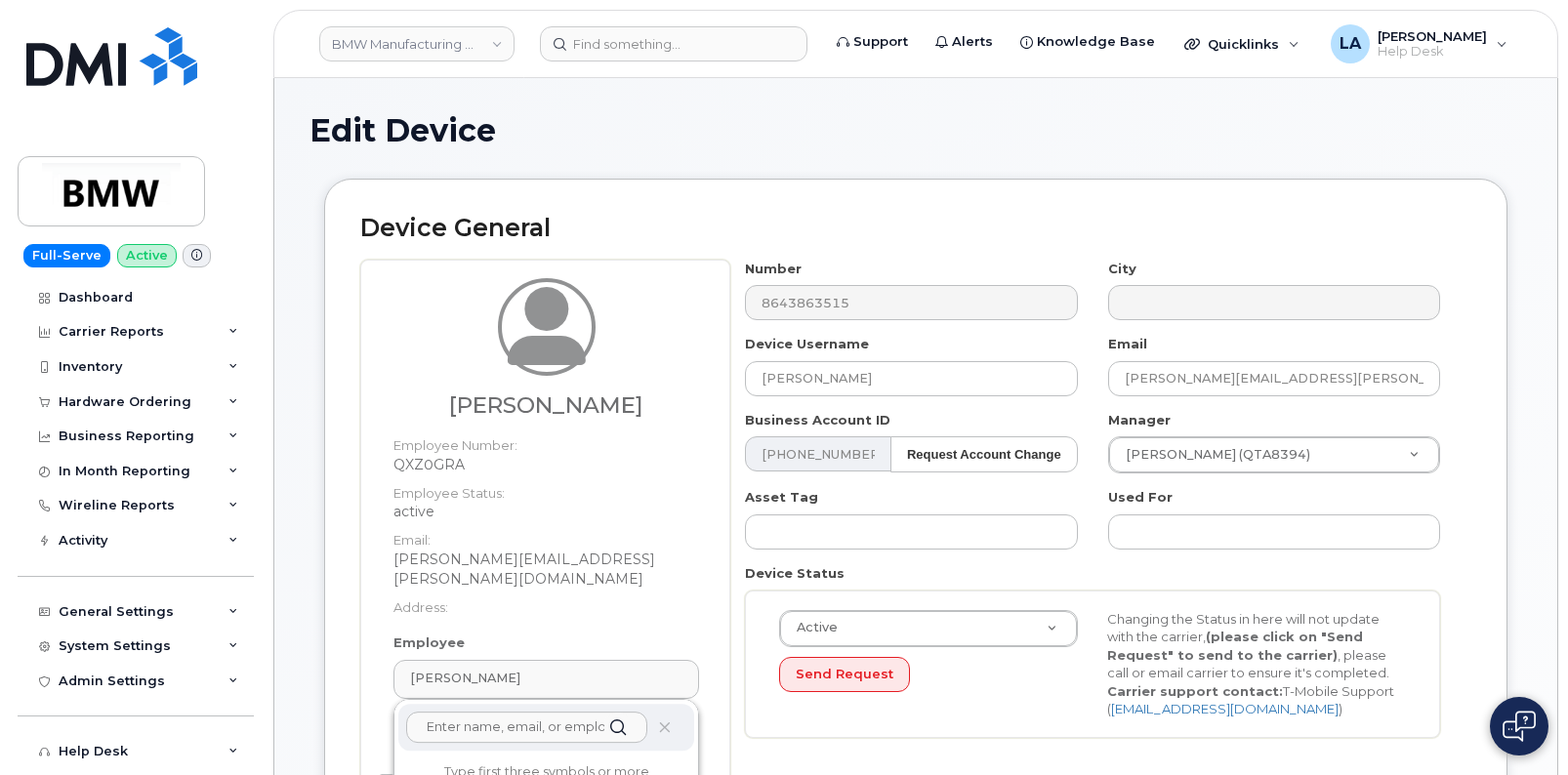 click at bounding box center (526, 727) 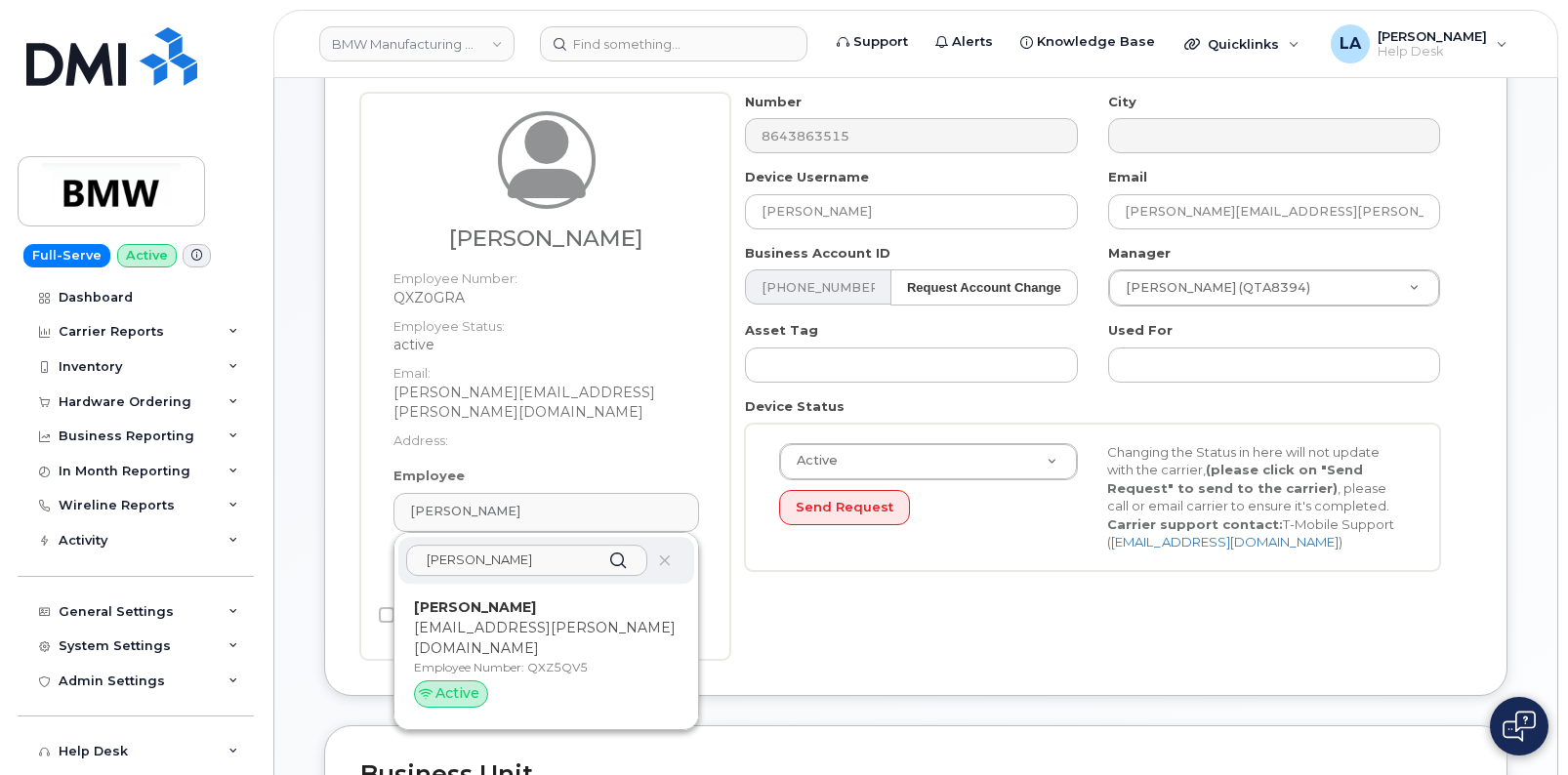 scroll, scrollTop: 184, scrollLeft: 0, axis: vertical 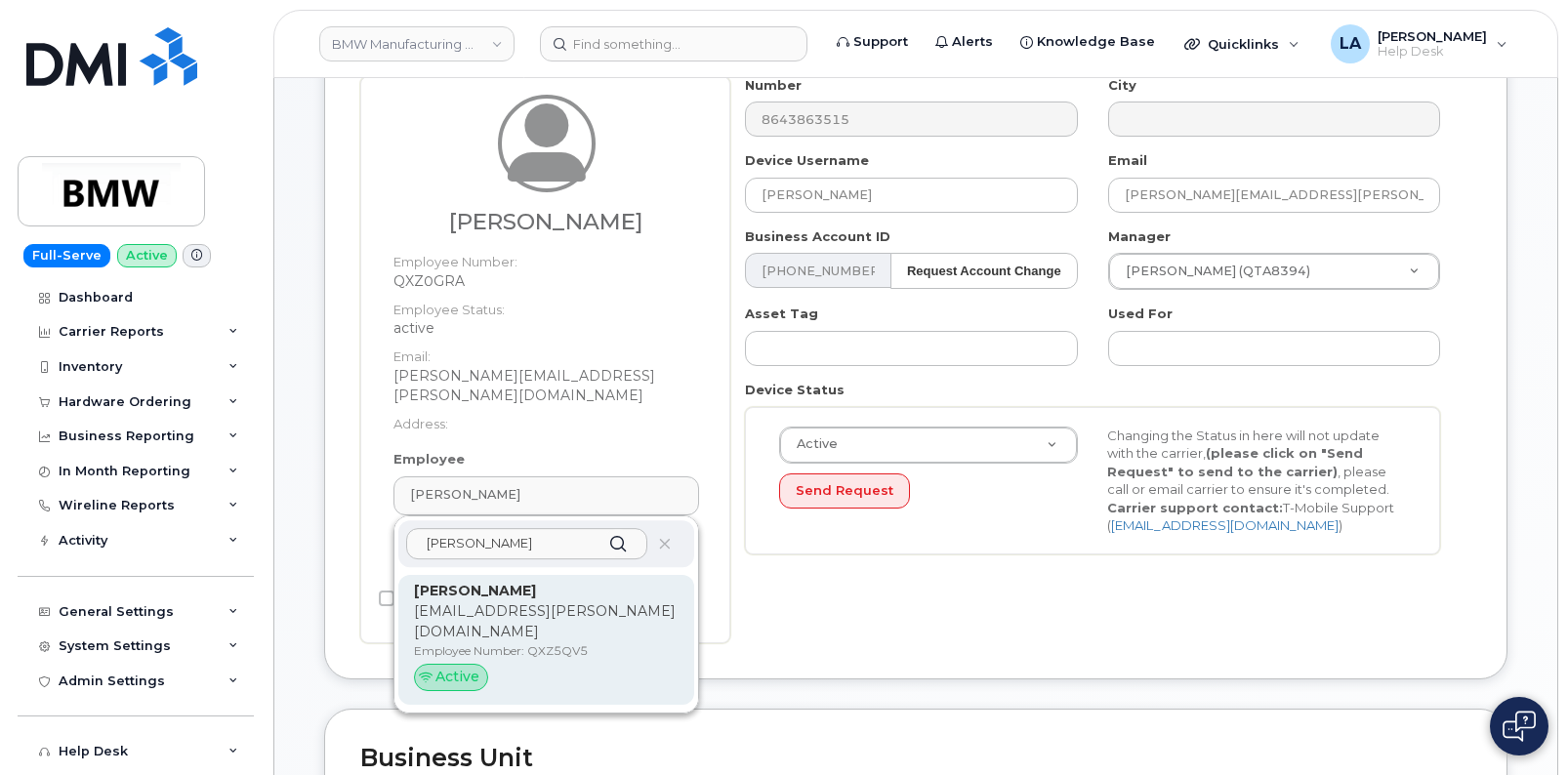 type on "[PERSON_NAME]" 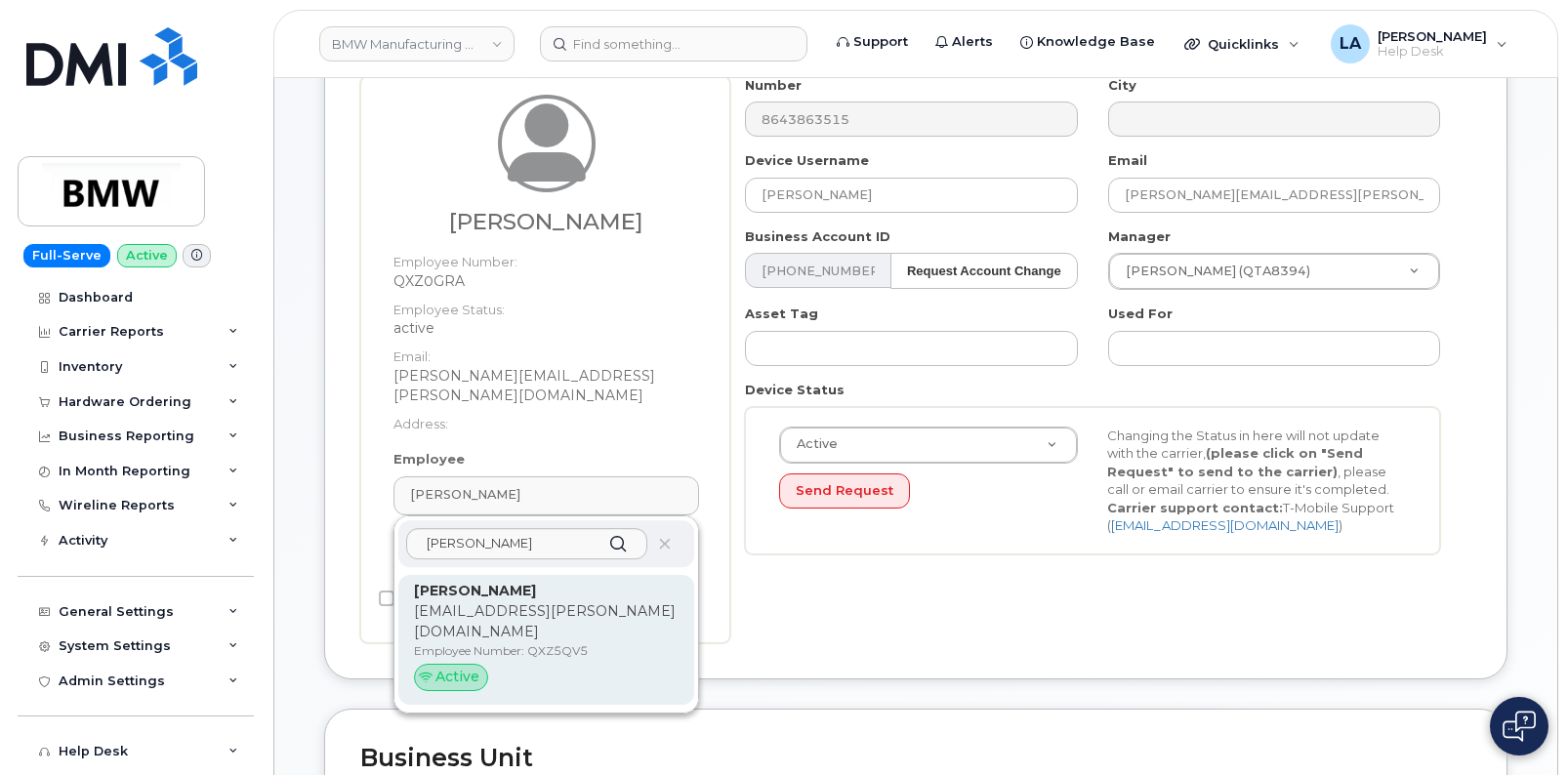 click on "Employee Number: QXZ5QV5" at bounding box center [546, 651] 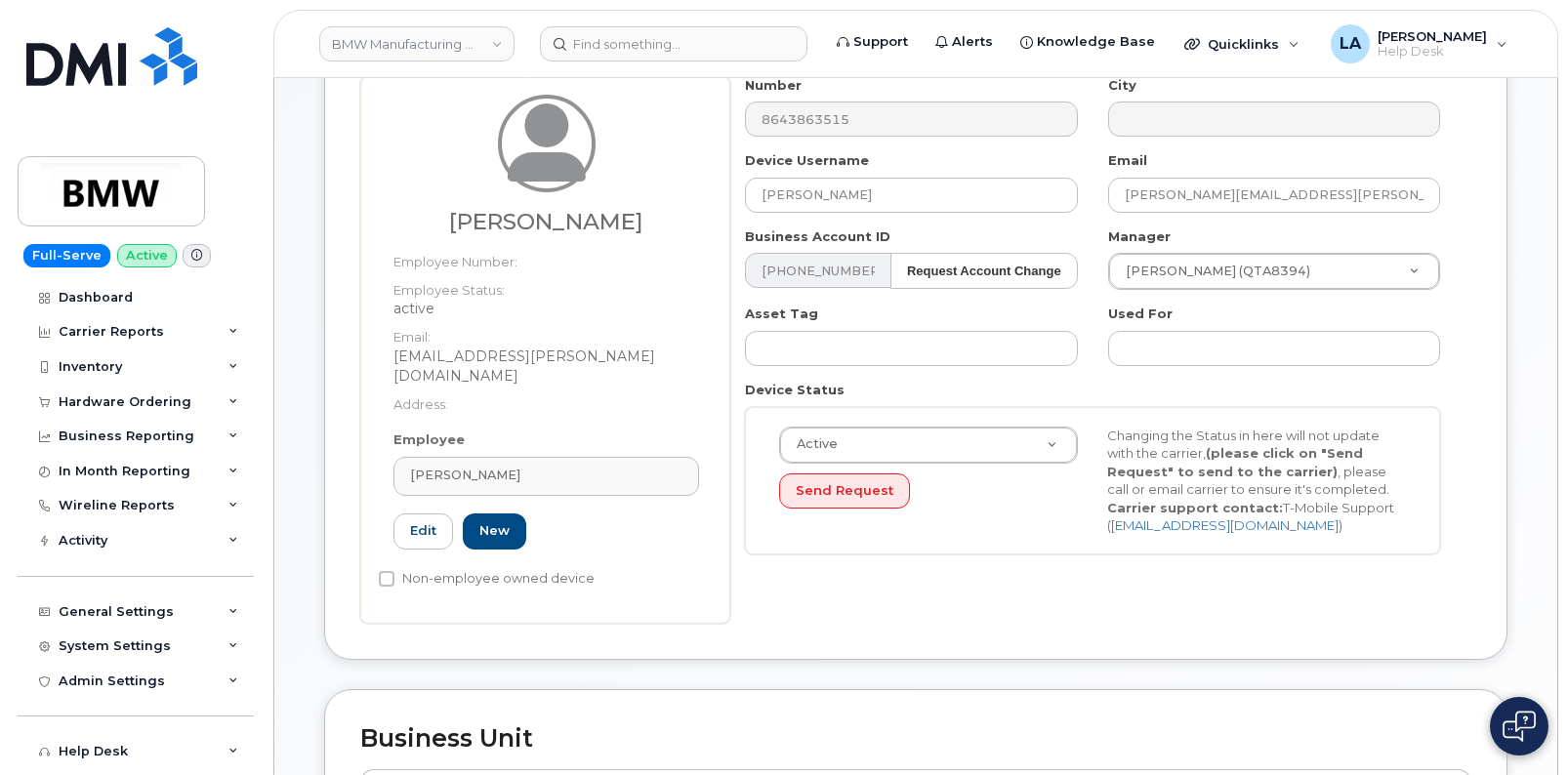 type on "[PERSON_NAME]" 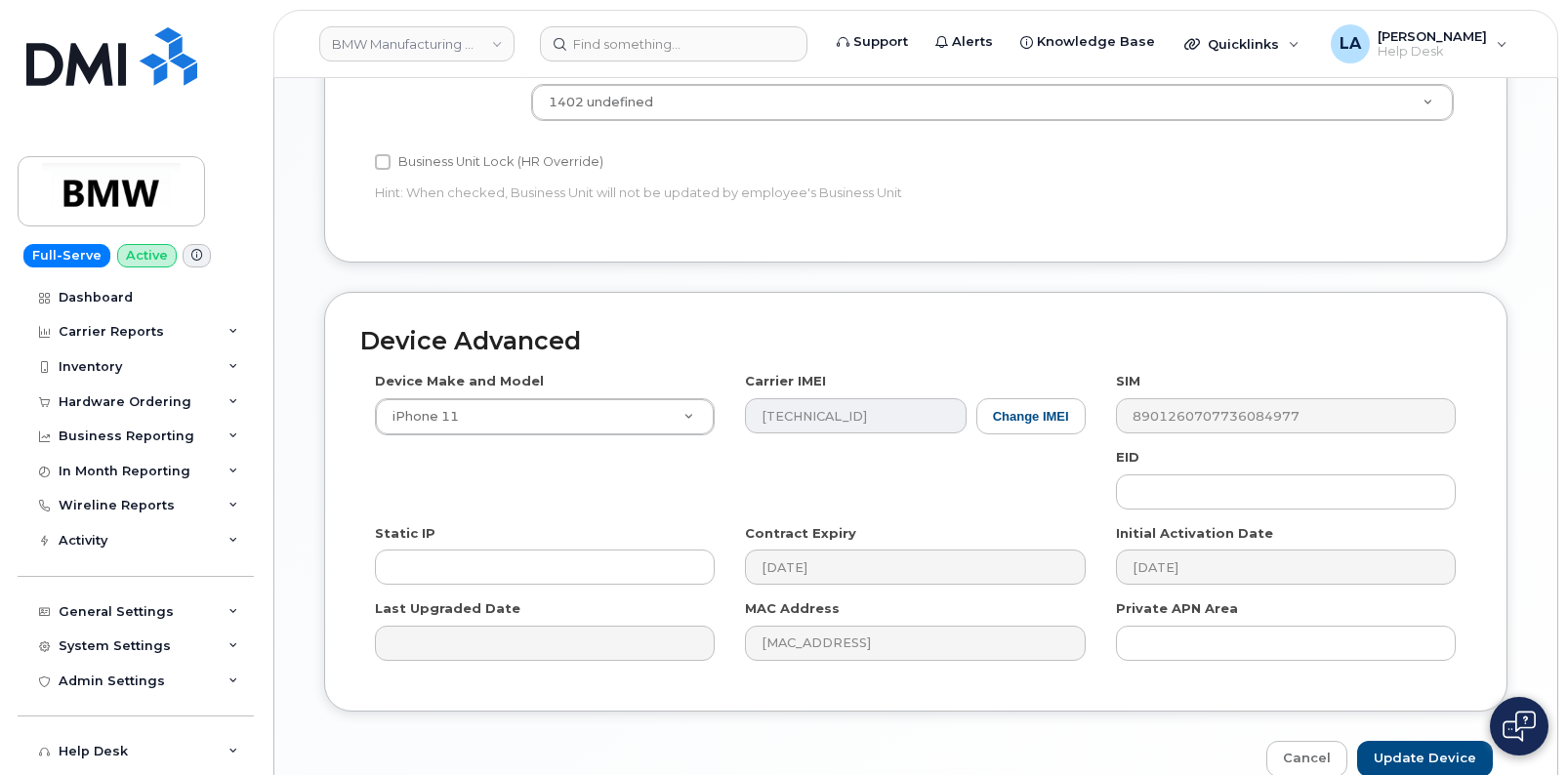 scroll, scrollTop: 997, scrollLeft: 0, axis: vertical 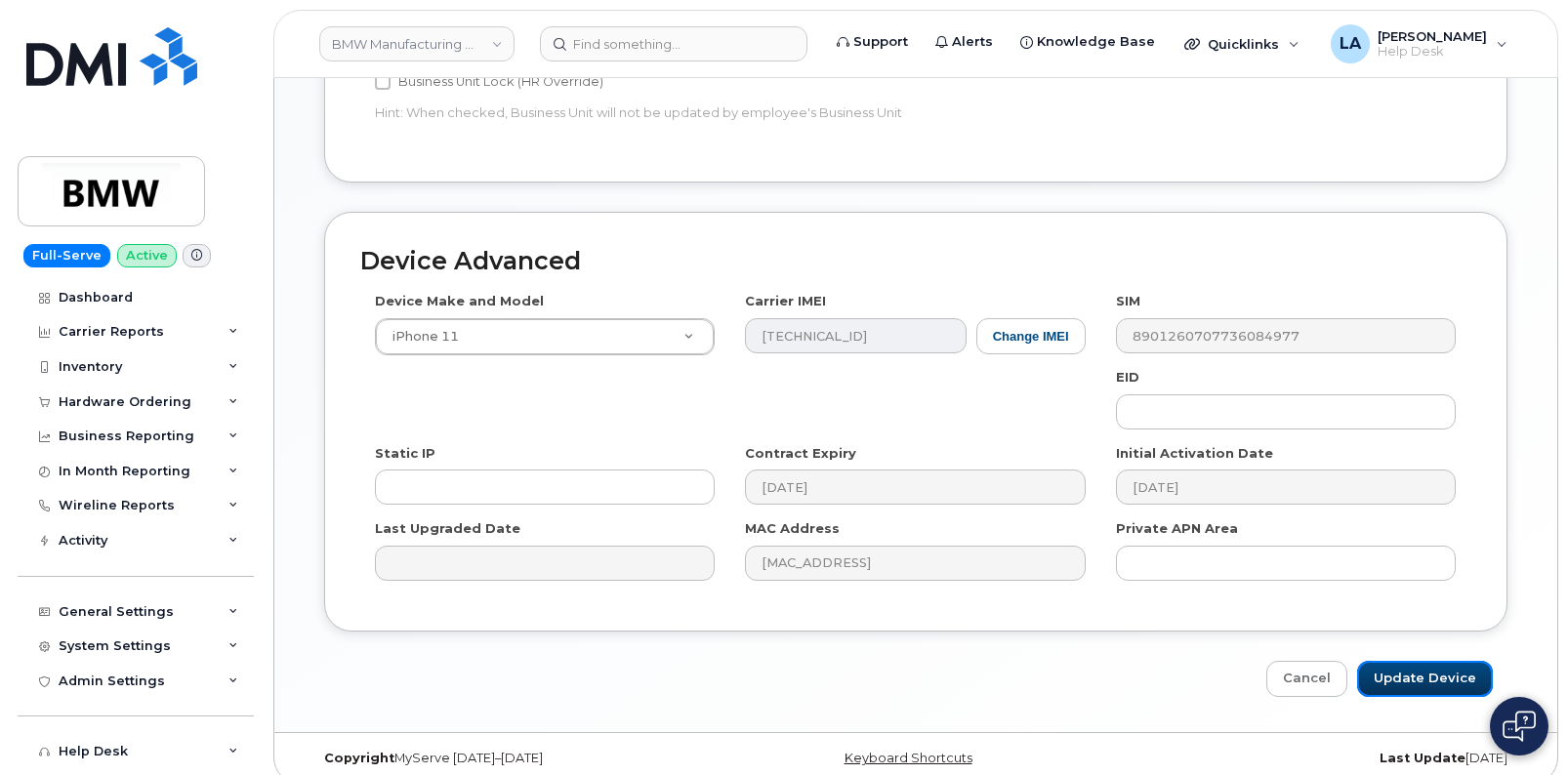 drag, startPoint x: 1439, startPoint y: 669, endPoint x: 967, endPoint y: 250, distance: 631.14578 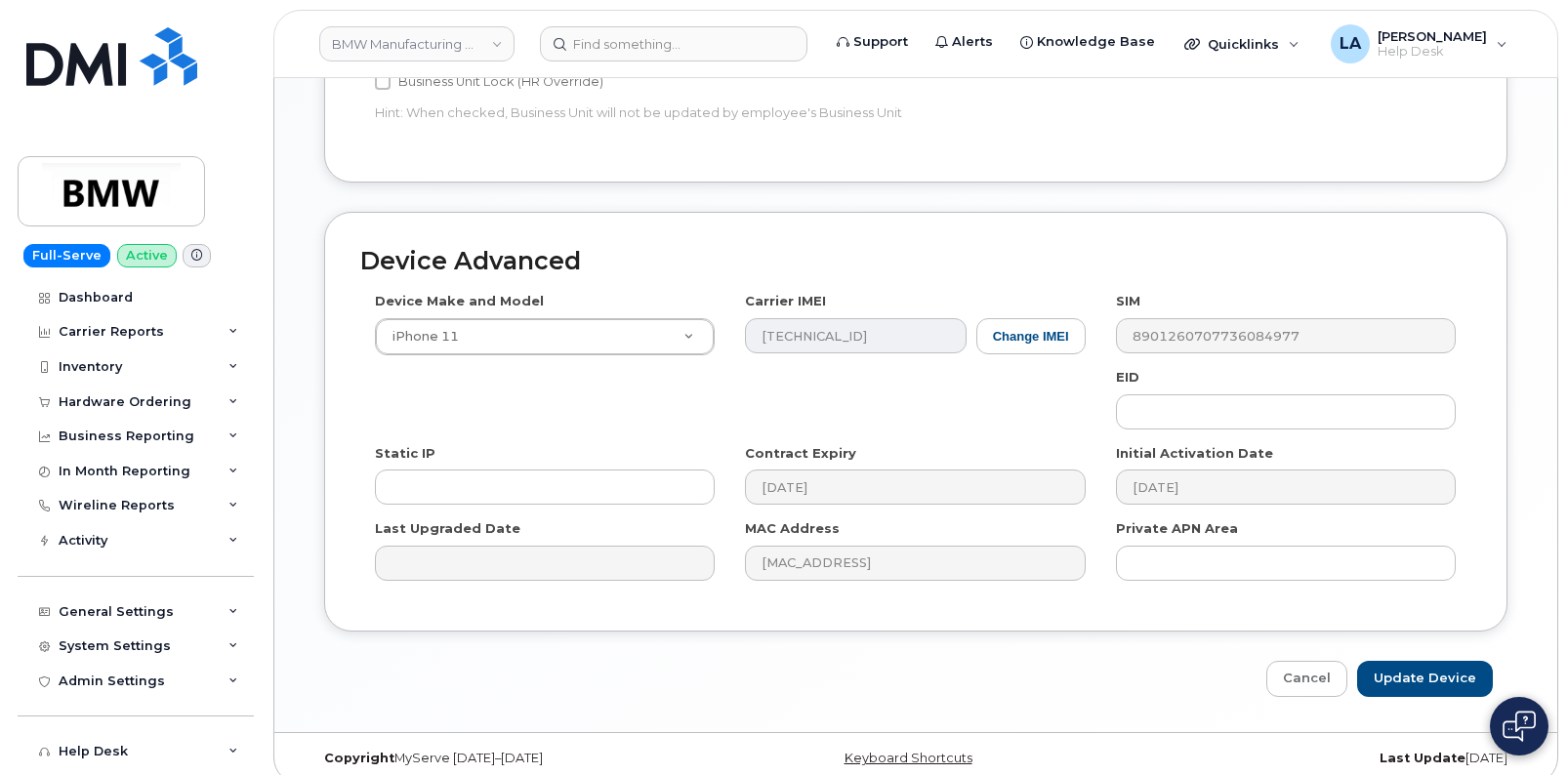 type on "Saving..." 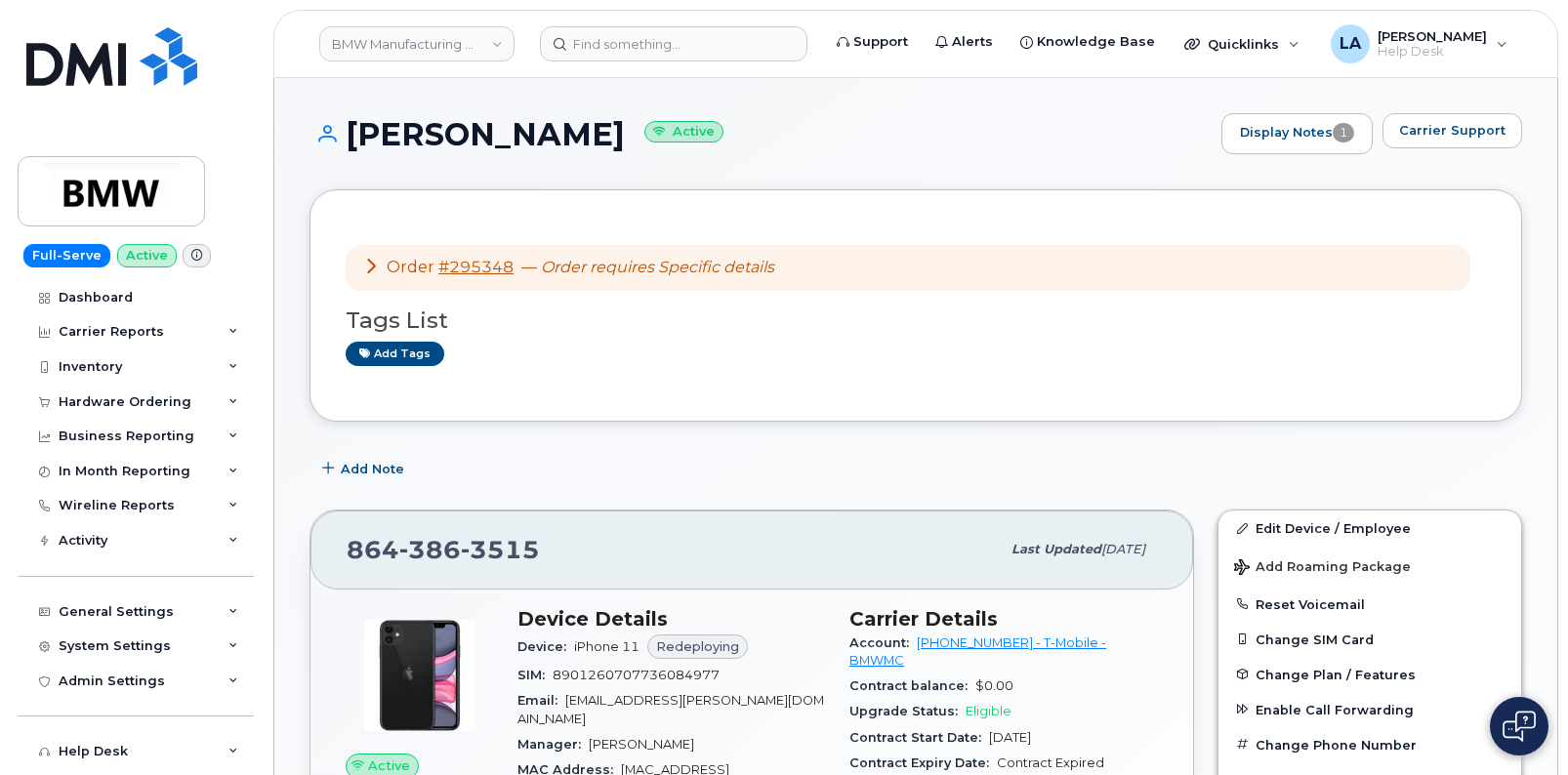 scroll, scrollTop: 0, scrollLeft: 0, axis: both 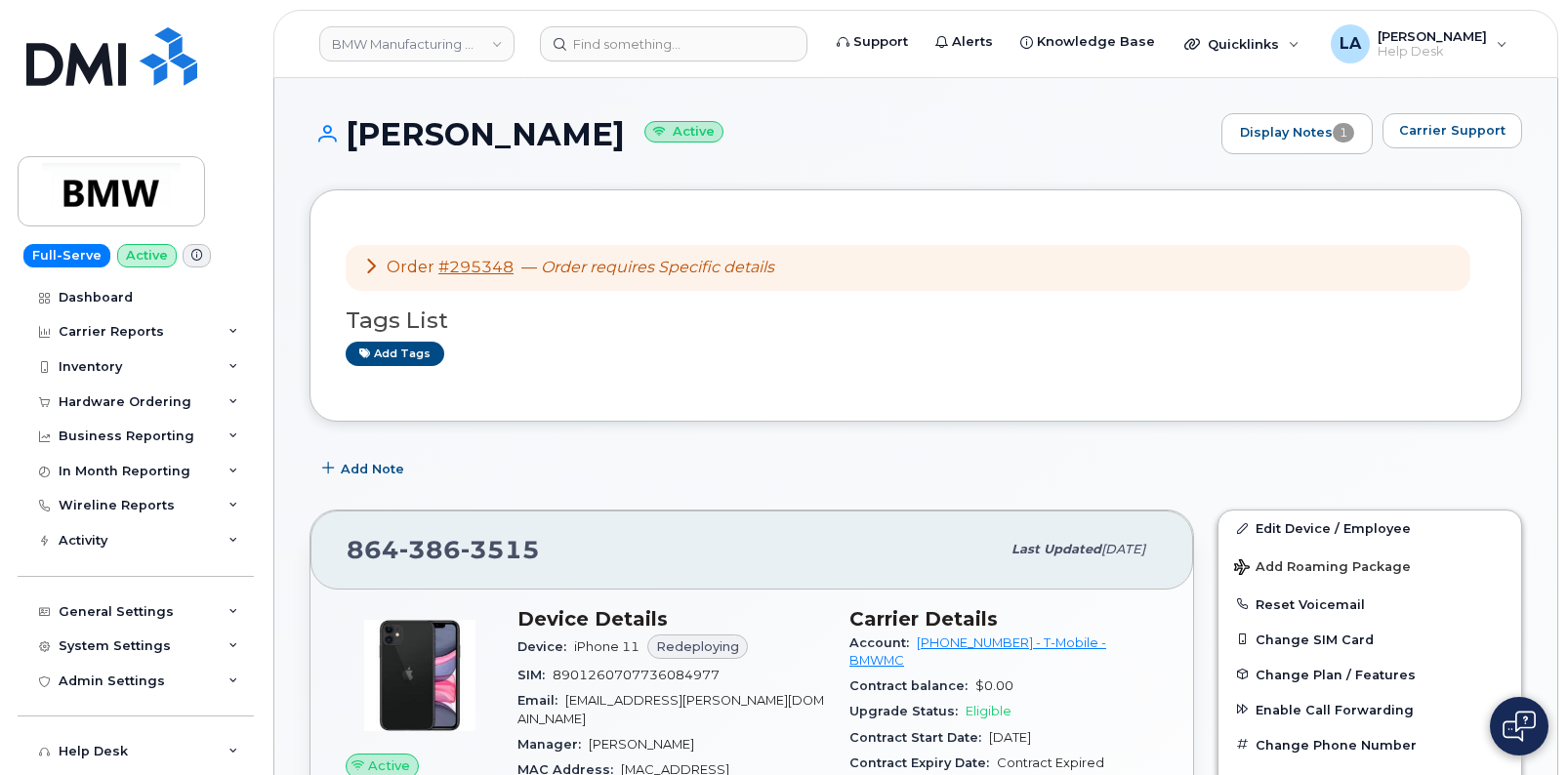 click on "Order #295348 — Order requires Specific details
Tags List
Add tags
Add Note
[PHONE_NUMBER] Last updated  [DATE] Active Send Message 30.28 GB  used 0.00 Bytes  included this month Device Details Device: iPhone 11  Redeploying SIM: [TECHNICAL_ID] Email: [EMAIL_ADDRESS][PERSON_NAME][DOMAIN_NAME] Manager: [PERSON_NAME] Address: [MAC_ADDRESS] Carrier IMEI: [TECHNICAL_ID] City Of Use: [GEOGRAPHIC_DATA] Employee Details Employee number: QXZ5QV5 Employment Status: Active HR Employee Name: [PERSON_NAME] Department Name: BMWMC Business Unit Cost Center / WBS element: 1402 Carrier Details Account: [PHONE_NUMBER] - T-Mobile - BMWMC Contract balance: $0.00 Upgrade Status: Eligible Contract Start Date: [DATE] Contract Expiry Date: Contract Expired Initial Activation Date: [DATE] Users: QXZ5L77 Rate Plan Bus Unl Phone
Edit Device / Employee
Add Roaming Package
Reset Voicemail
Change SIM Card
Change Plan / Features" at bounding box center [916, 1122] 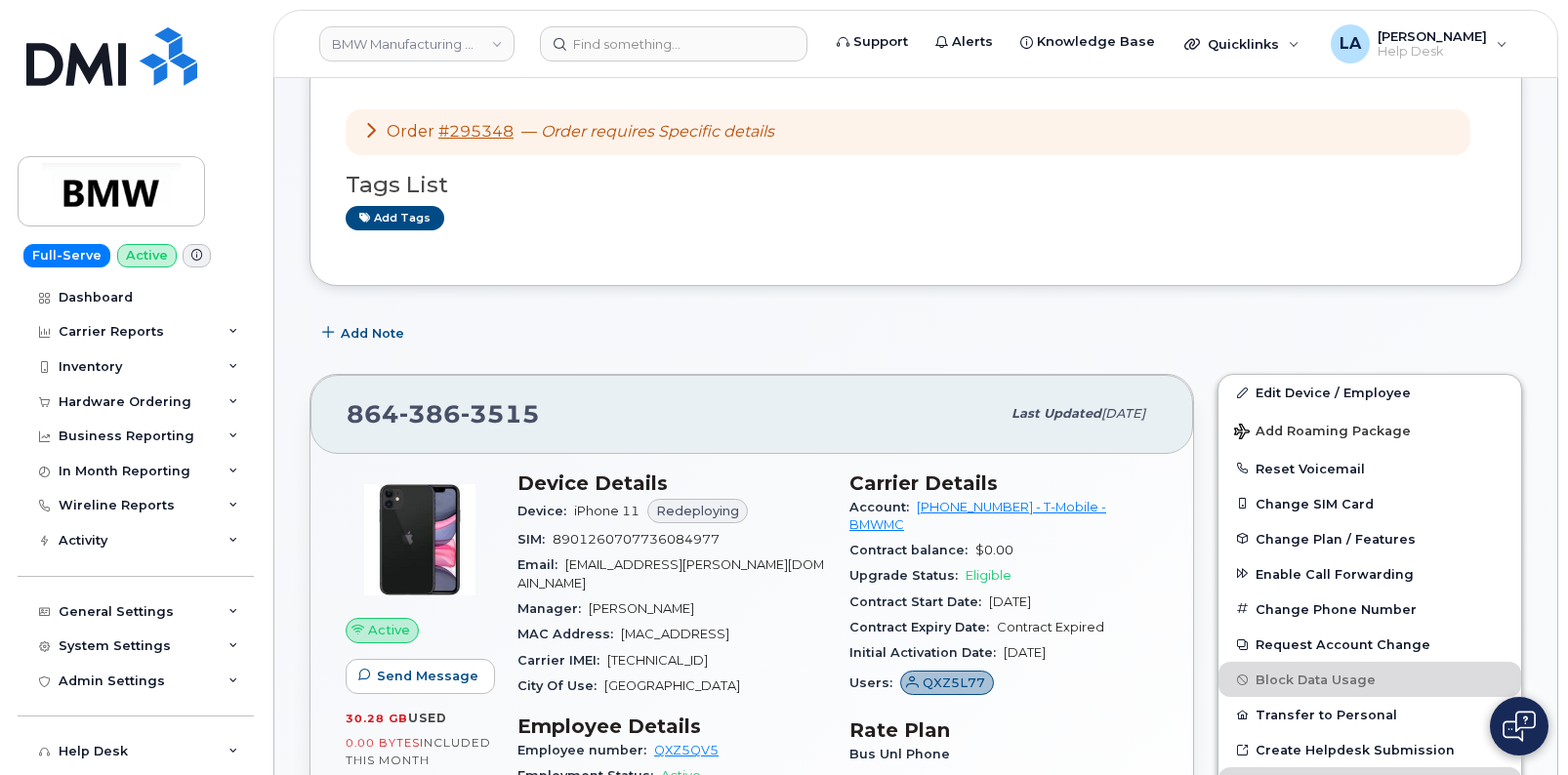scroll, scrollTop: 0, scrollLeft: 0, axis: both 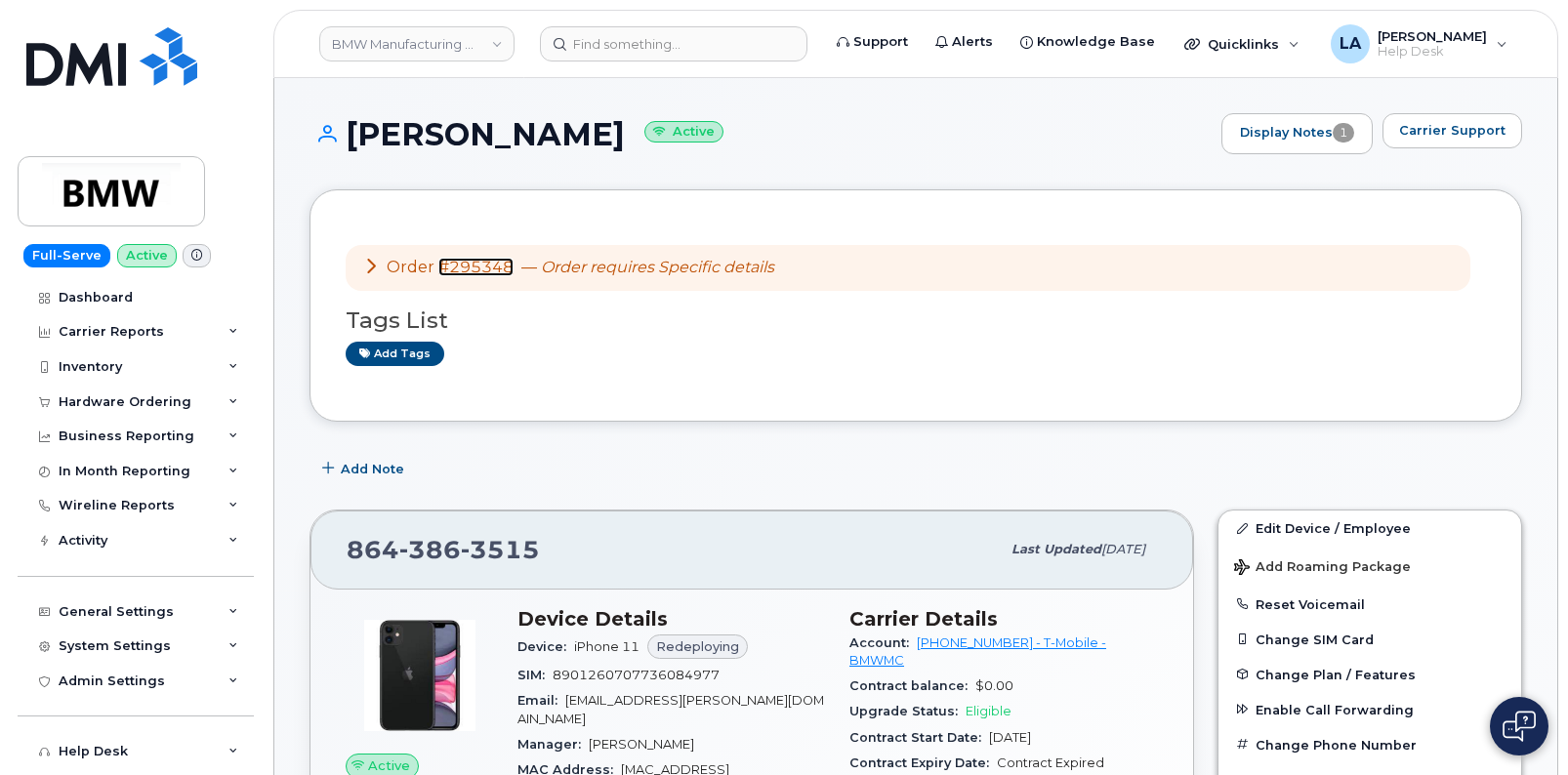 click on "#295348" at bounding box center [475, 266] 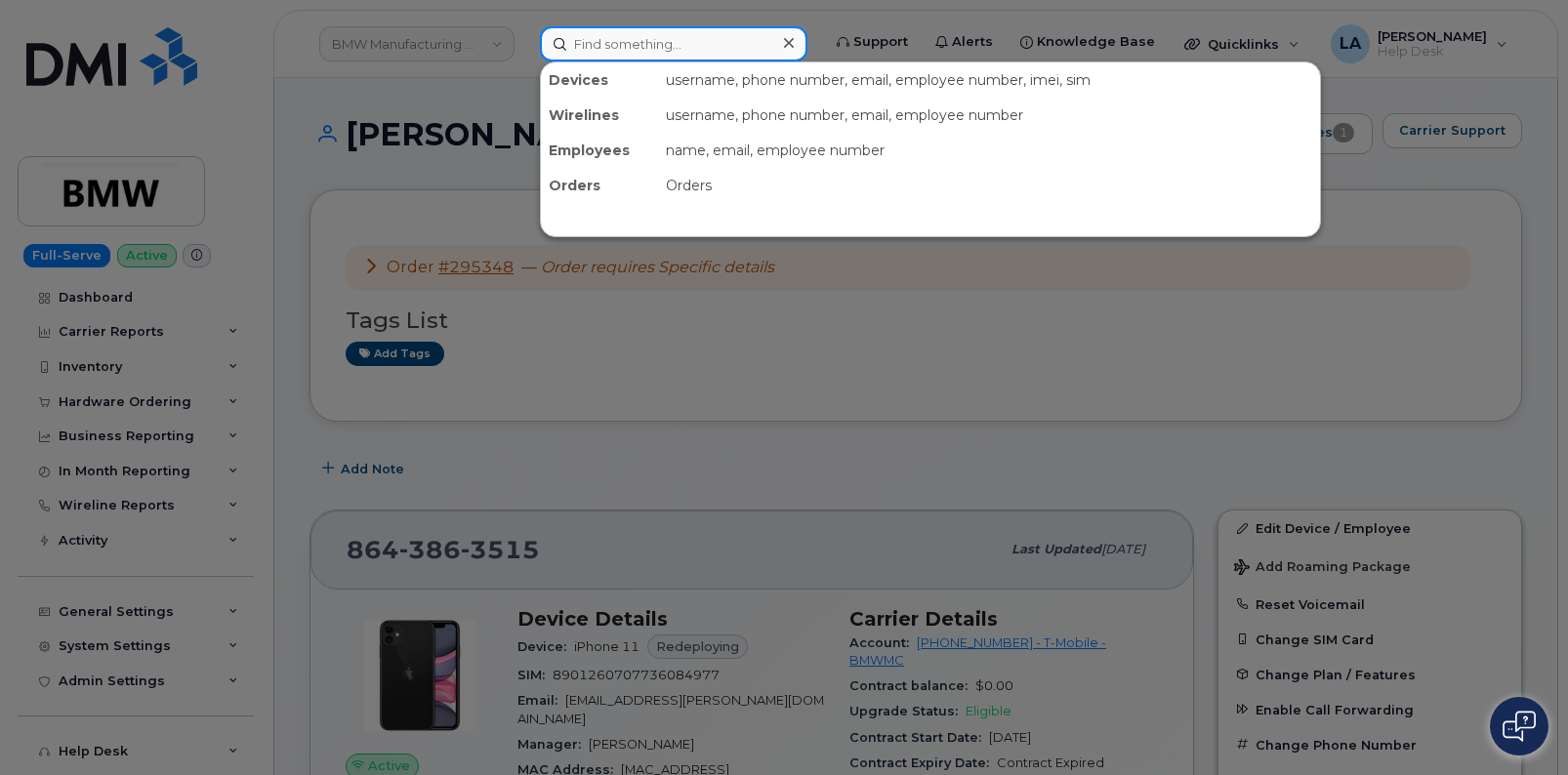 click at bounding box center (674, 44) 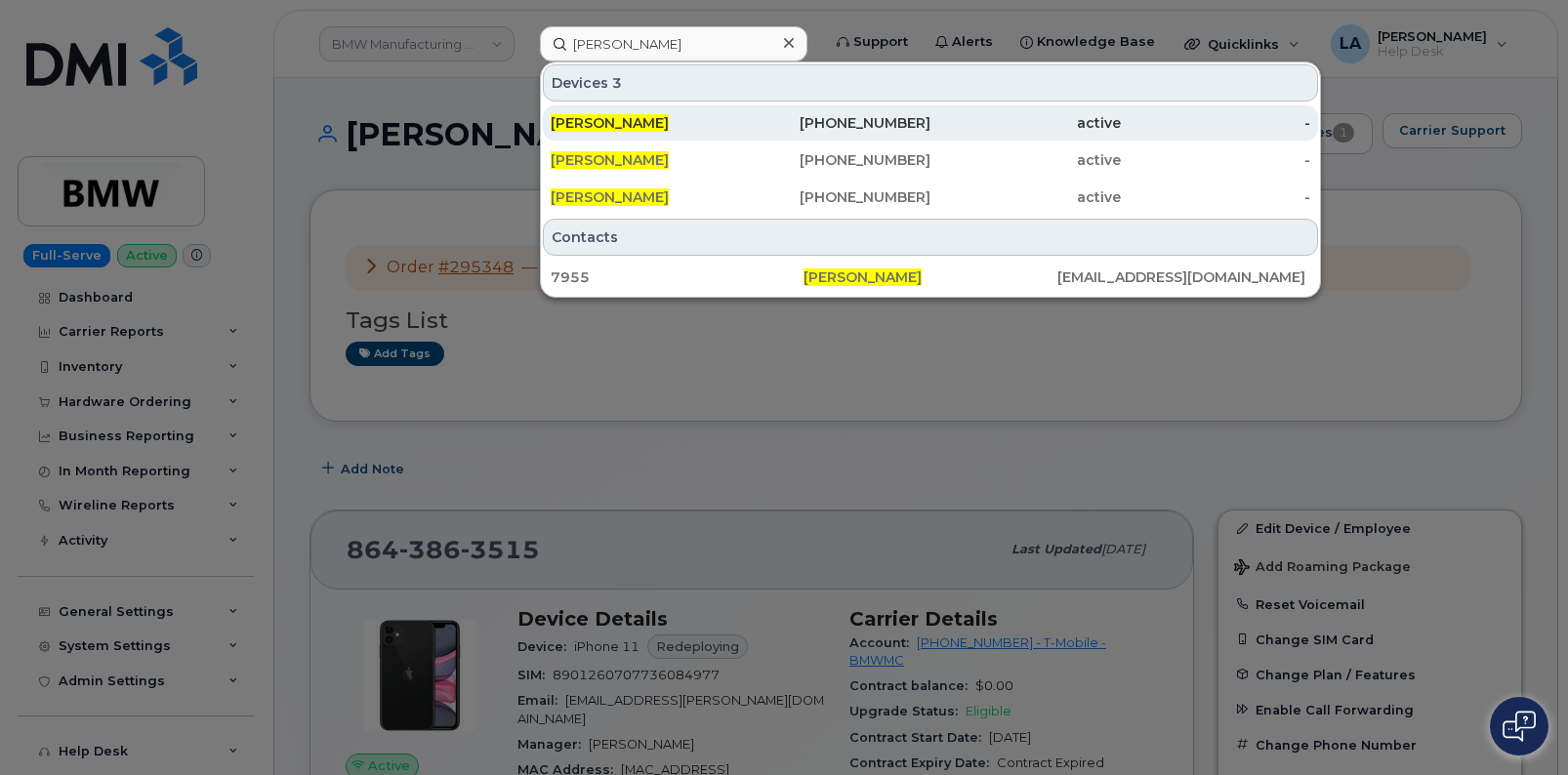 click on "[PERSON_NAME]" at bounding box center (609, 123) 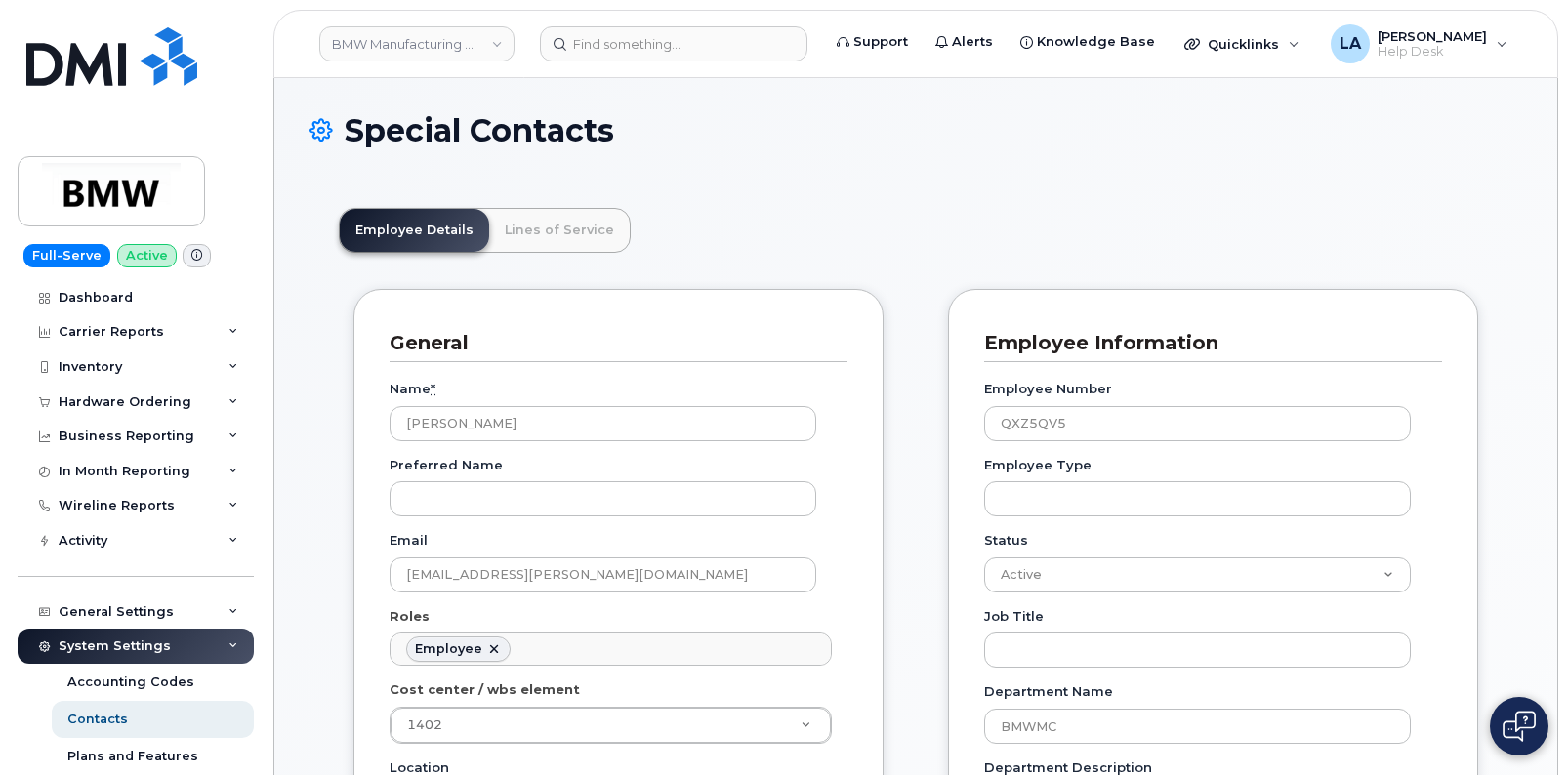 scroll, scrollTop: 0, scrollLeft: 0, axis: both 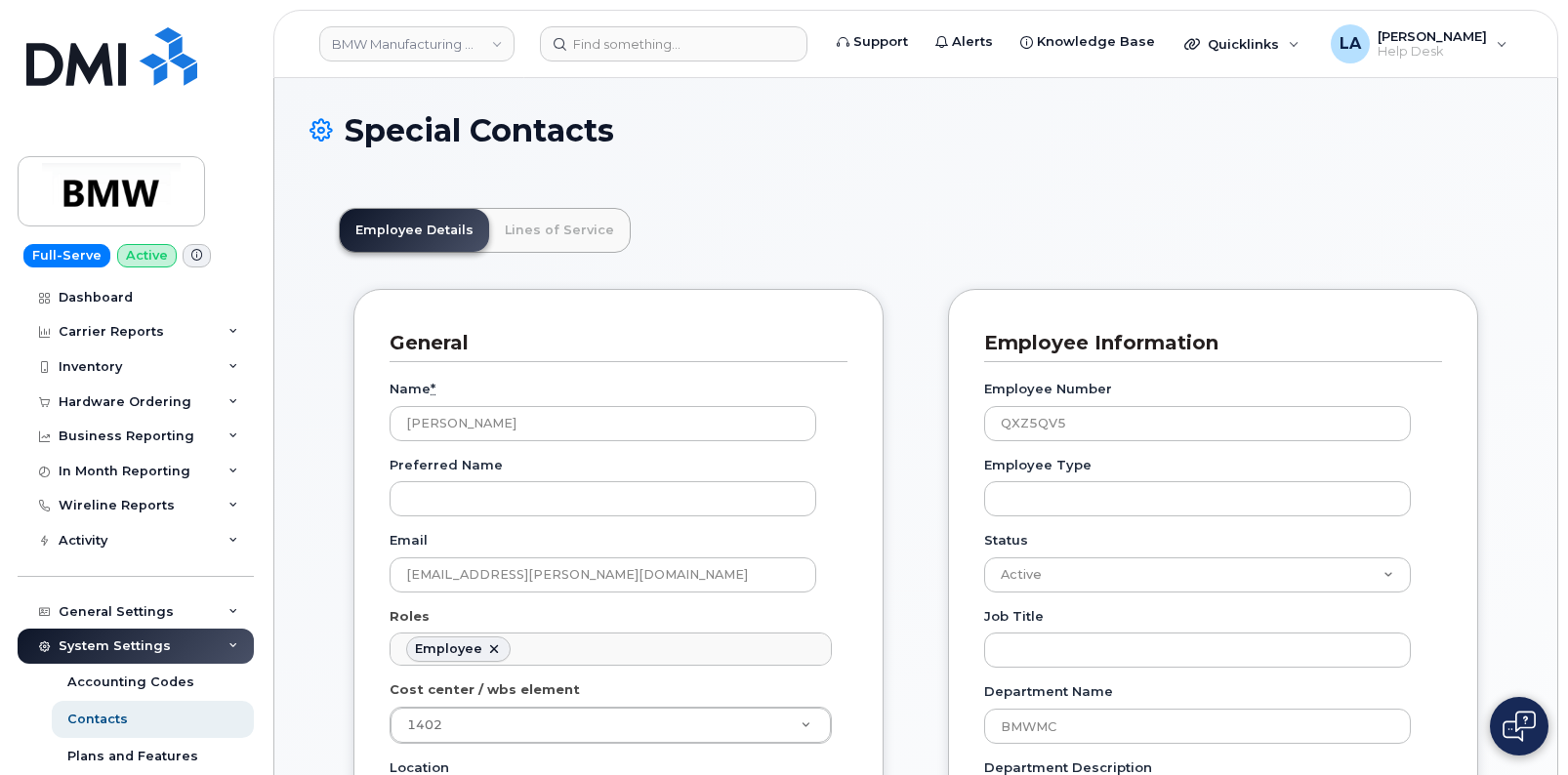 drag, startPoint x: 1565, startPoint y: 188, endPoint x: 1573, endPoint y: 272, distance: 84.38009 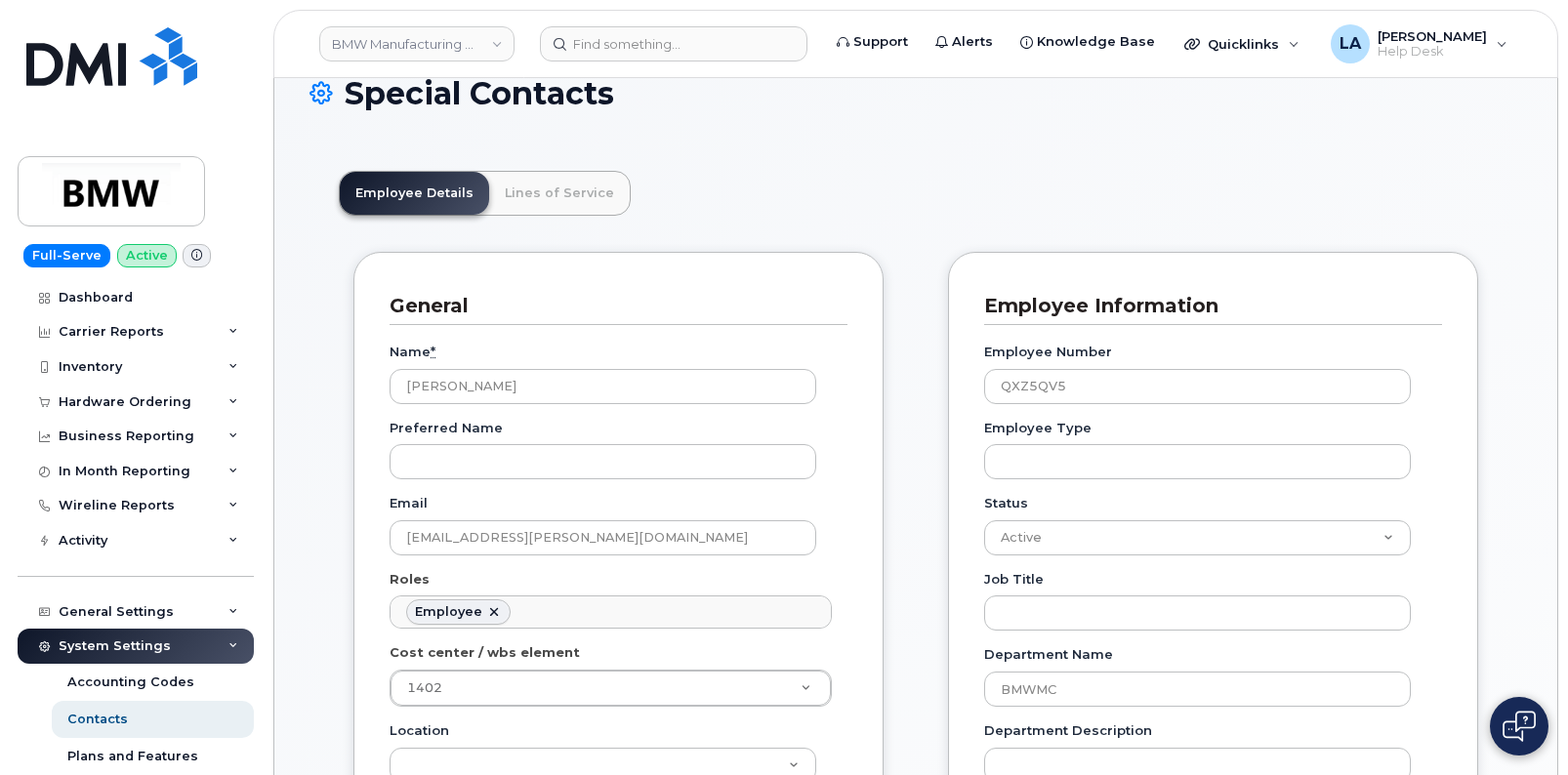 scroll, scrollTop: 19, scrollLeft: 0, axis: vertical 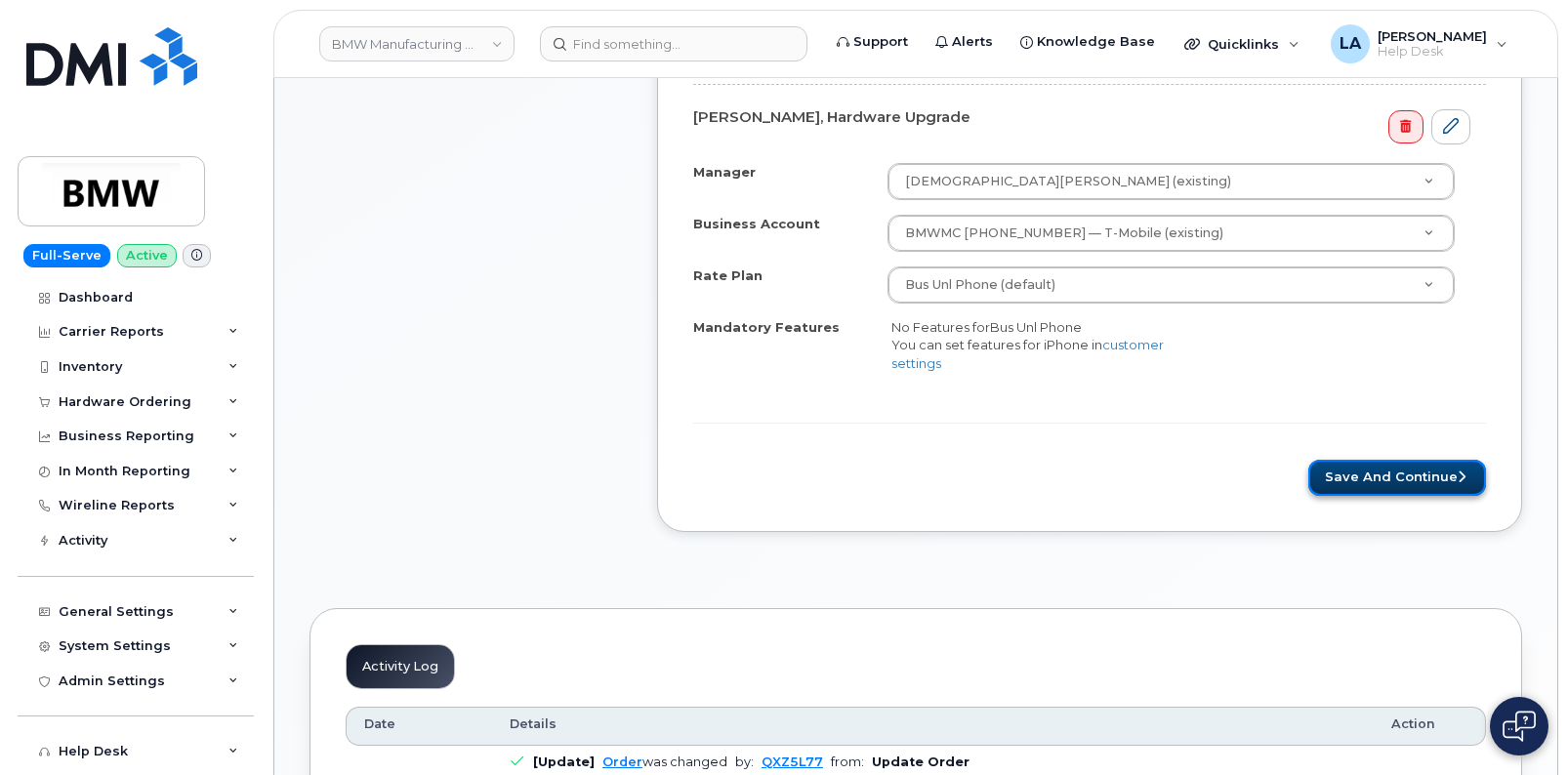 click on "Save and Continue" at bounding box center [1397, 477] 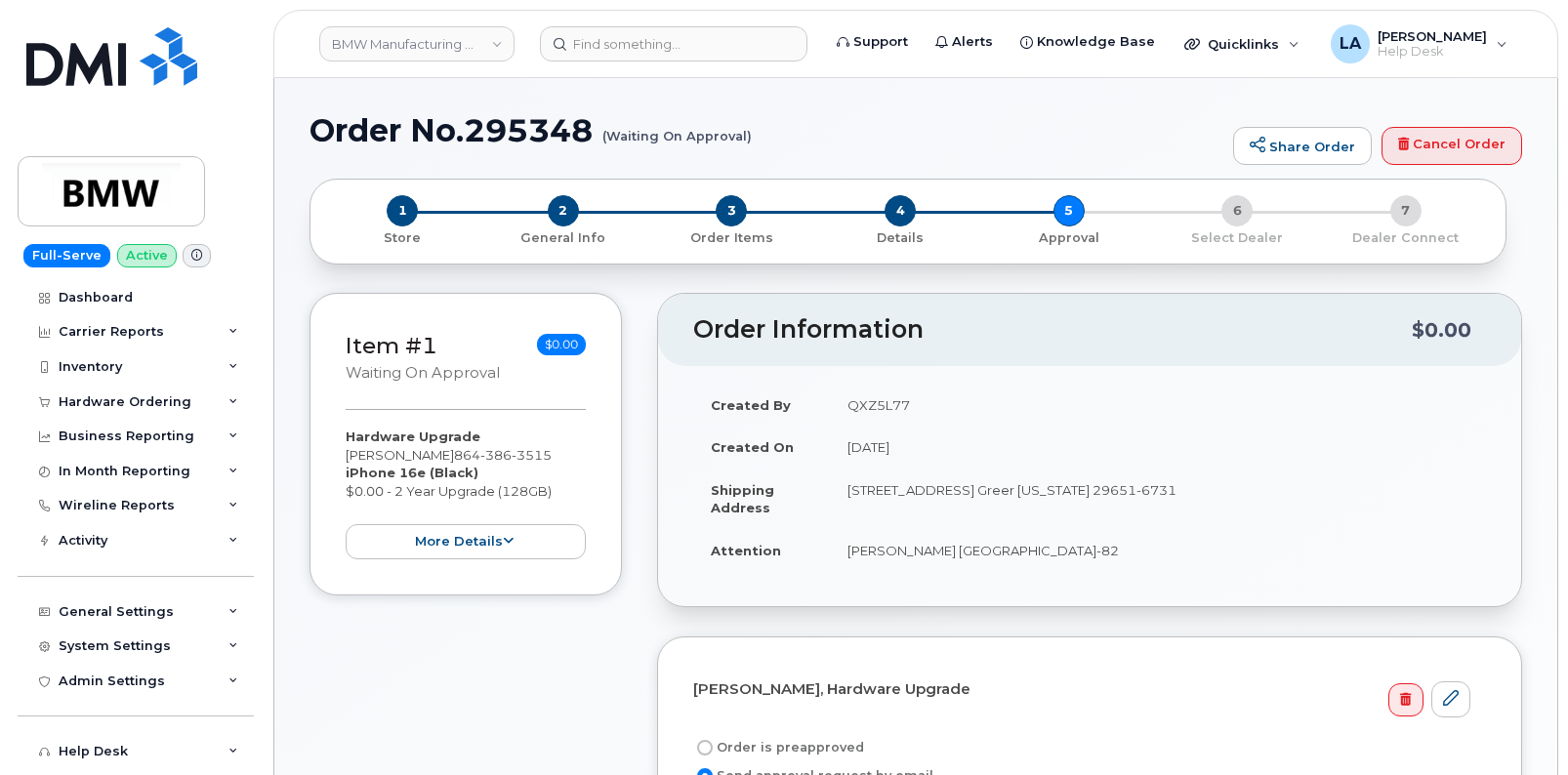 scroll, scrollTop: 0, scrollLeft: 0, axis: both 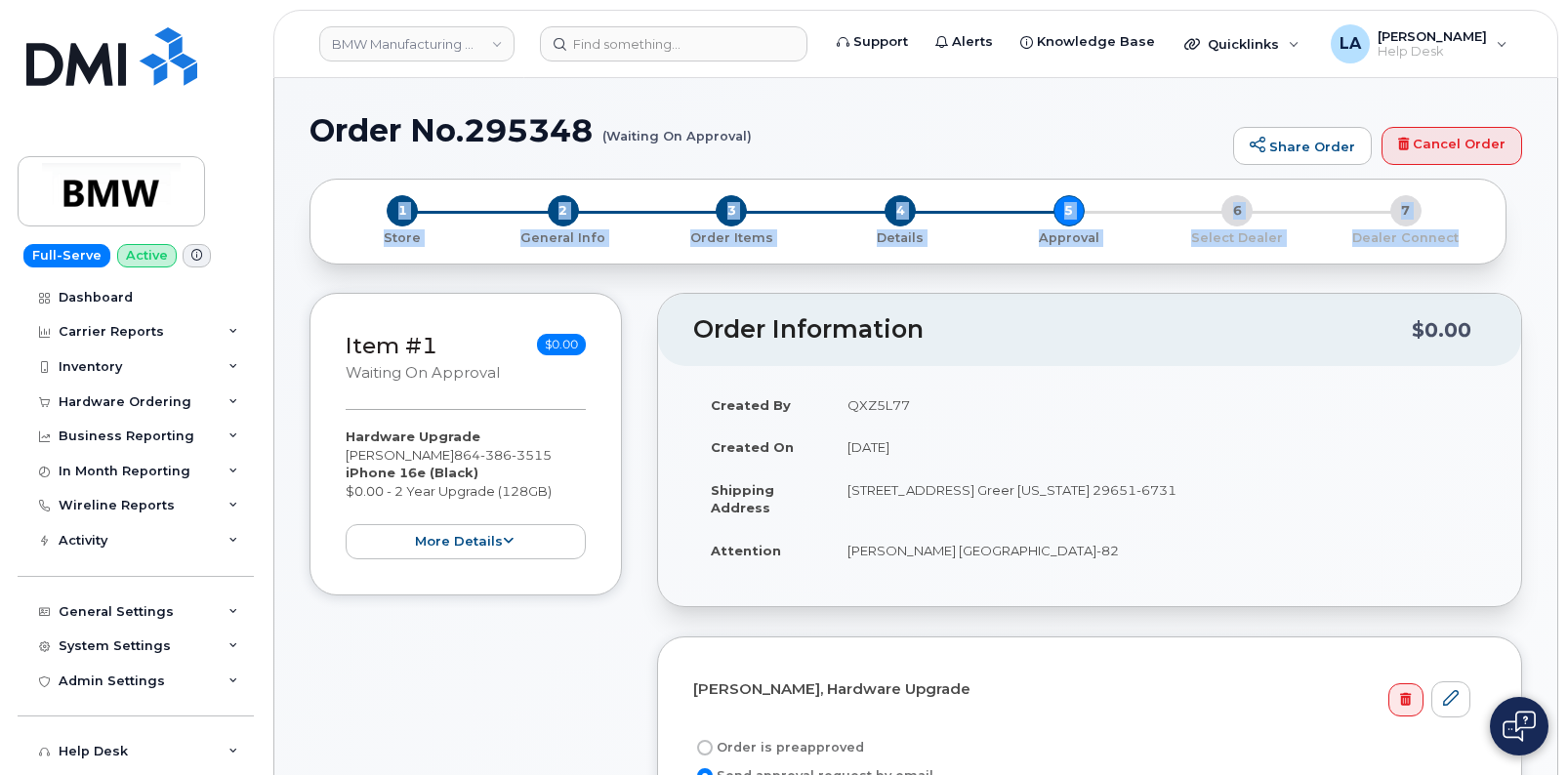 drag, startPoint x: 1566, startPoint y: 129, endPoint x: 1577, endPoint y: 200, distance: 71.84706 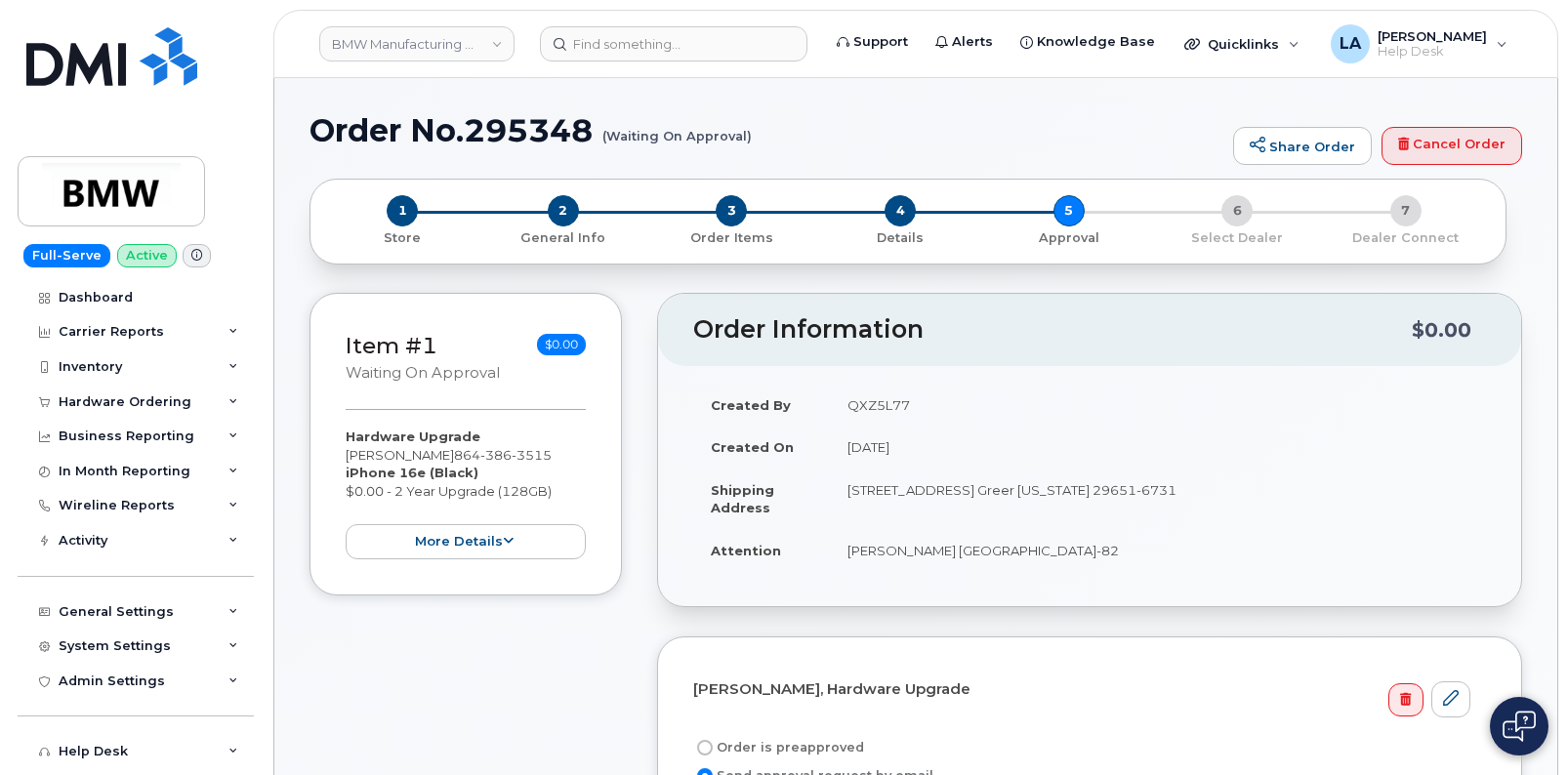 drag, startPoint x: 1567, startPoint y: 184, endPoint x: 1573, endPoint y: 262, distance: 78.230429 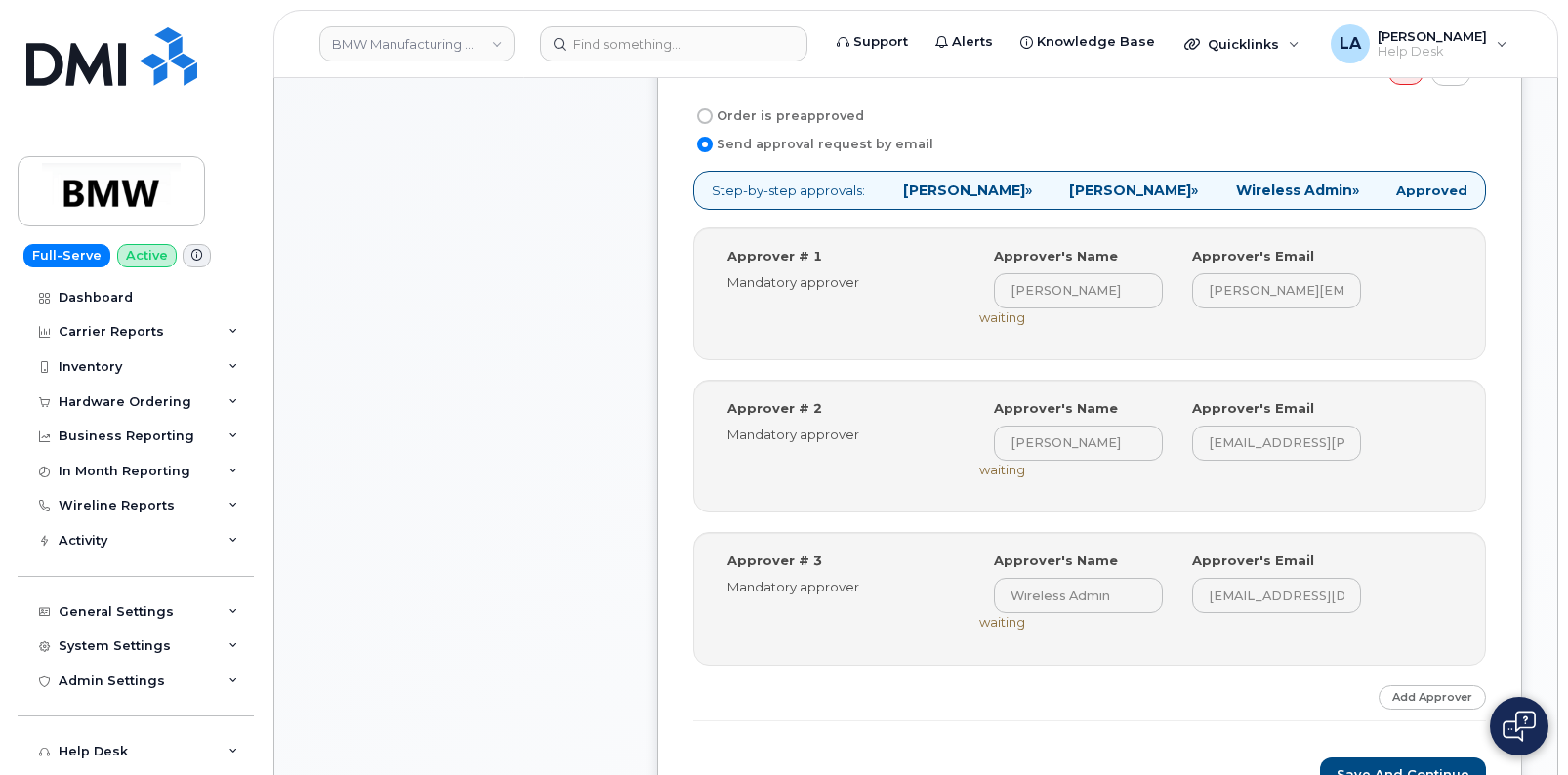 scroll, scrollTop: 625, scrollLeft: 0, axis: vertical 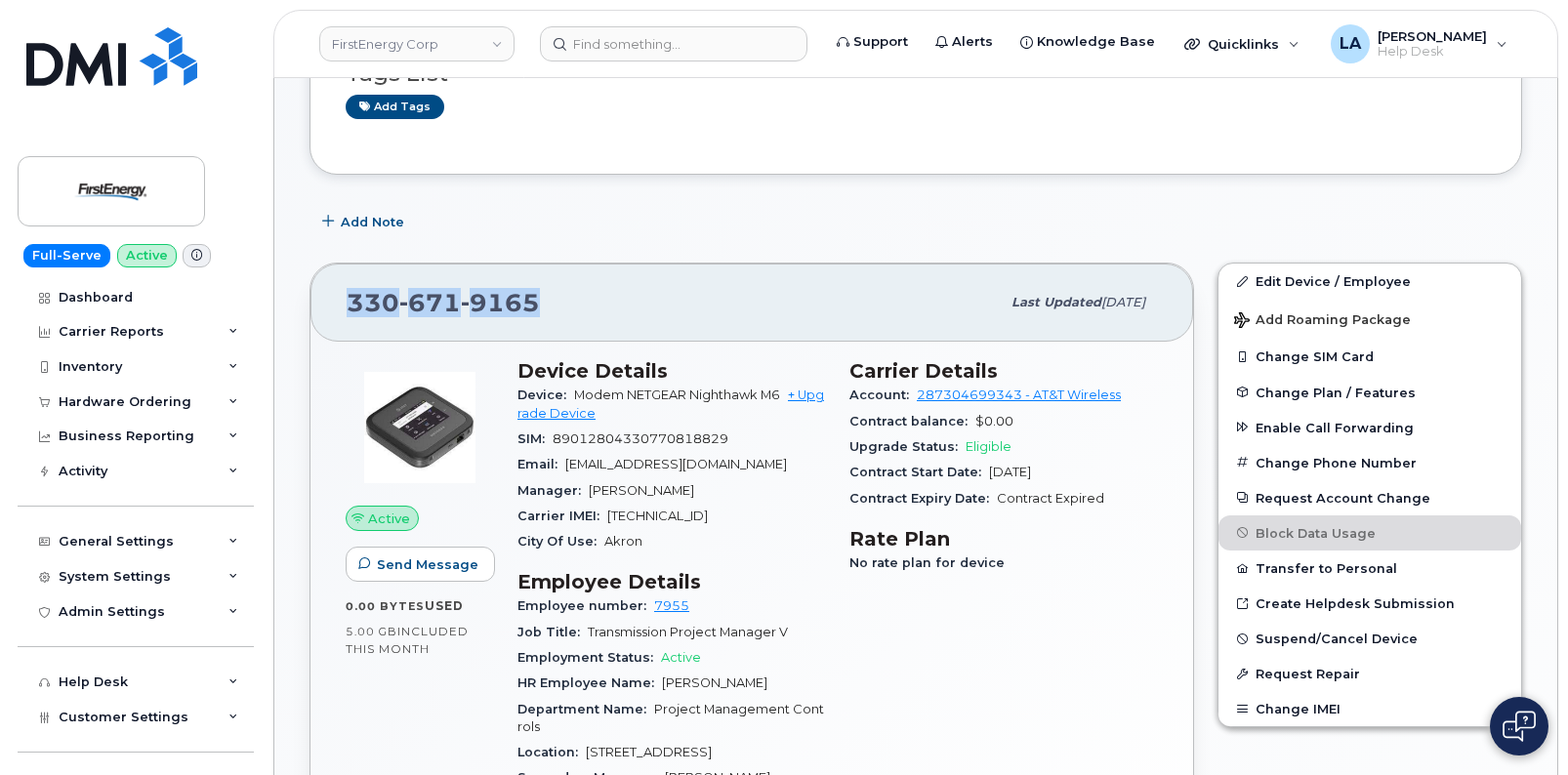 drag, startPoint x: 405, startPoint y: 305, endPoint x: 359, endPoint y: 289, distance: 48.703183 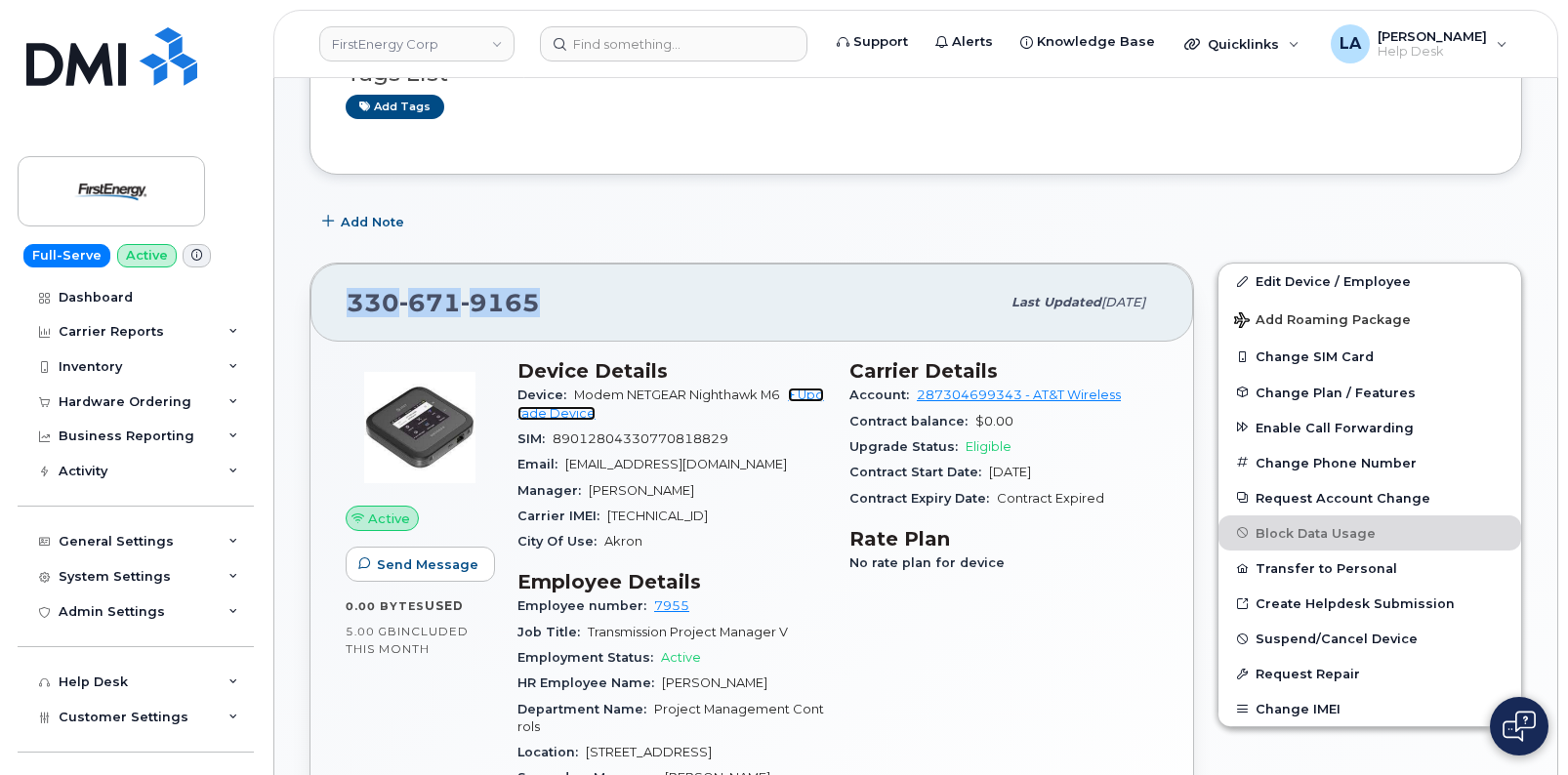 click on "+ Upgrade Device" 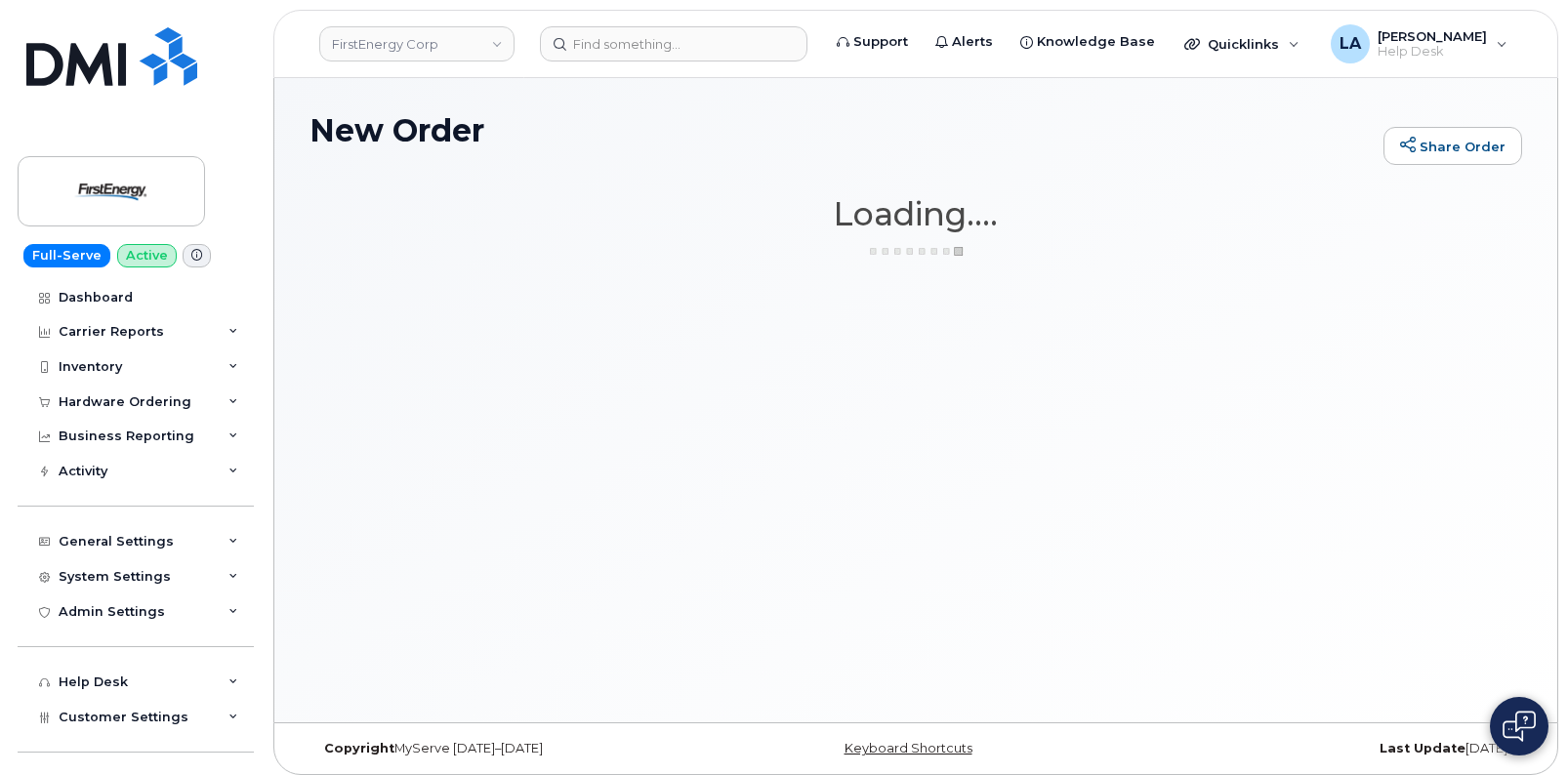 scroll, scrollTop: 0, scrollLeft: 0, axis: both 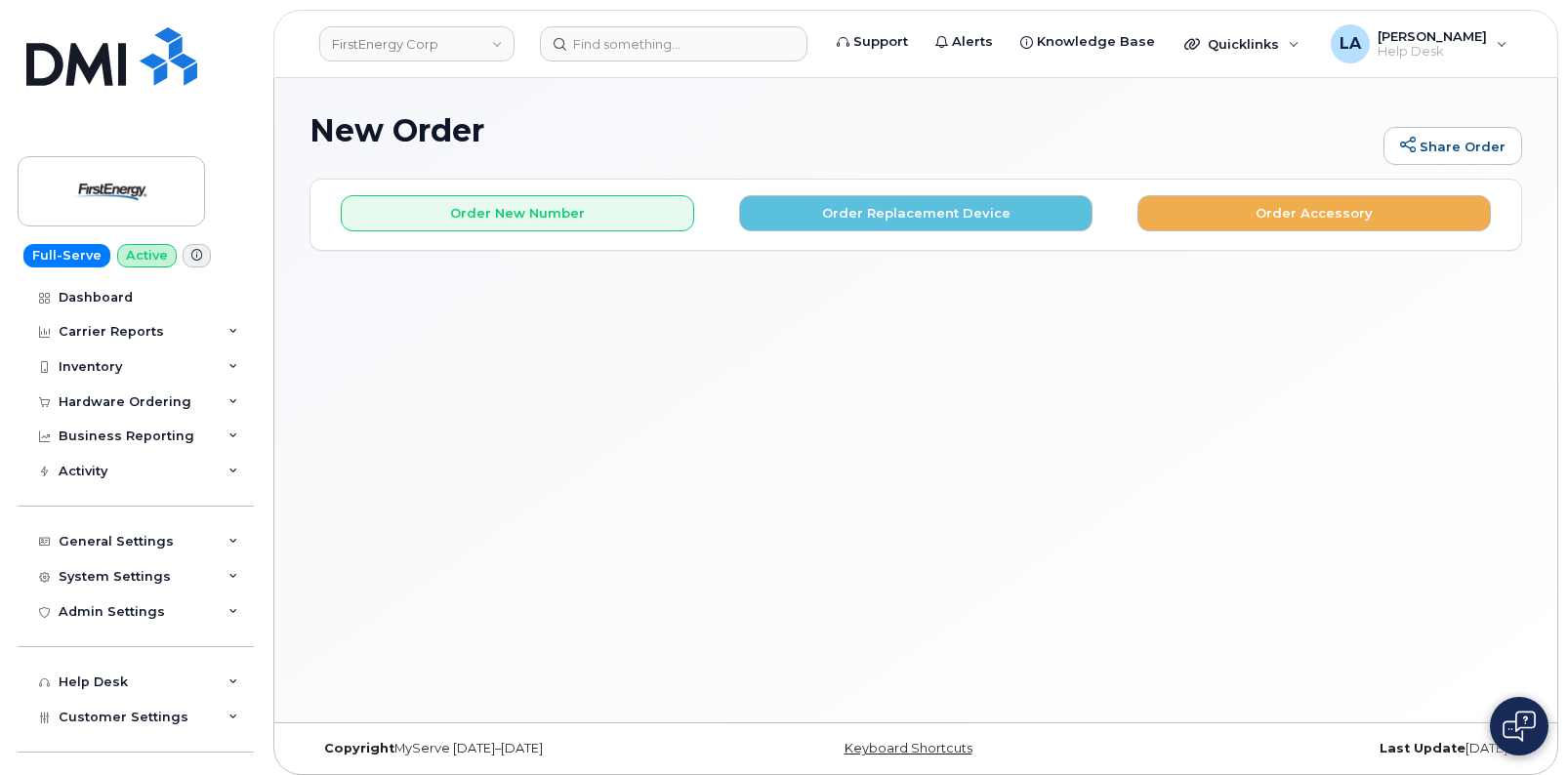 click on "New Order
Share Order
×
Share This Order
If you want to allow others to create or edit orders, share this link with them:
https://myserve.ca/customer/4da0f40c-4532-4935-8340-67bfc51fc352/hardware_orders/new
Loading....
Order New Number
Order Replacement Device
Order Accessory
Please choose the carrier to which you'd like to order the new device on" 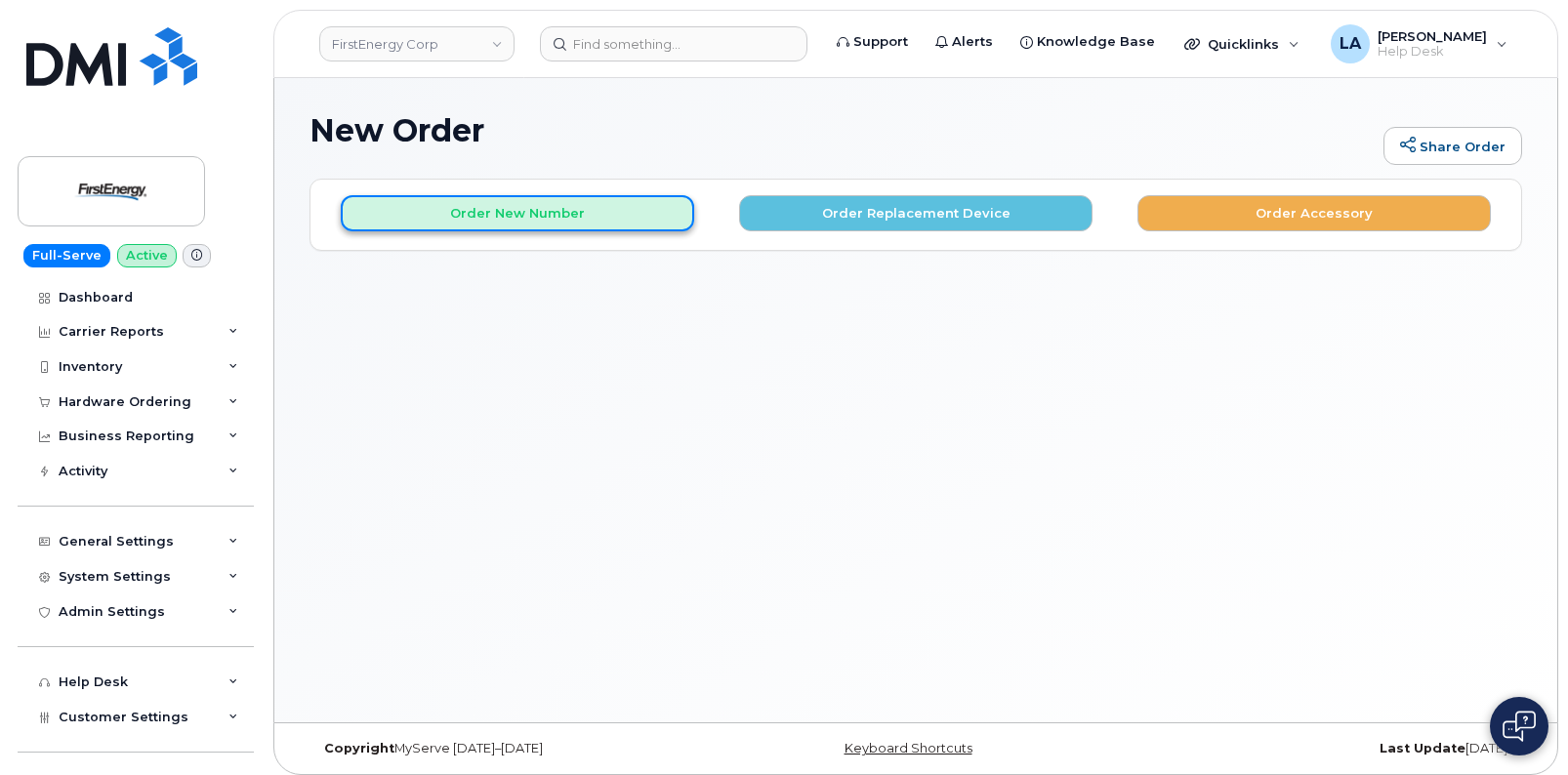 click on "Order New Number" 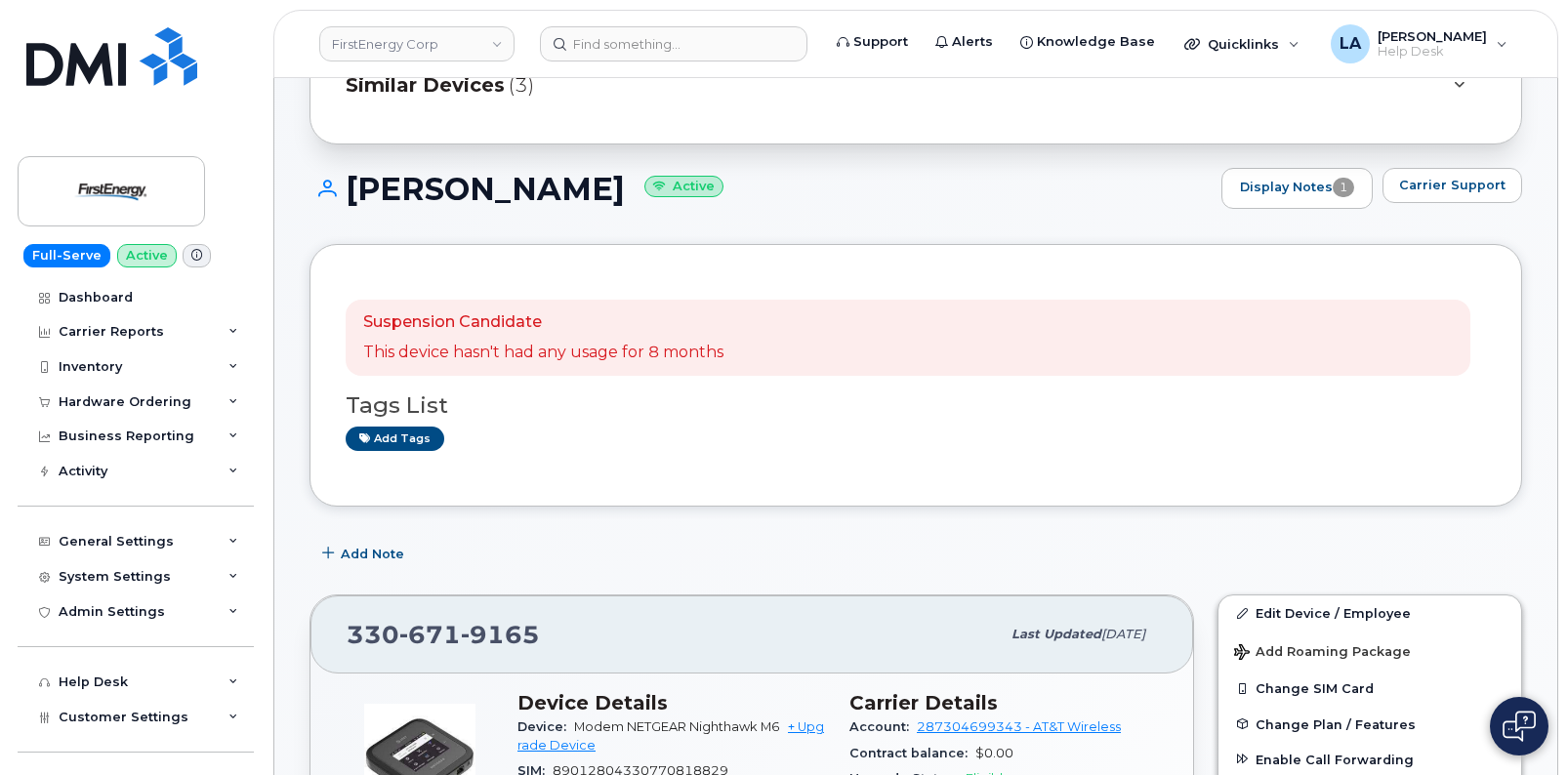 scroll, scrollTop: 130, scrollLeft: 0, axis: vertical 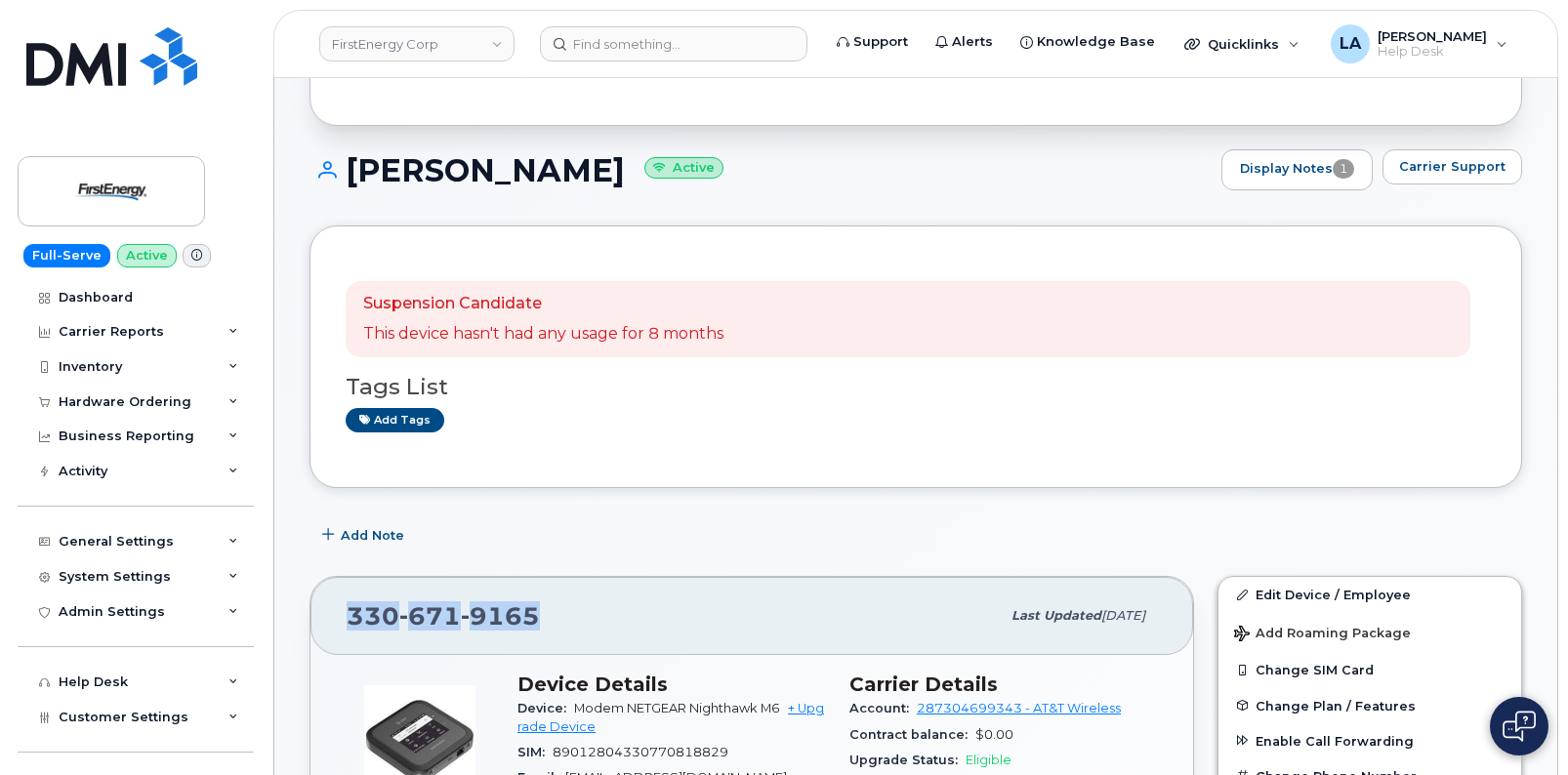 drag, startPoint x: 566, startPoint y: 616, endPoint x: 351, endPoint y: 609, distance: 215.11392 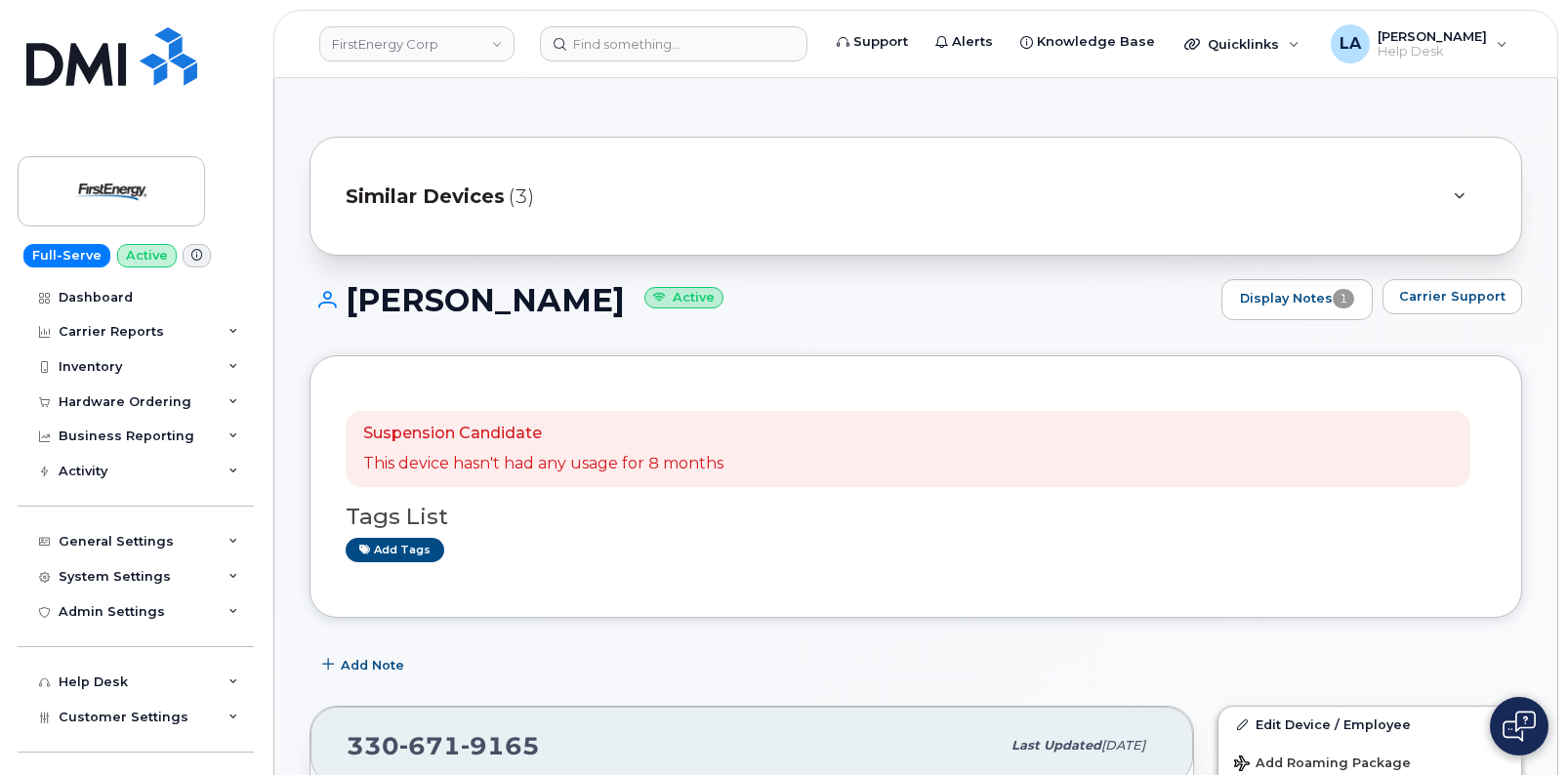 click 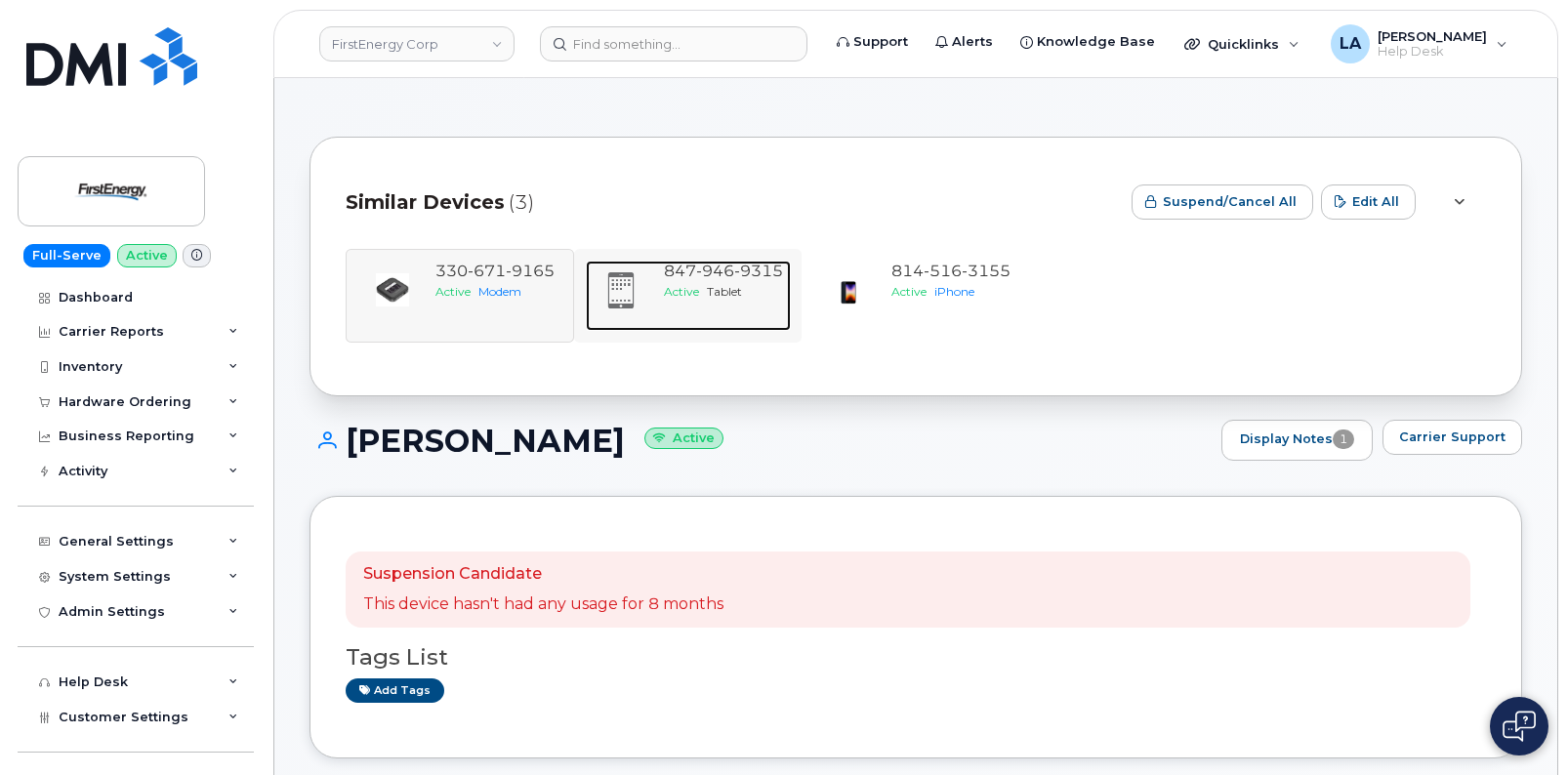click on "847 946 9315 Active Tablet" 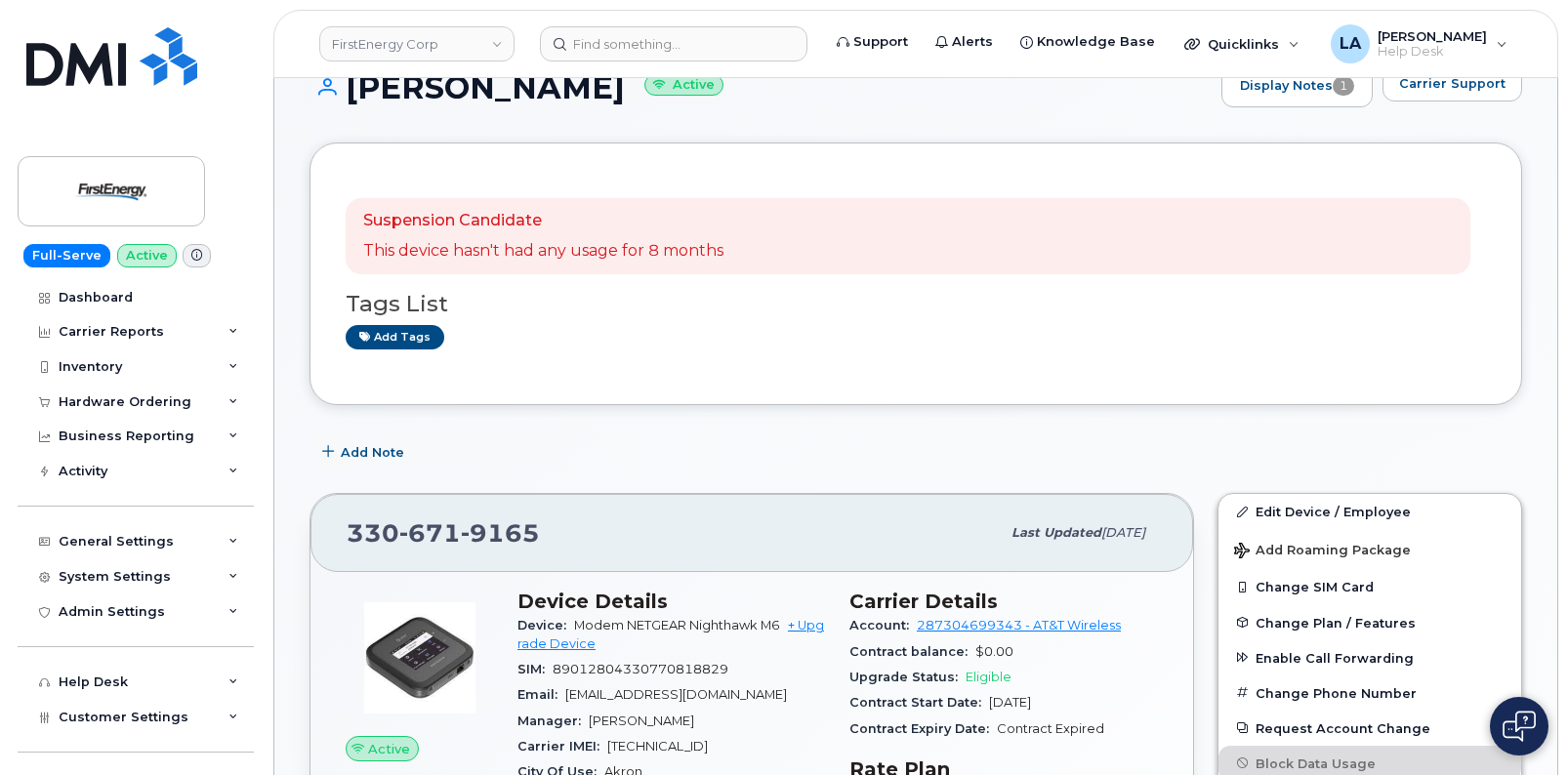 scroll, scrollTop: 293, scrollLeft: 0, axis: vertical 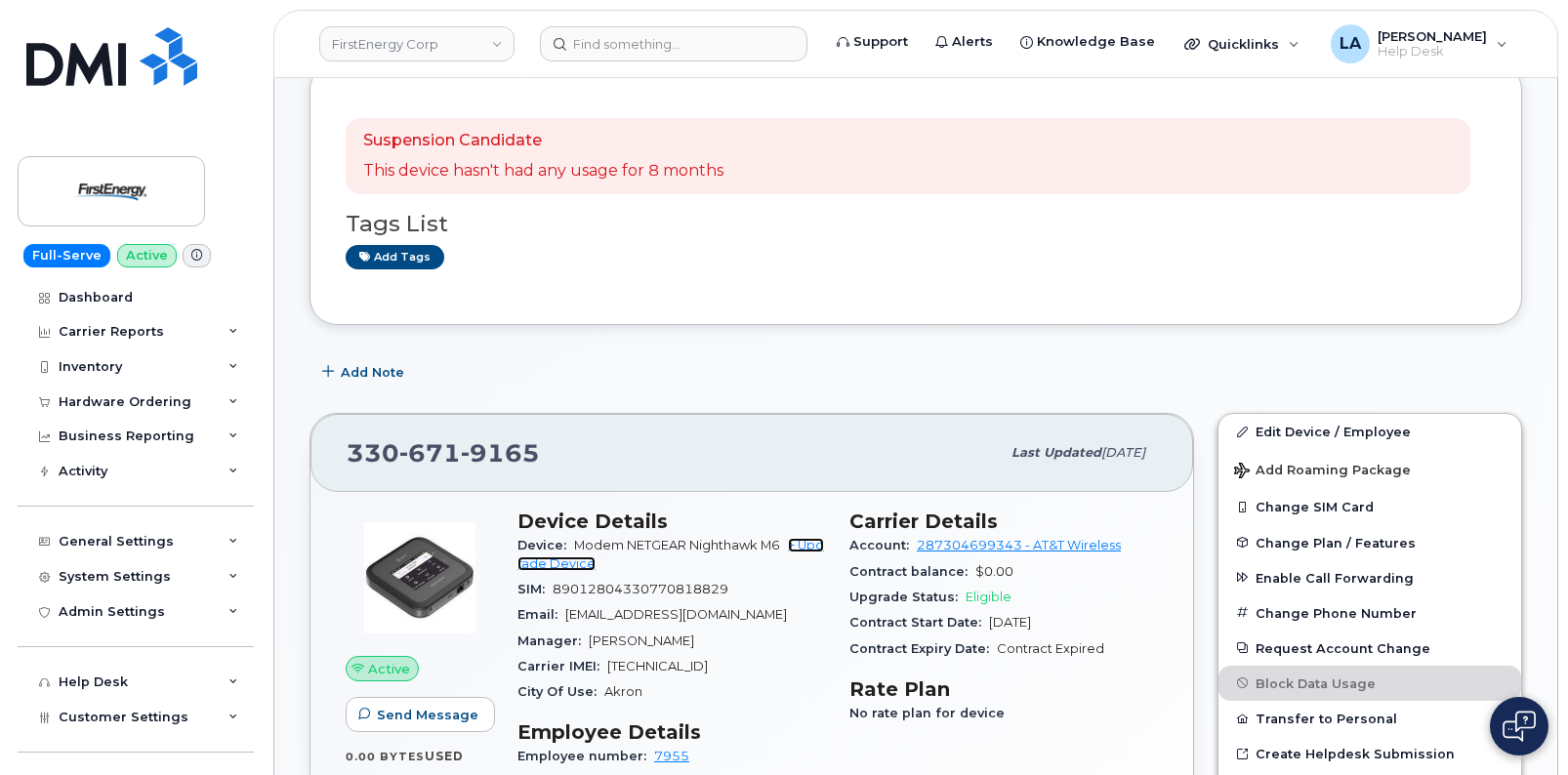 click on "+ Upgrade Device" 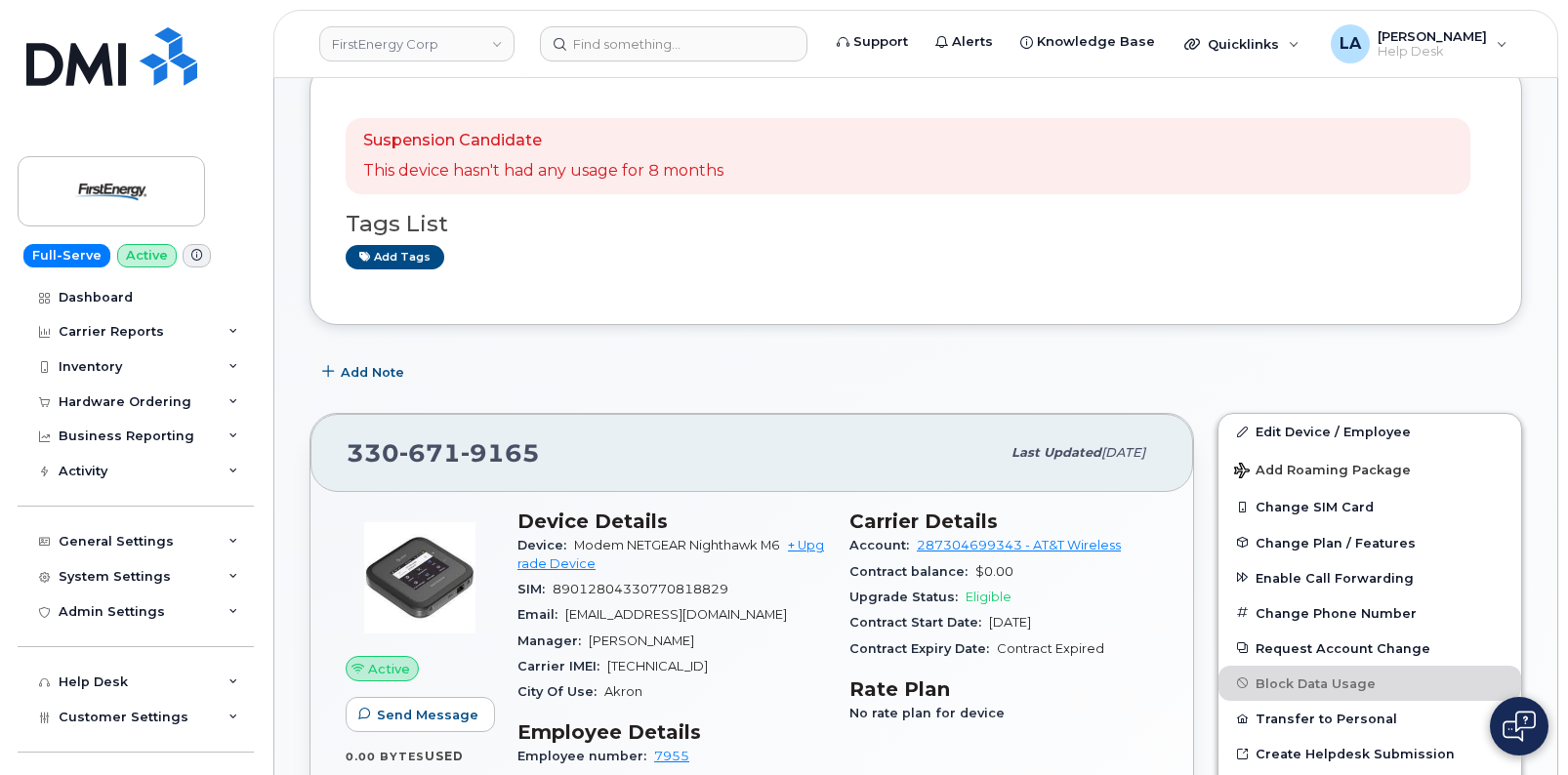 drag, startPoint x: 1479, startPoint y: 313, endPoint x: 1385, endPoint y: 340, distance: 97.800818 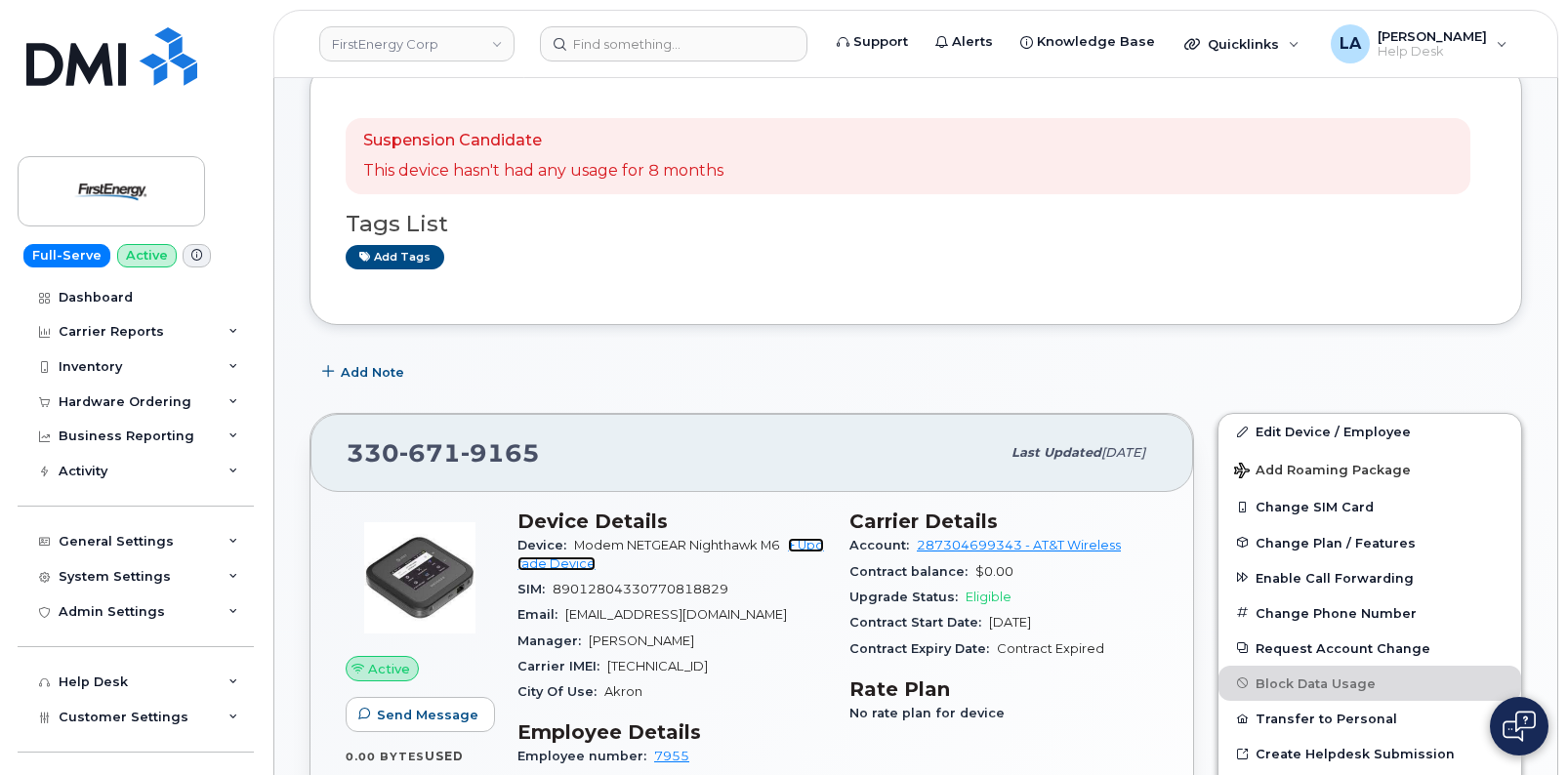 click on "+ Upgrade Device" 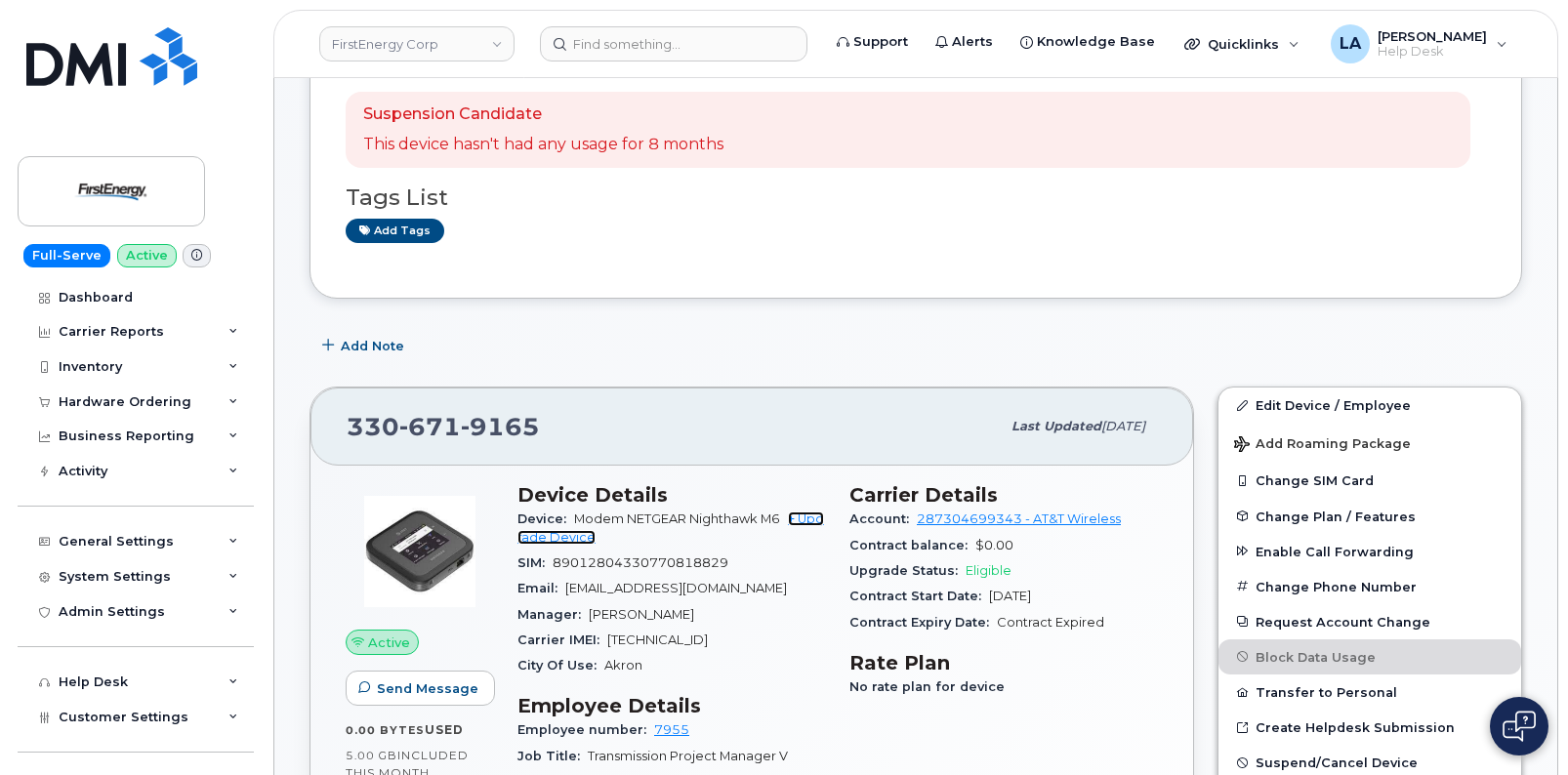 scroll, scrollTop: 325, scrollLeft: 0, axis: vertical 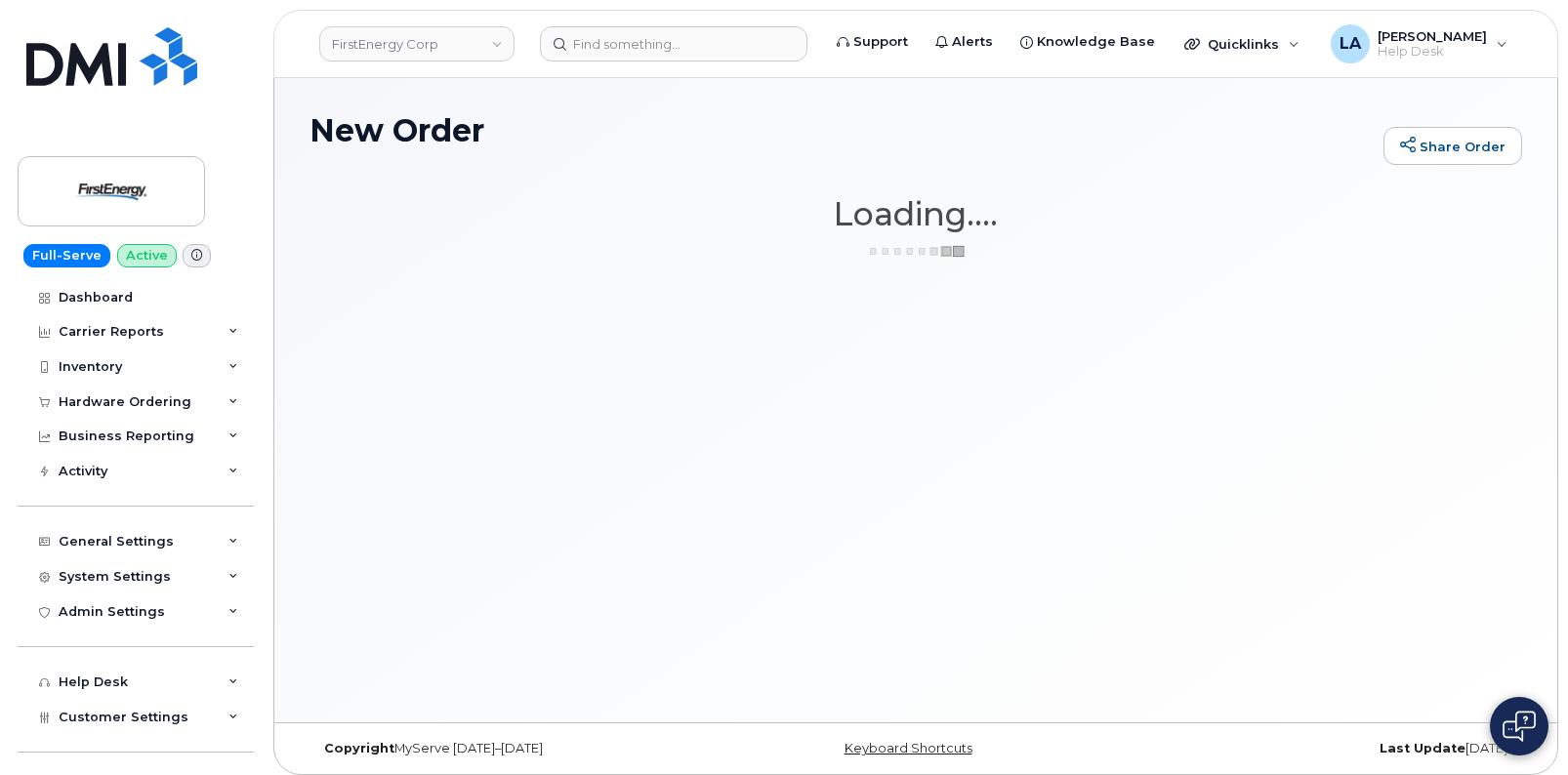 click on "New Order
Share Order
×
Share This Order
If you want to allow others to create or edit orders, share this link with them:
[URL][DOMAIN_NAME]
Loading....
Order New Number
Order Replacement Device
Order Accessory
Please choose the carrier to which you'd like to order the new device on" 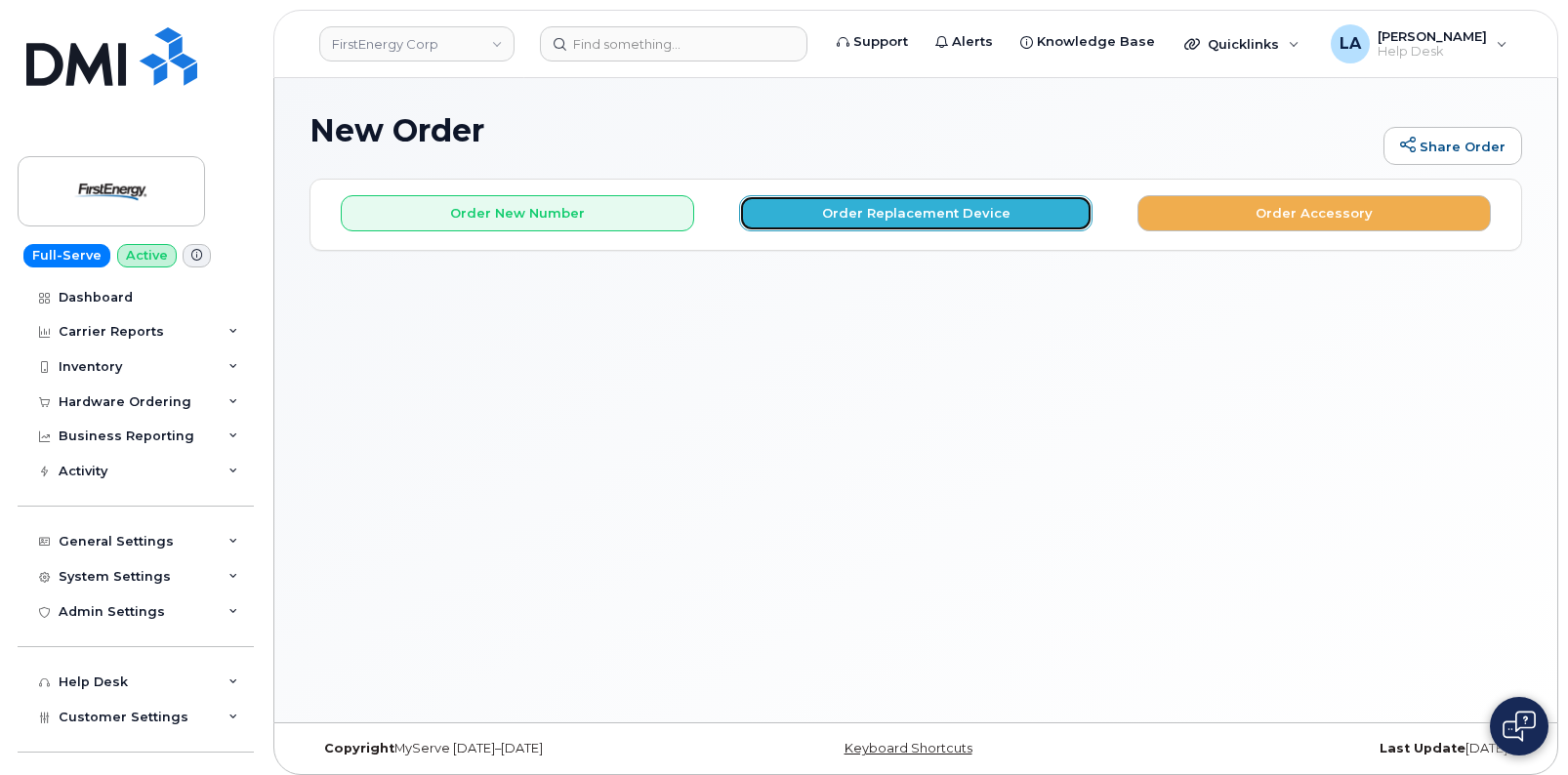 click on "Order Replacement Device" 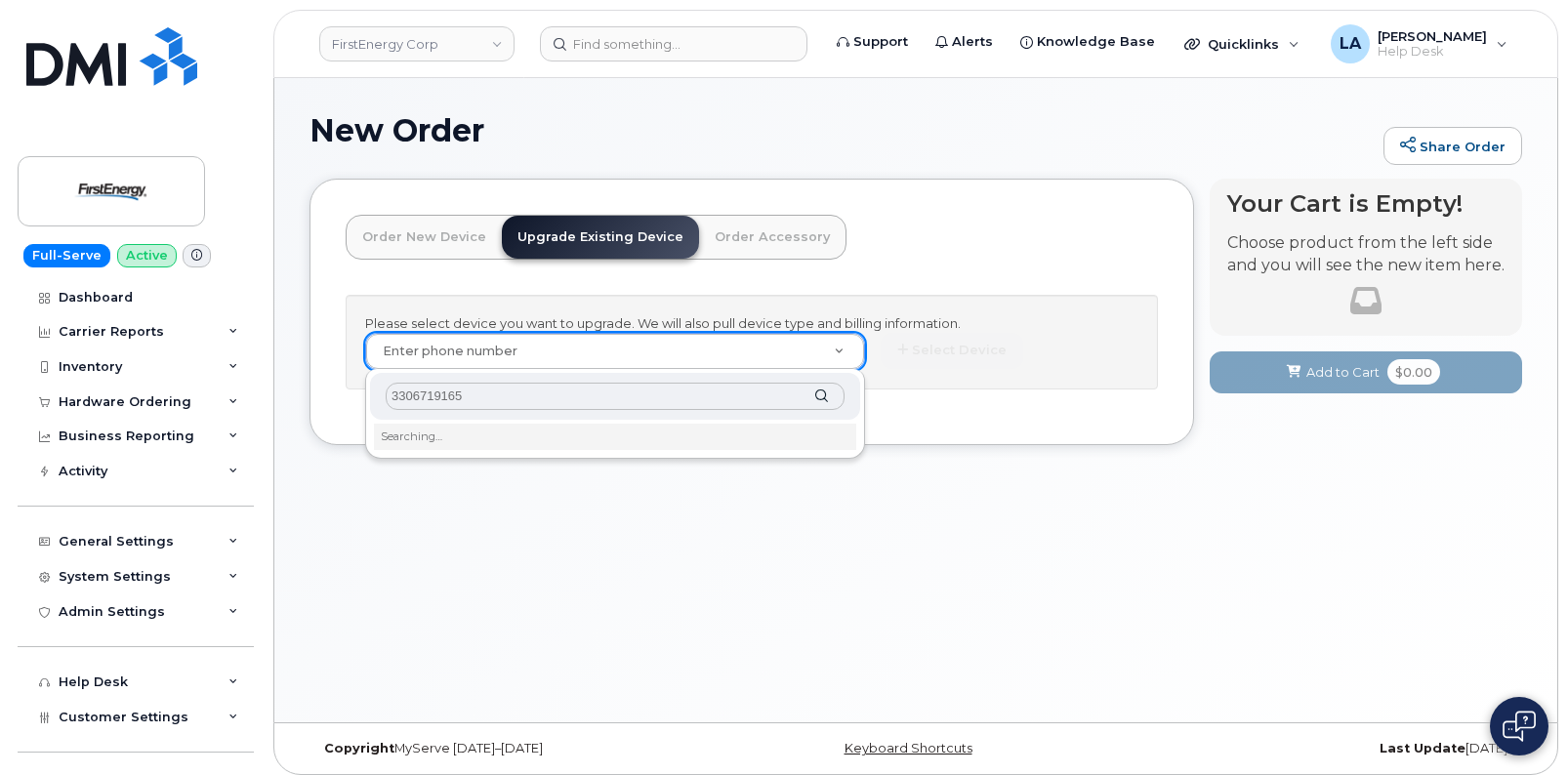 type on "3306719165" 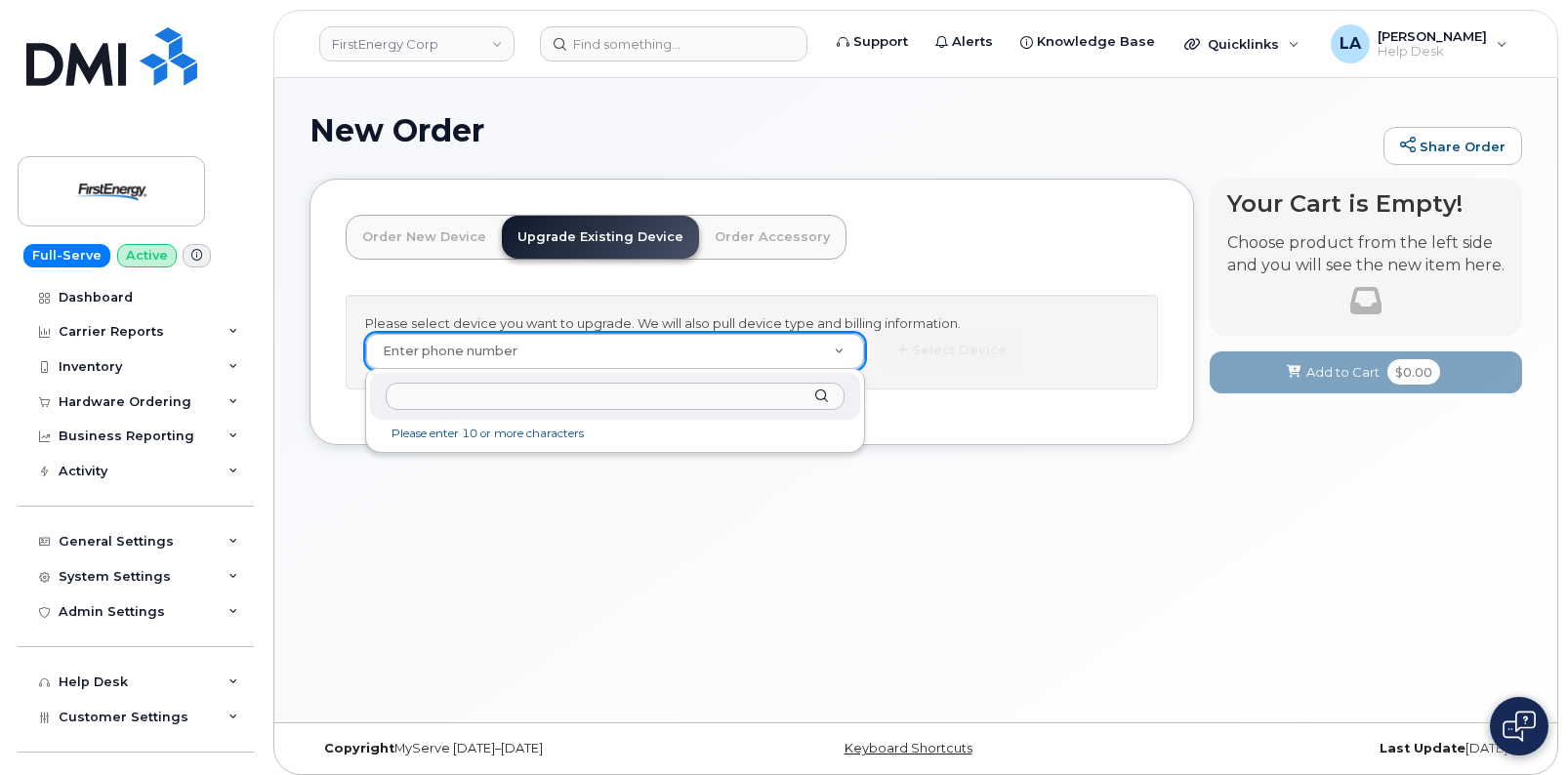 paste on "3306719165" 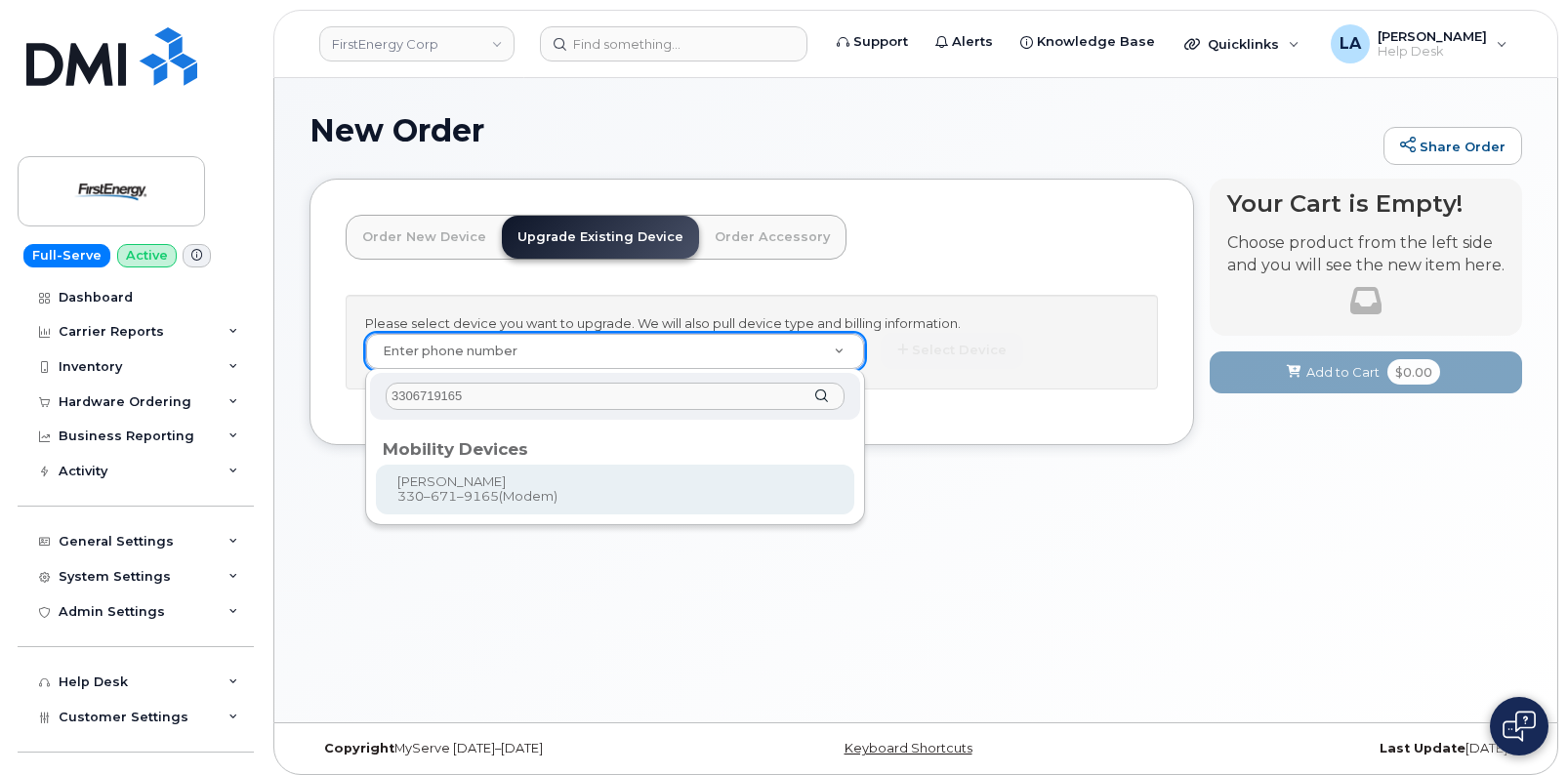 type on "3306719165" 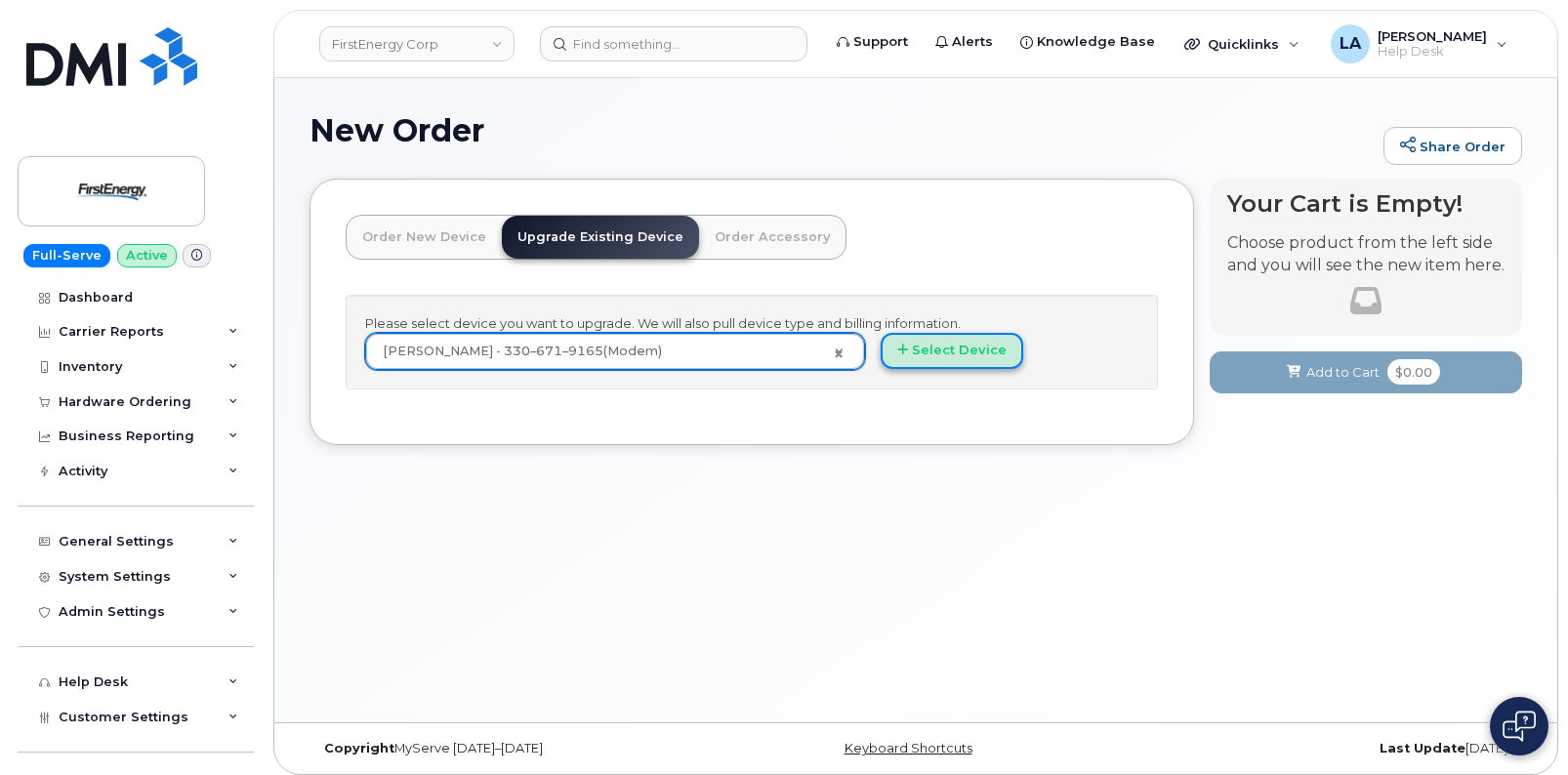 click on "Select Device" 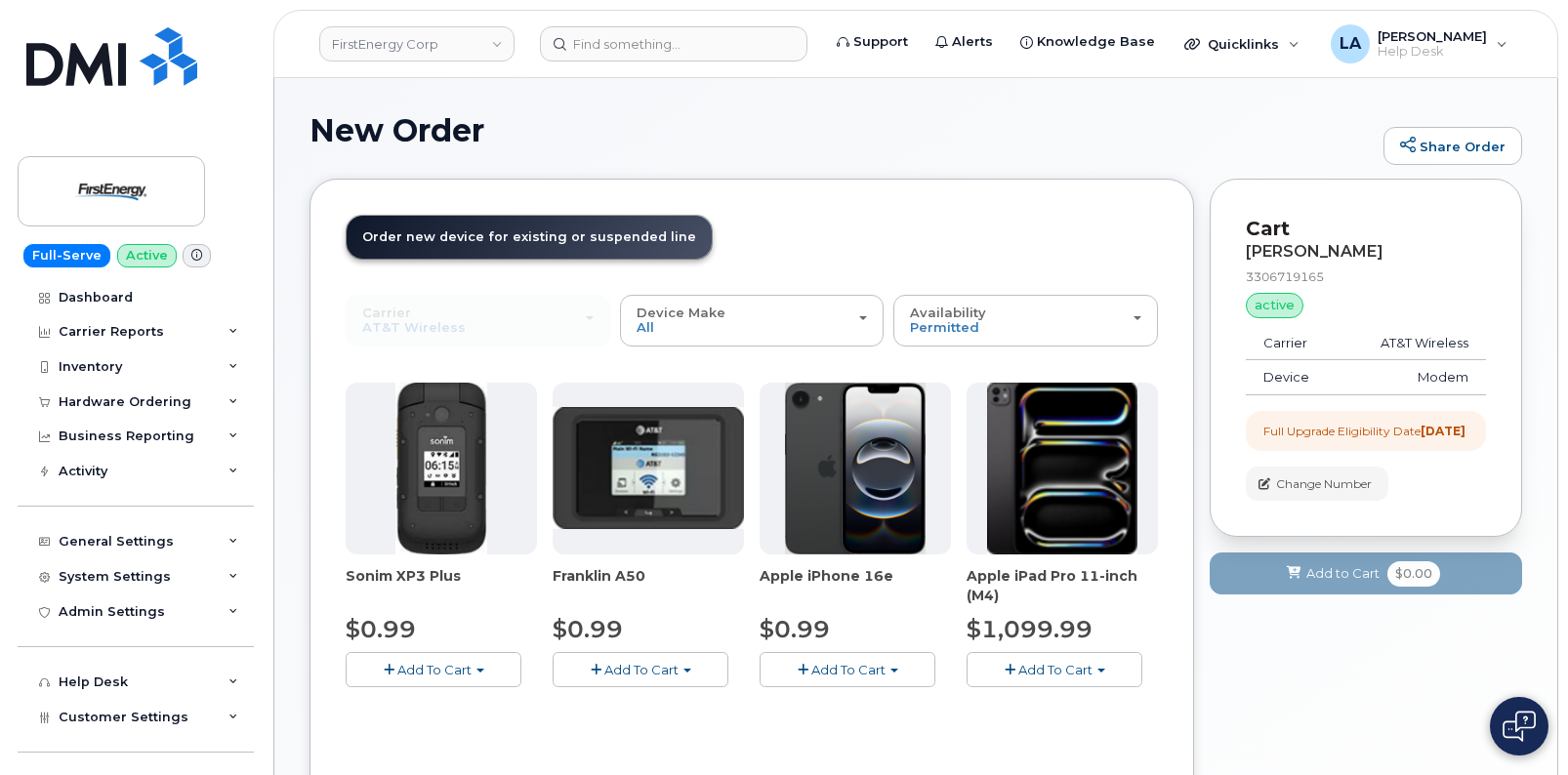 click on "New Order" 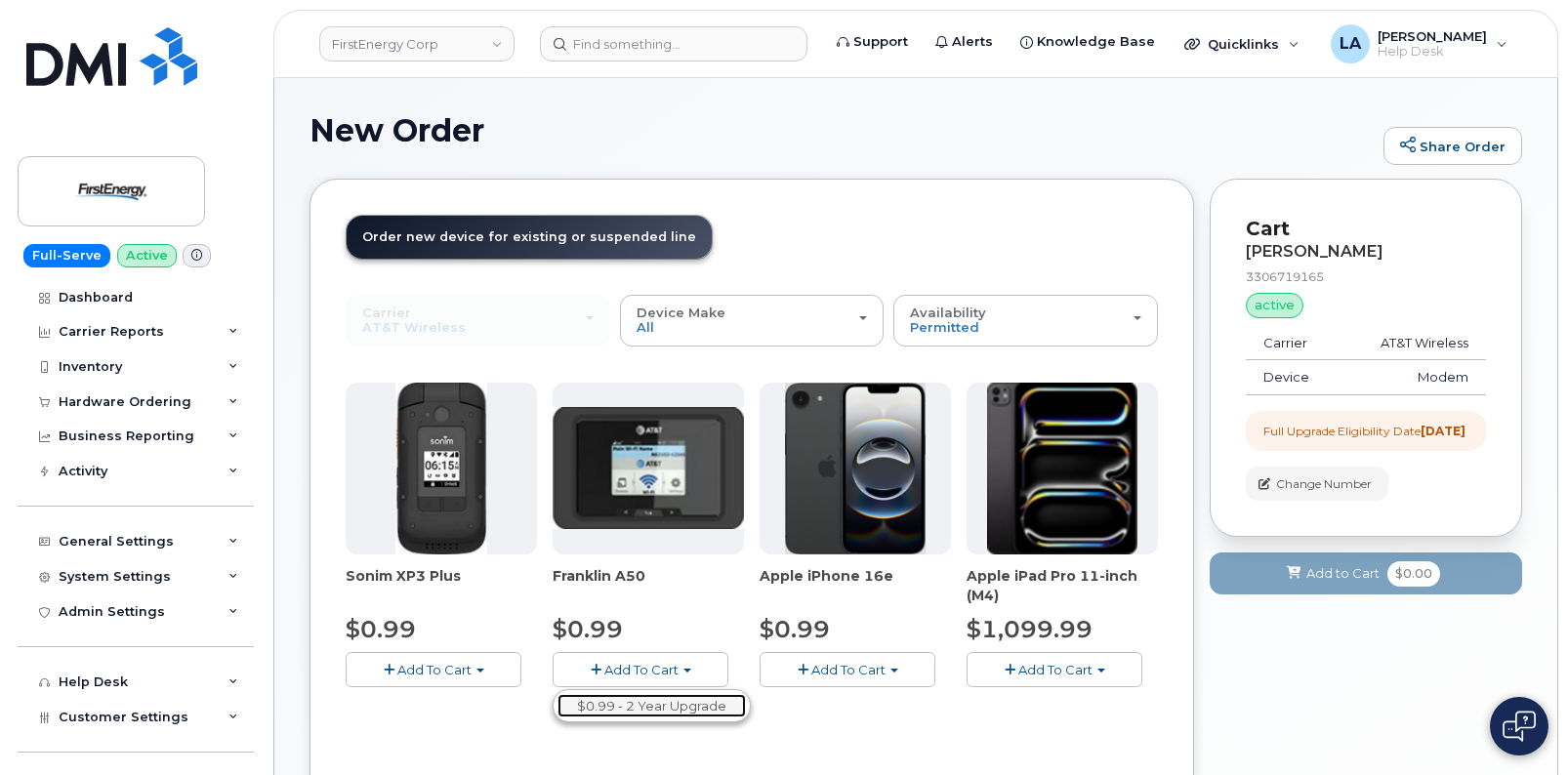 click on "$0.99 - 2 Year Upgrade" 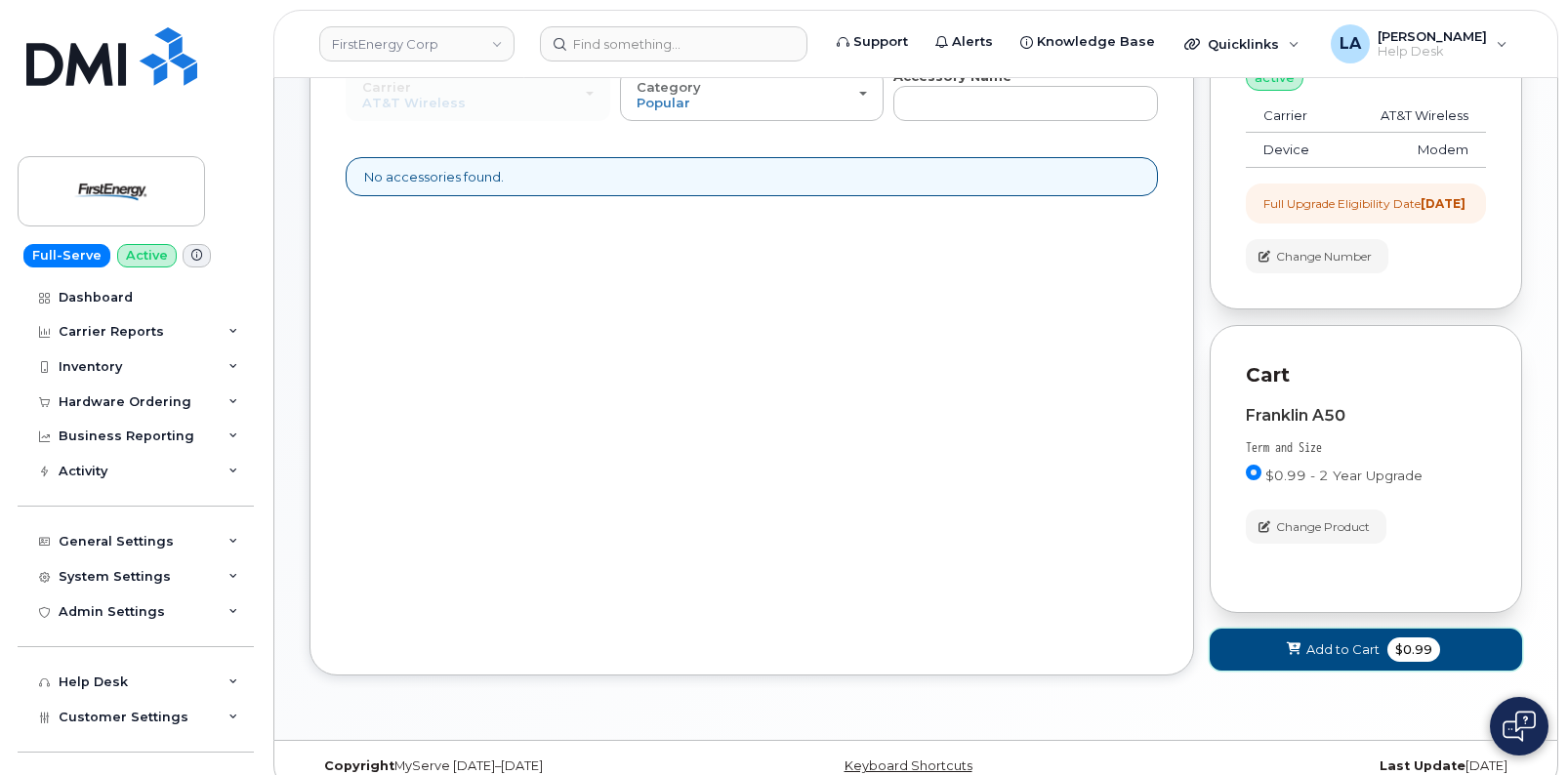 click on "Add to Cart" 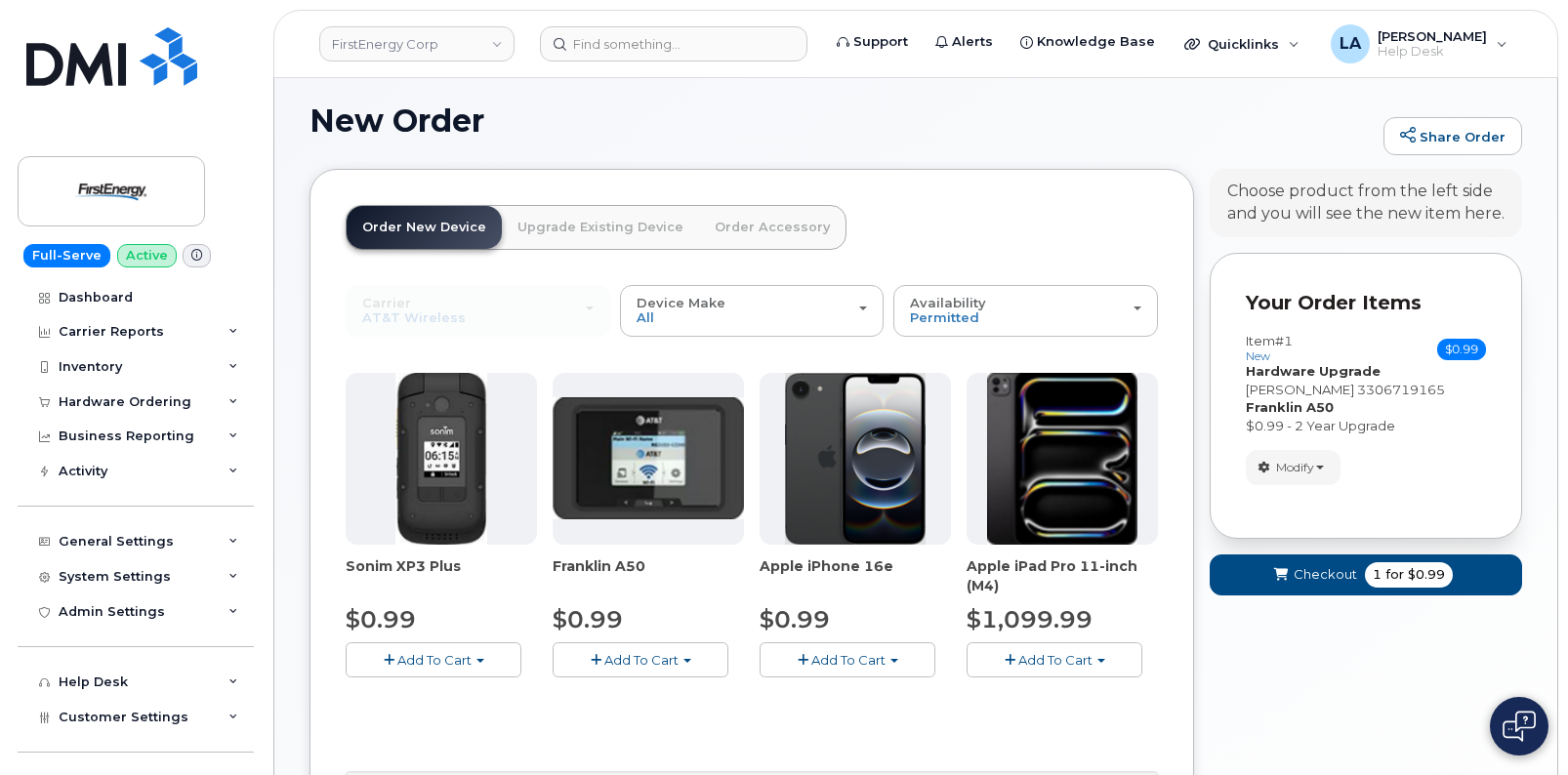 scroll, scrollTop: 227, scrollLeft: 0, axis: vertical 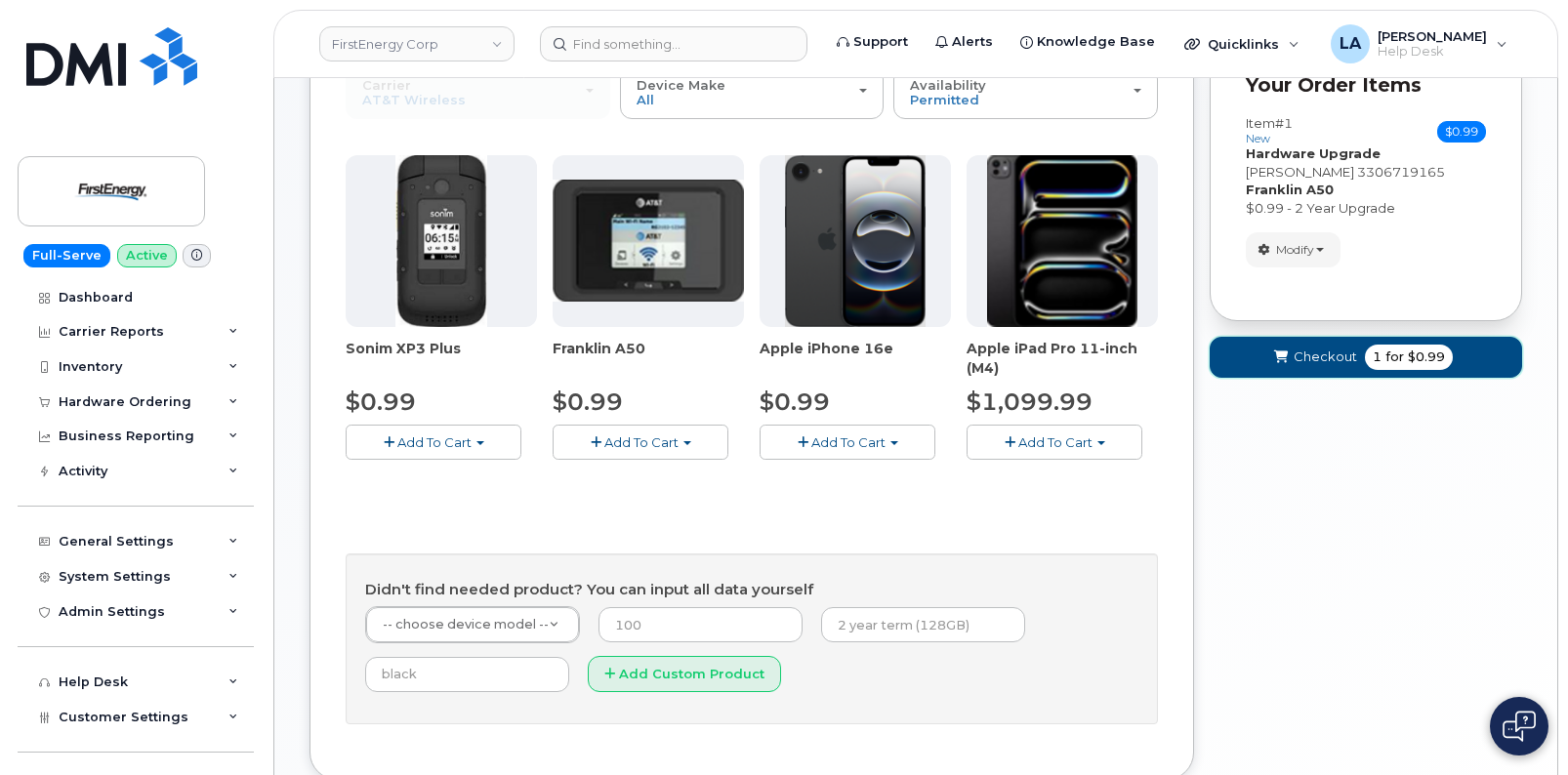 click 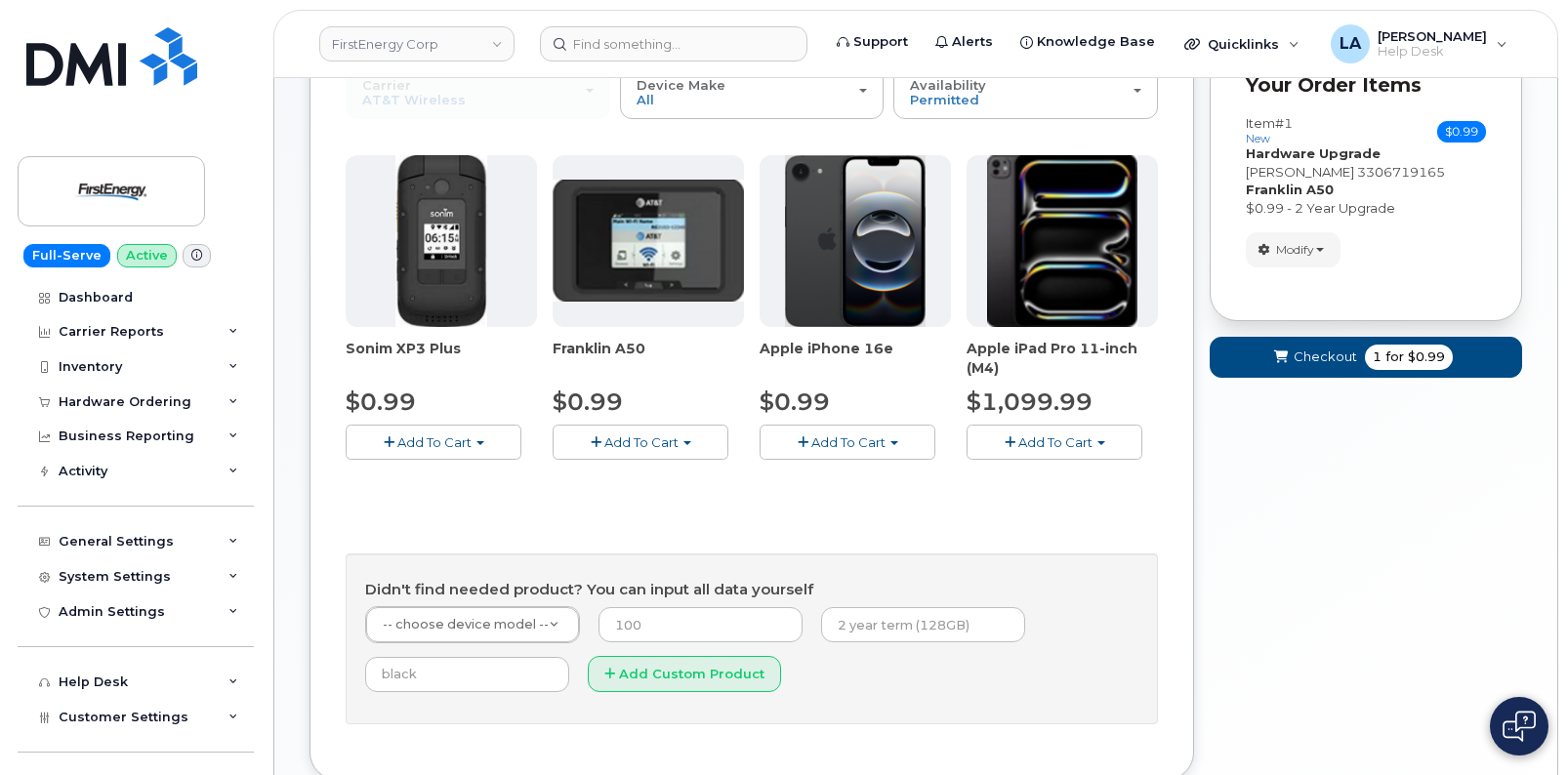 scroll, scrollTop: 10, scrollLeft: 0, axis: vertical 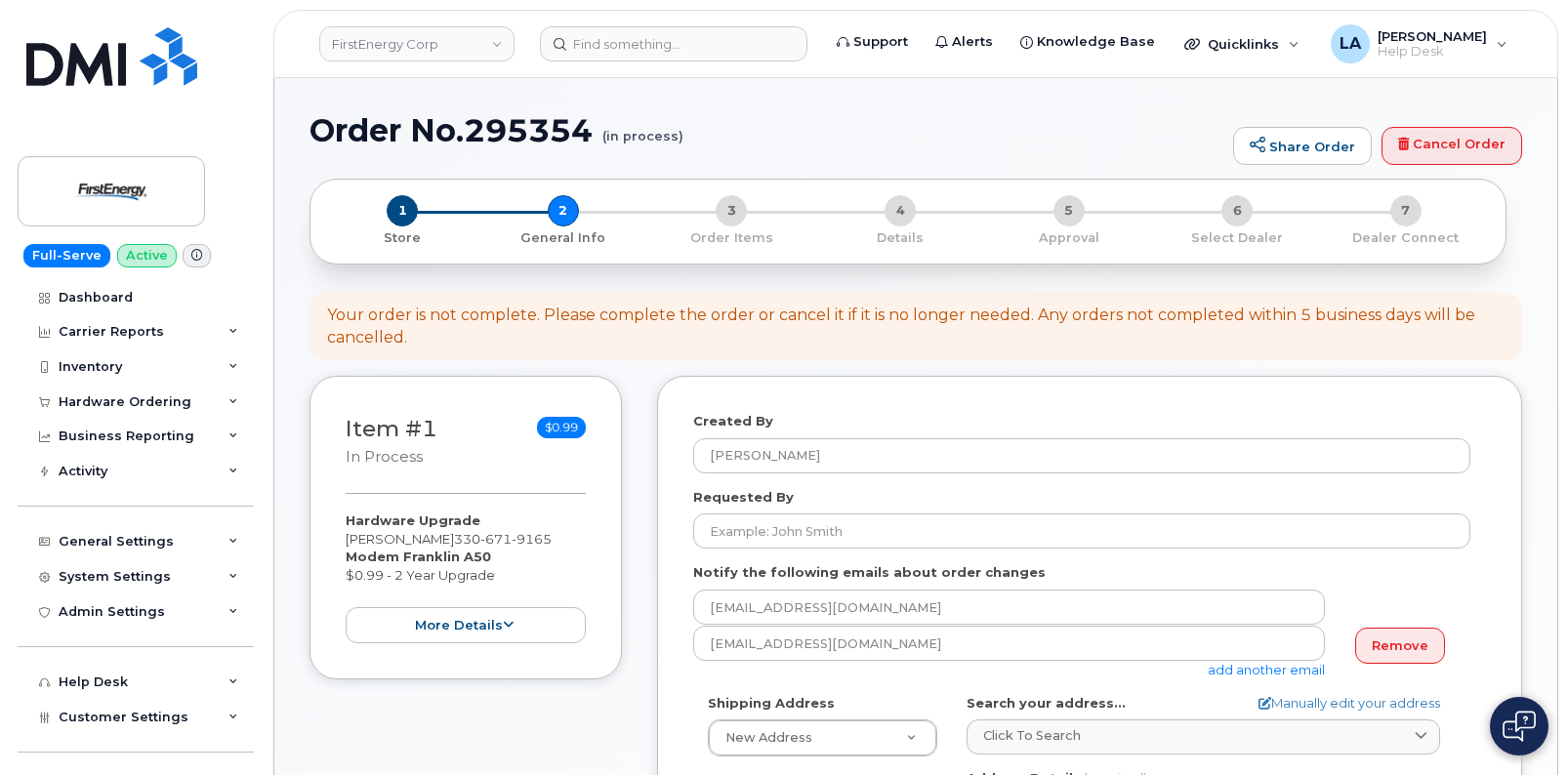 select 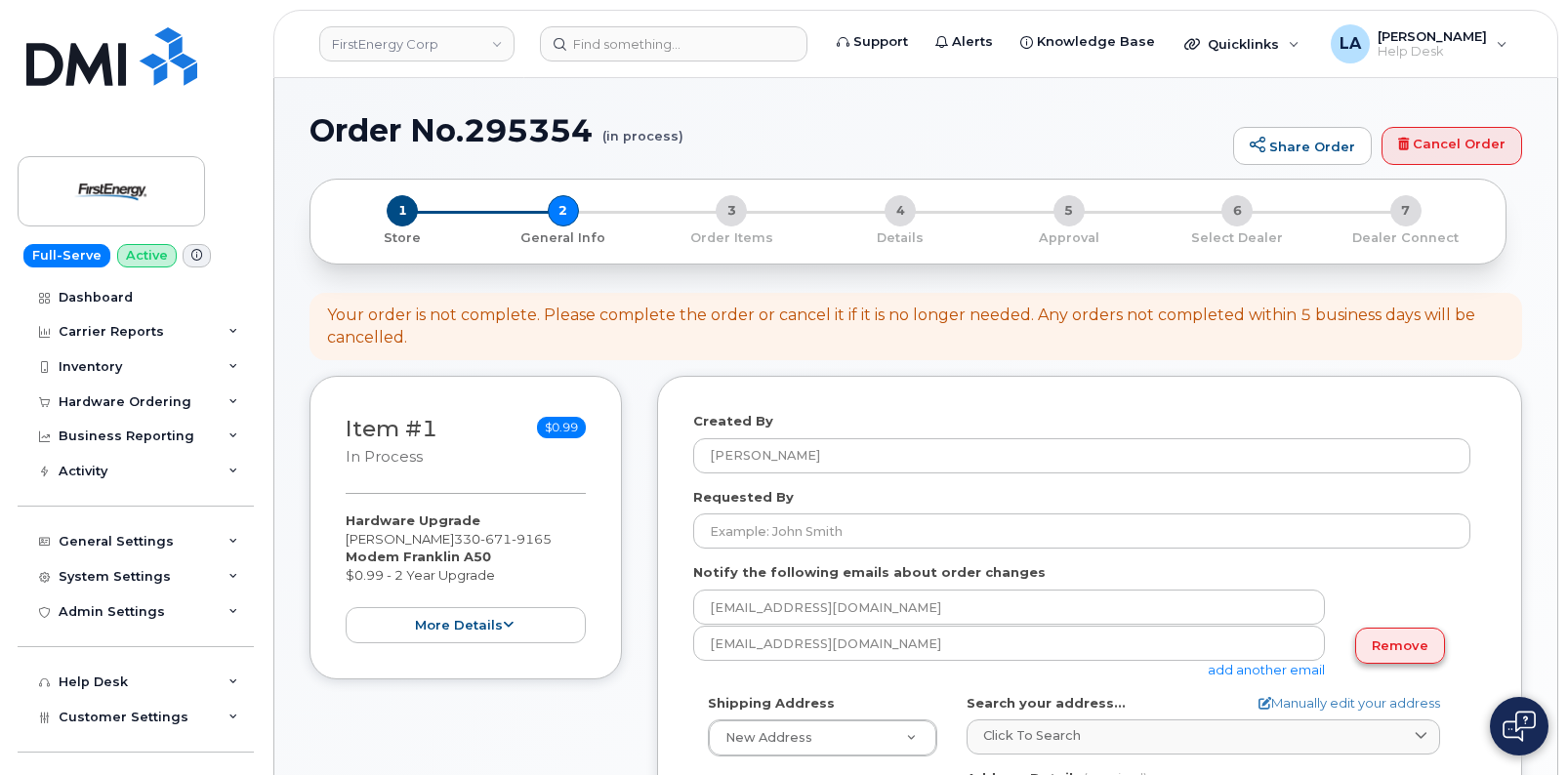 click on "Remove" 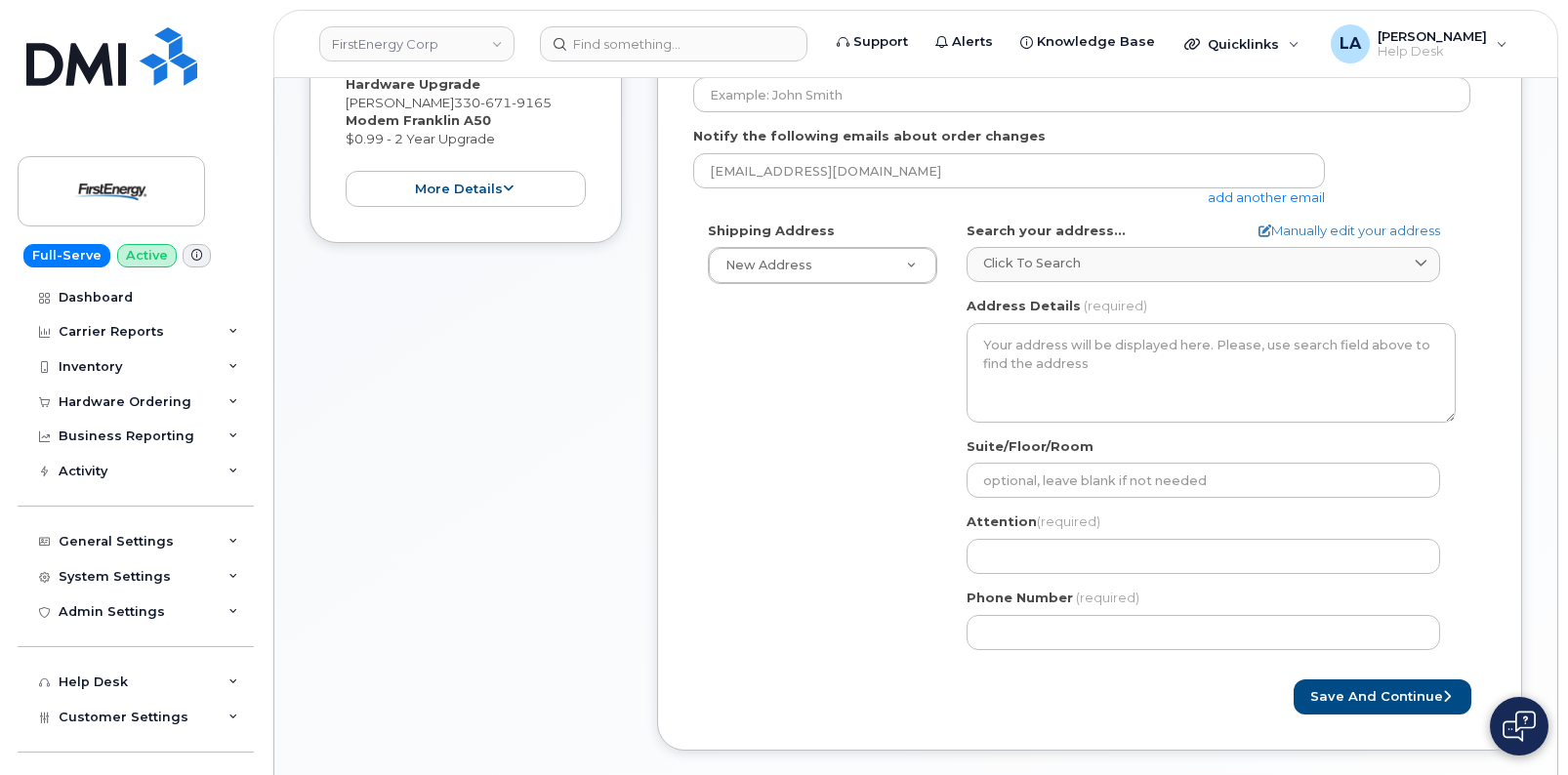 scroll, scrollTop: 438, scrollLeft: 0, axis: vertical 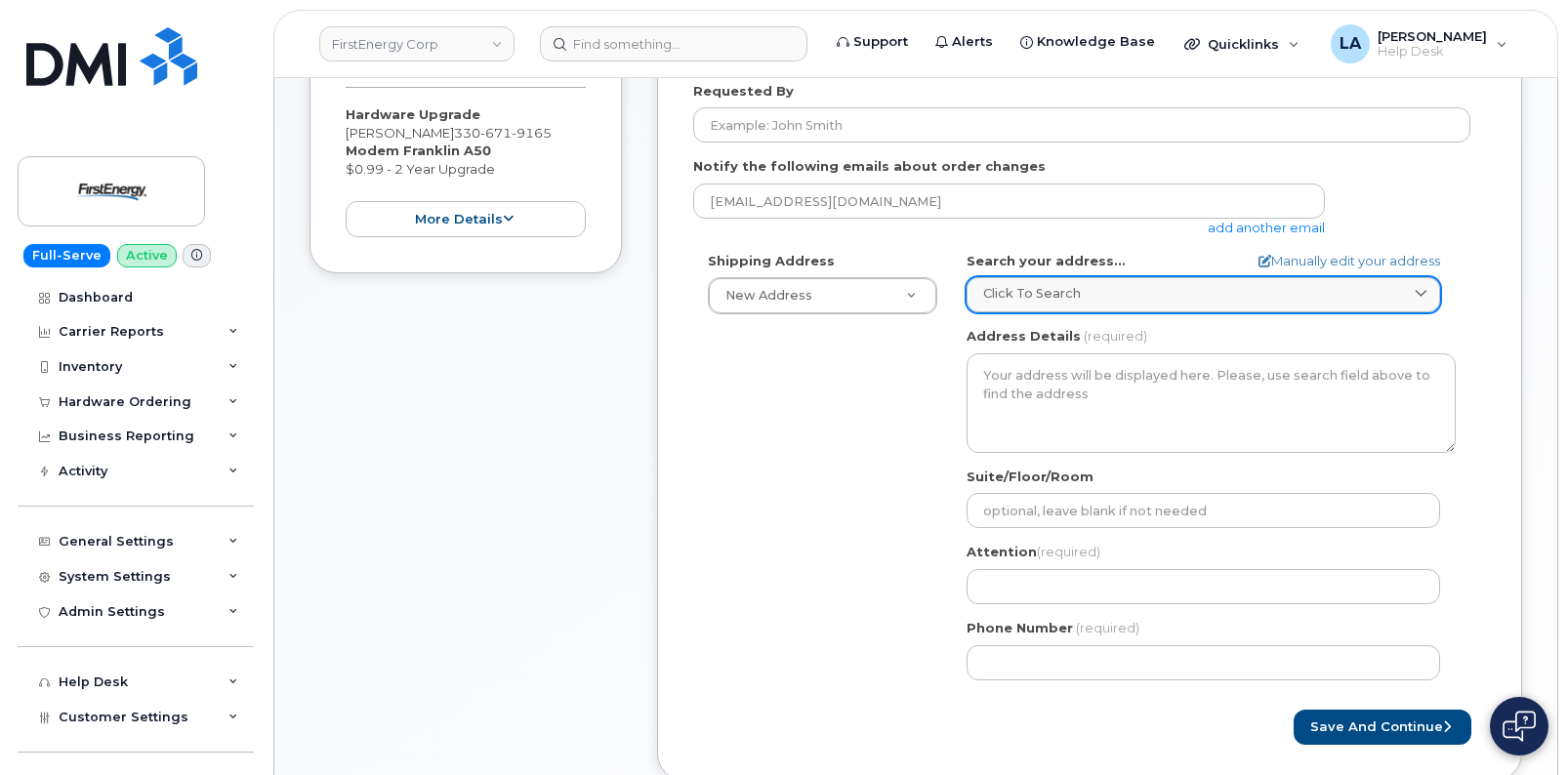 click on "Click to search" 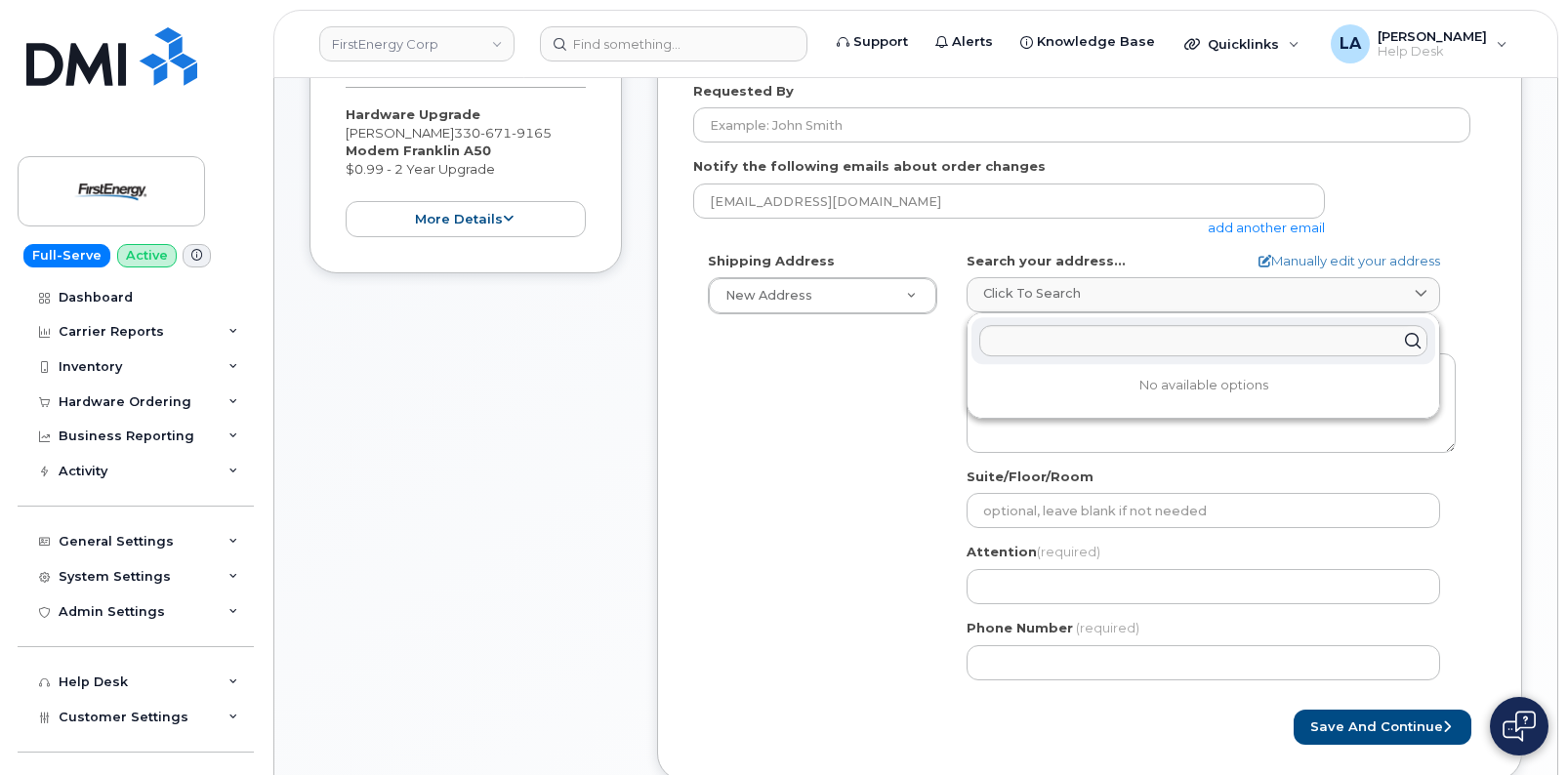 click on "Created By
Lanette Aparicio
Requested By
Notify the following emails about order changes
lrex@firstenergycorp.com
add another email
Shipping Address
New Address                                     New Address 109 6th St 10850 Kirk Rd 3601 Ridge Rd
AB
Search your address...
Manually edit your address
Click to search No available options
Address Line
(required)
Lookup your address
State
(required)
Alabama
Alaska
American Samoa
Arizona
Arkansas
California
Colorado
Connecticut
Delaware
District of Columbia
Florida
Georgia
Guam
Hawaii
Idaho
Illinois
Indiana
Iowa
Kansas
Kentucky
Louisiana
Maine
Maryland
Massachusetts
Michigan
Minnesota
Mississippi
Missouri
Montana
Nebraska
Nevada
New Hampshire
New Jersey
New Mexico
New York
North Carolina
North Dakota
Ohio
Oklahoma
Oregon
Pennsylvania
Puerto Rico" 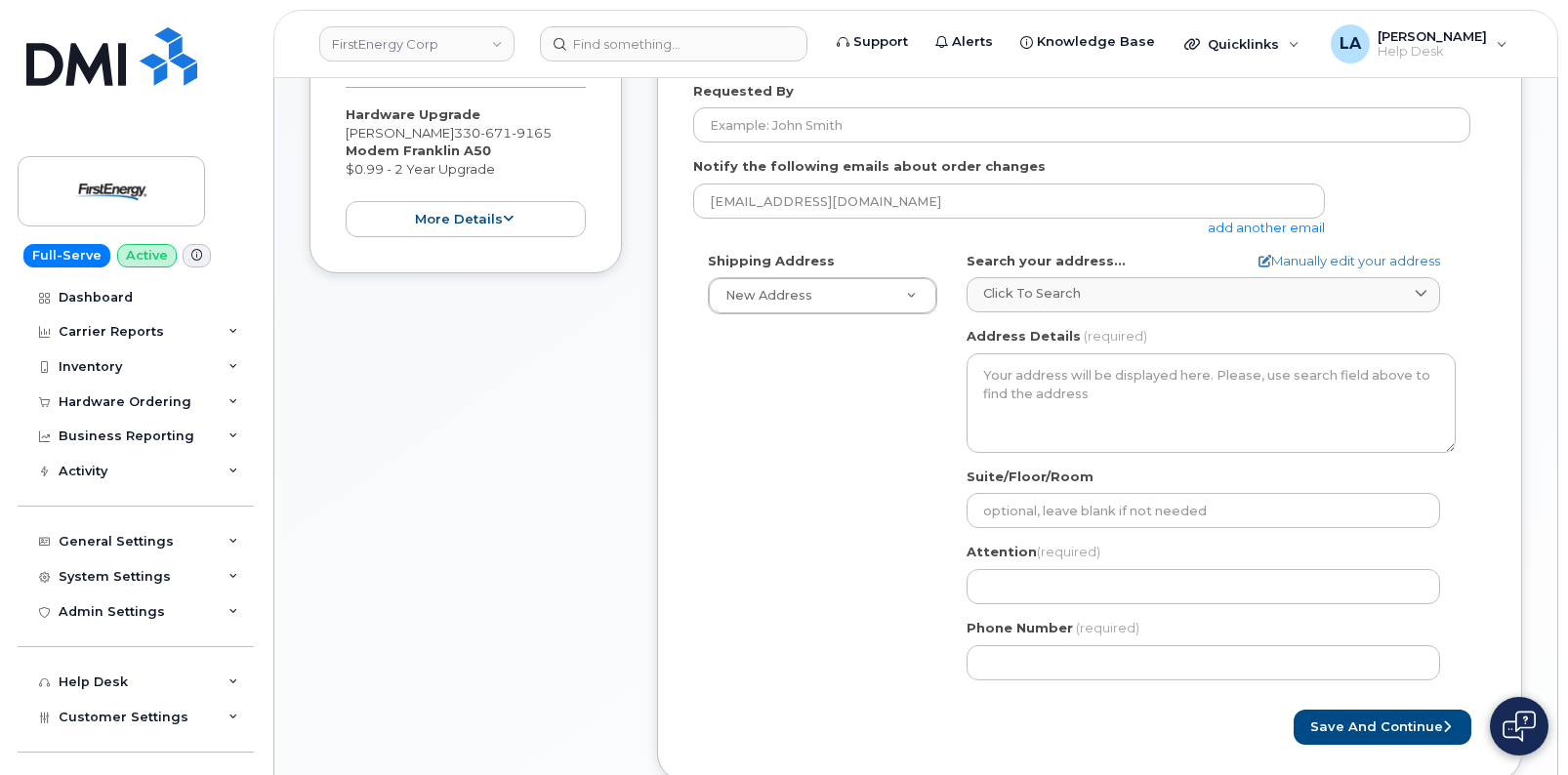 click on "lrex@firstenergycorp.com
add another email" 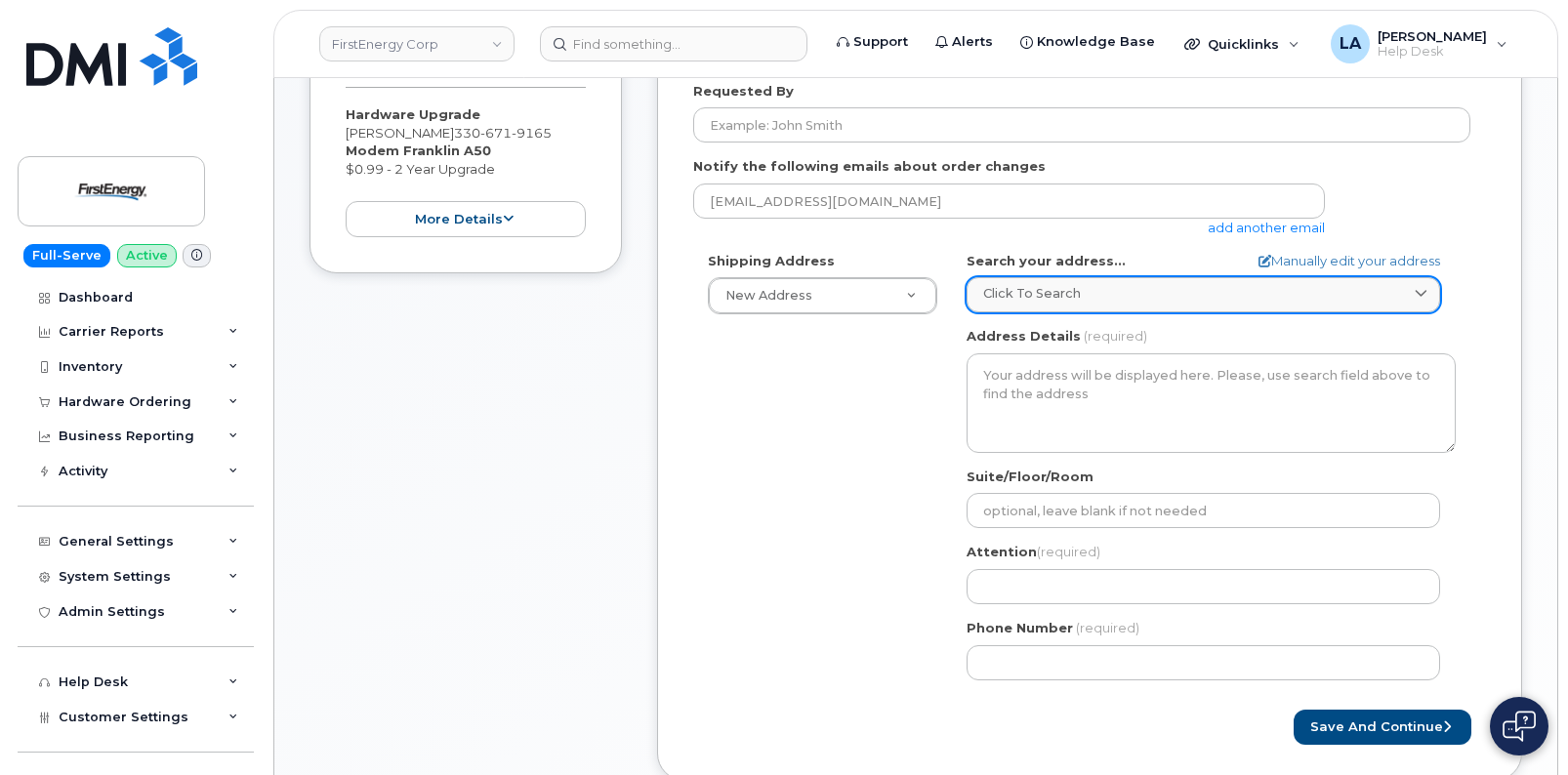 click on "Click to search" 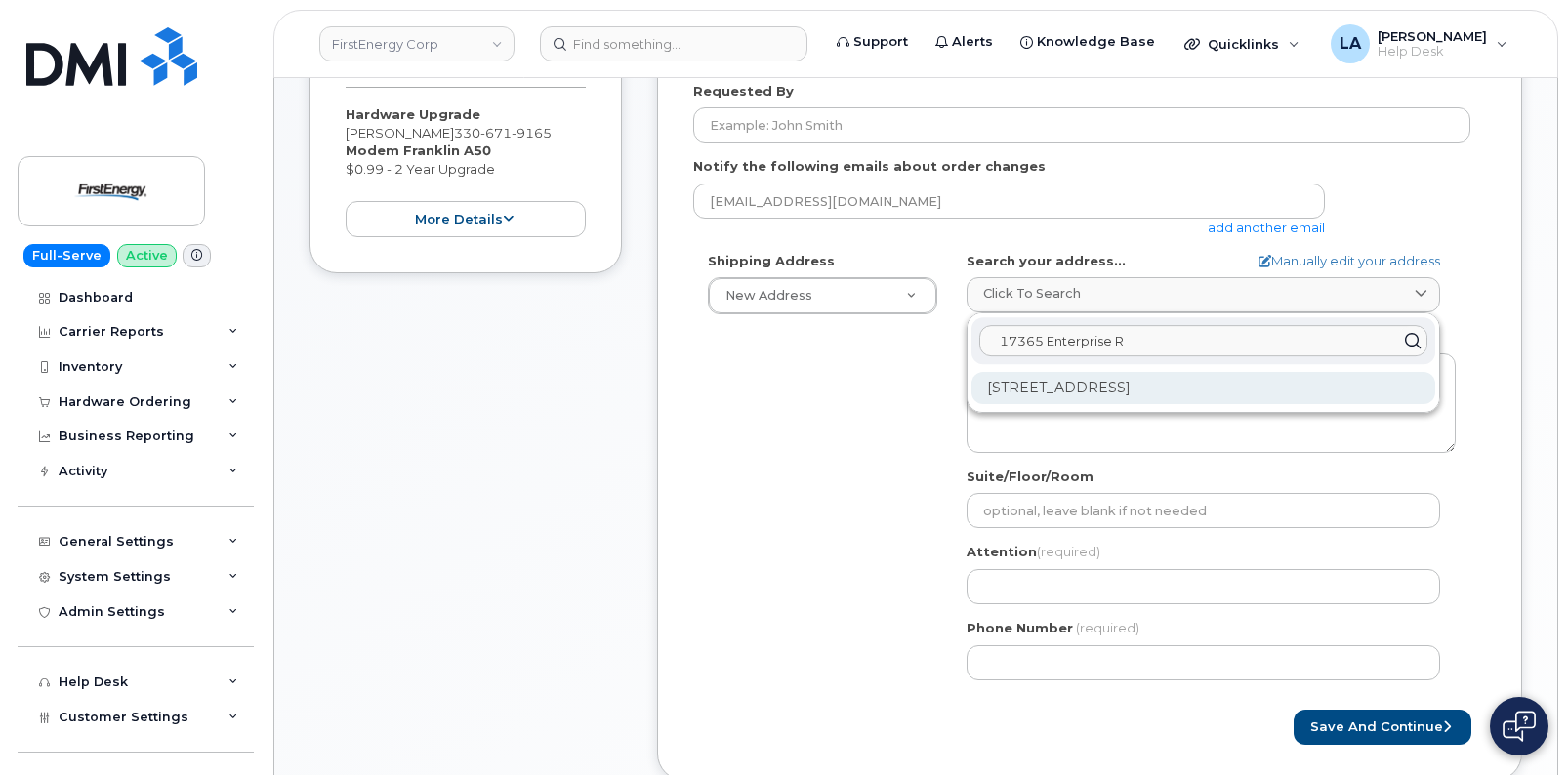 type on "17365 Enterprise R" 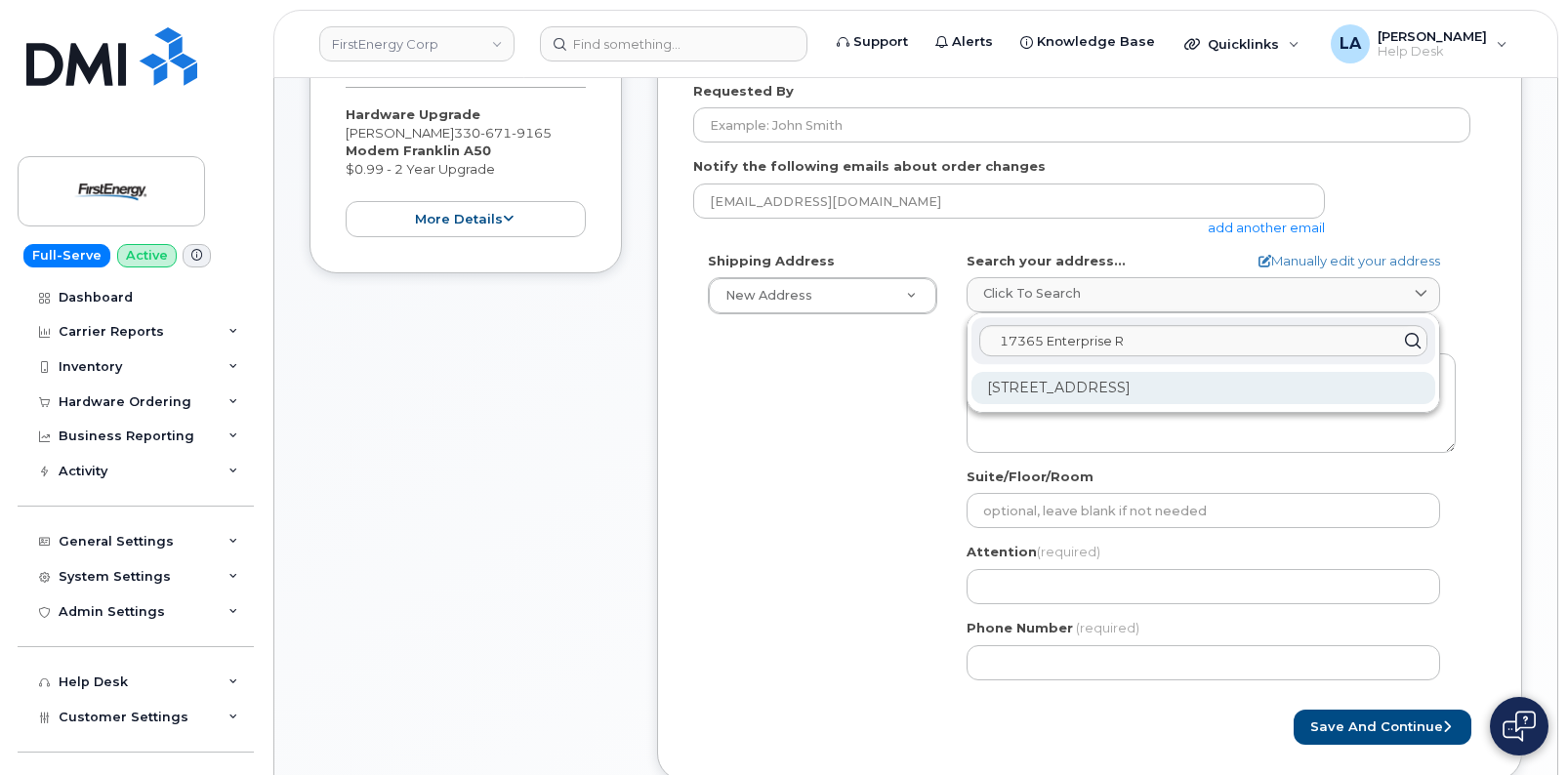 click on "17365 Enterprise Rd Titusville PA 16354-9533" 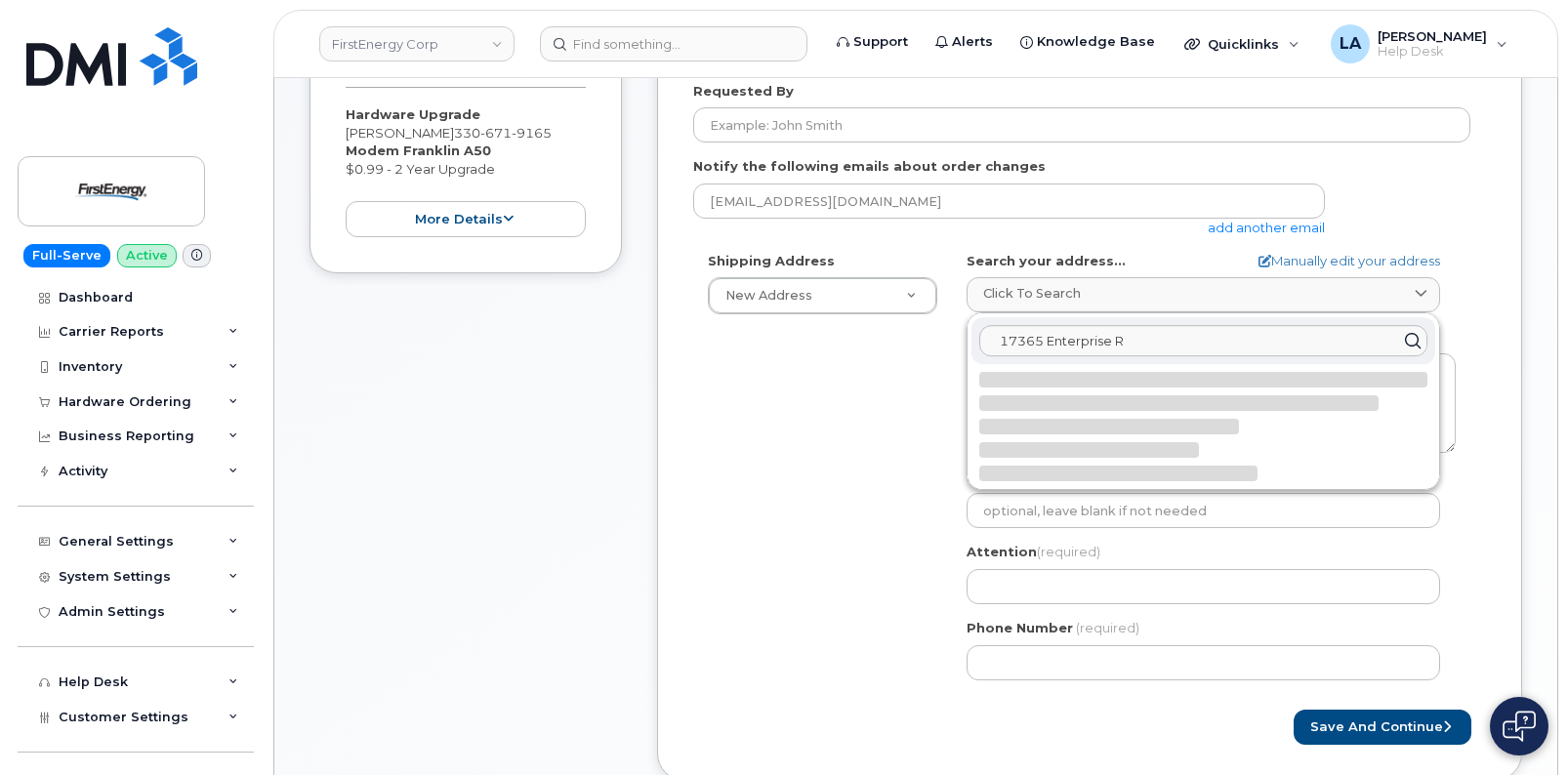 select 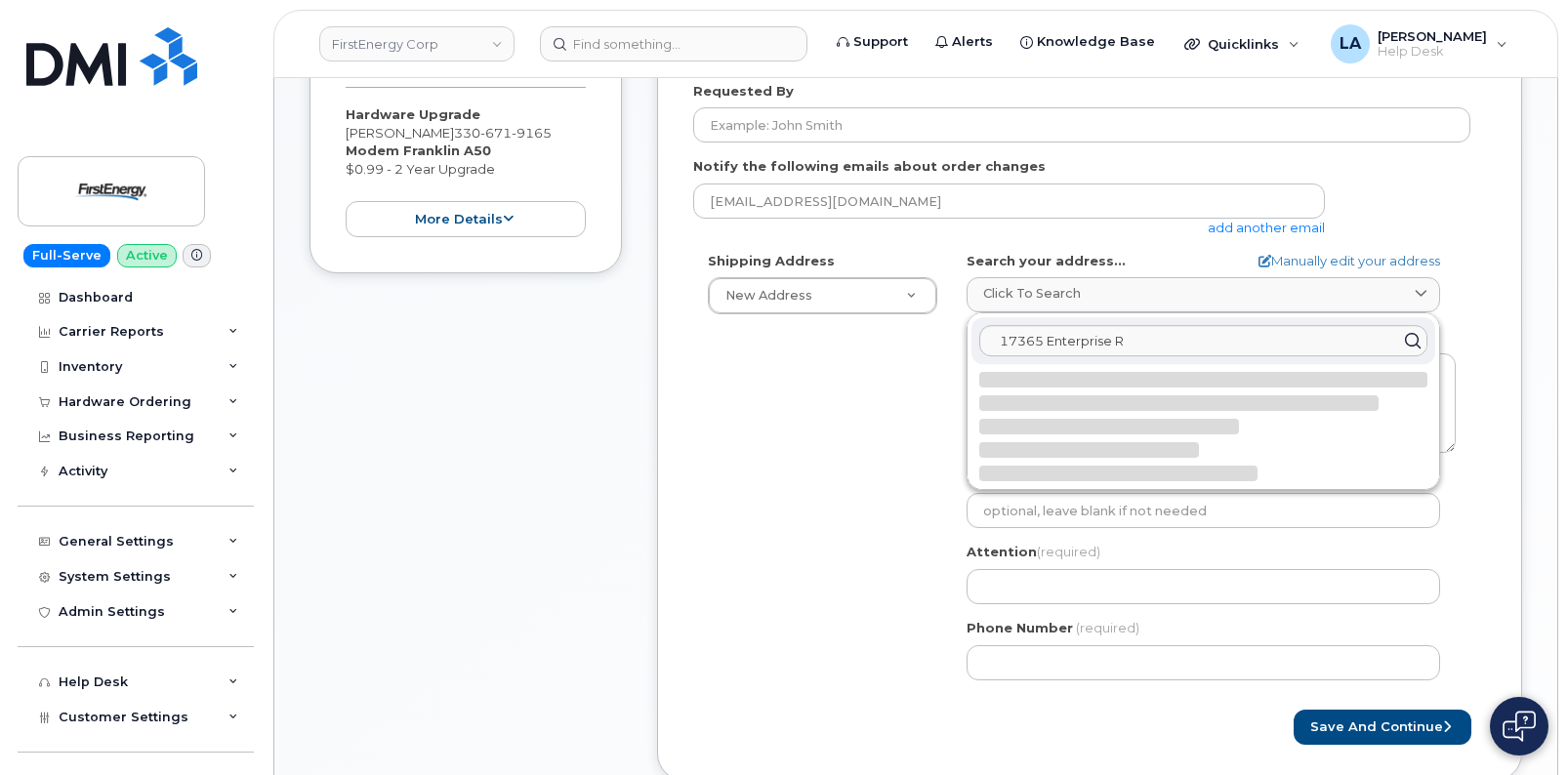 type on "17365 Enterprise Rd
TITUSVILLE PA 16354-9533
UNITED STATES" 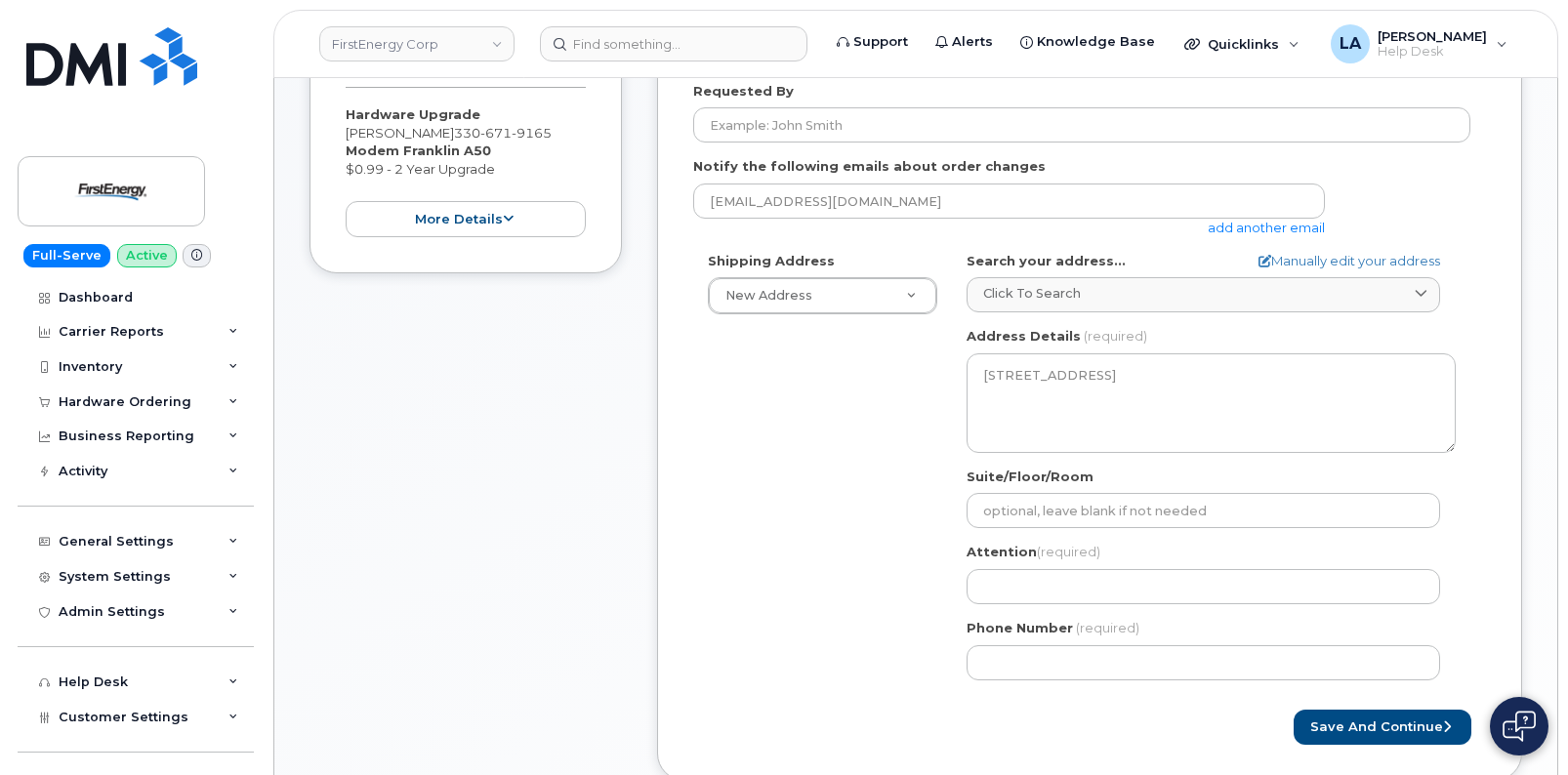 click on "Shipping Address
New Address                                     New Address 109 6th St 10850 Kirk Rd 3601 Ridge Rd
PA
Titusville
Search your address...
Manually edit your address
Click to search 17365 Enterprise R No available options
Address Line
(required)
Lookup your address
17365 Enterprise Rd
State
(required)
Alabama
Alaska
American Samoa
Arizona
Arkansas
California
Colorado
Connecticut
Delaware
District of Columbia
Florida
Georgia
Guam
Hawaii
Idaho
Illinois
Indiana
Iowa
Kansas
Kentucky
Louisiana
Maine
Maryland
Massachusetts
Michigan
Minnesota
Mississippi
Missouri
Montana
Nebraska
Nevada
New Hampshire
New Jersey
New Mexico
New York
North Carolina
North Dakota
Ohio
Oklahoma
Oregon
Pennsylvania
Puerto Rico
Rhode Island
South Carolina
South Dakota
Tennessee
Texas
Utah
Vermont
Virginia
Virgin Islands
Washington
West Virginia" 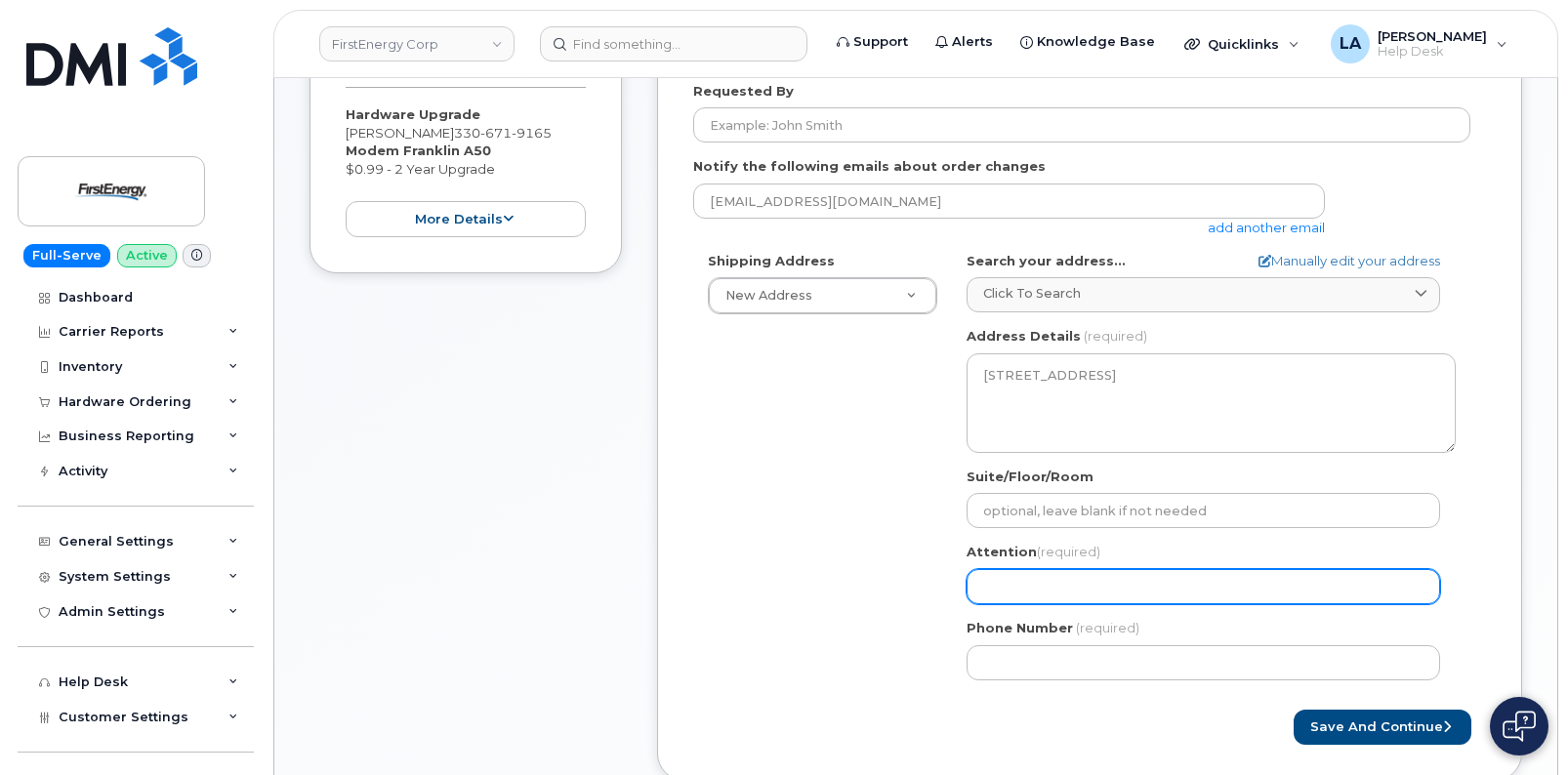 drag, startPoint x: 1055, startPoint y: 583, endPoint x: 1064, endPoint y: 573, distance: 13.453624 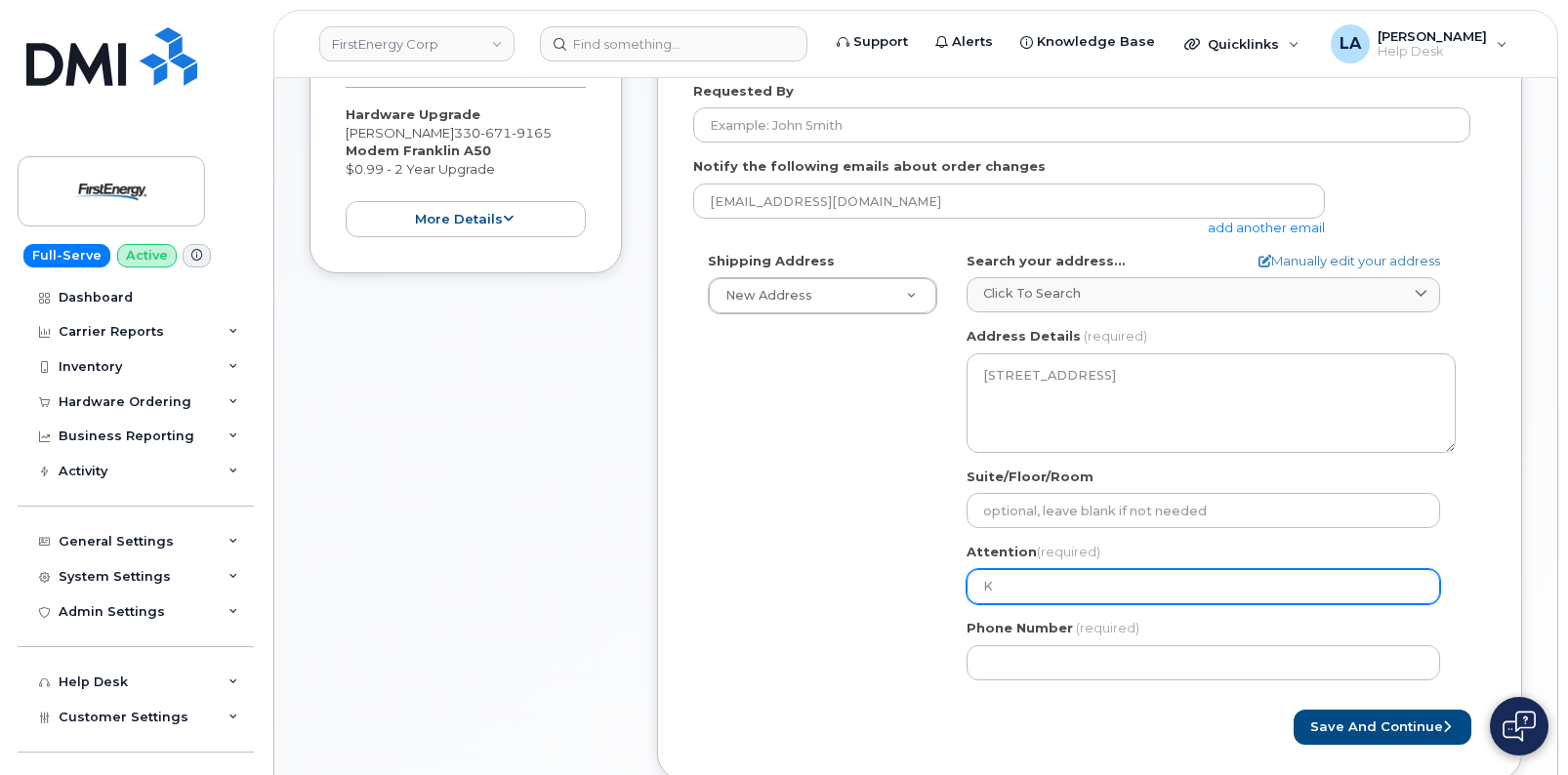 select 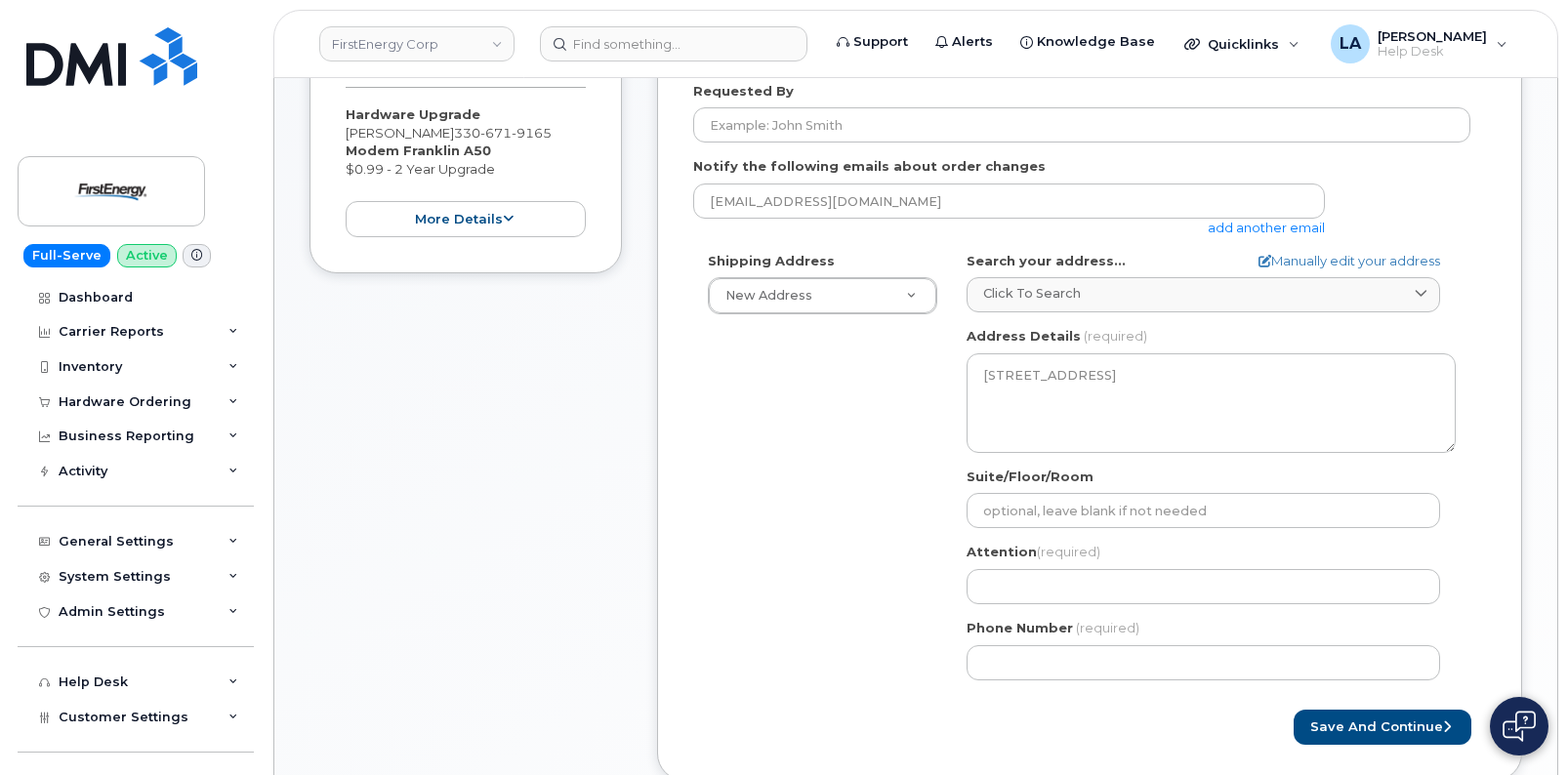 click on "Created By
Lanette Aparicio
Requested By
Notify the following emails about order changes
lrex@firstenergycorp.com
add another email
Shipping Address
New Address                                     New Address 109 6th St 10850 Kirk Rd 3601 Ridge Rd
PA
Titusville
Search your address...
Manually edit your address
Click to search 17365 Enterprise R No available options
Address Line
(required)
Lookup your address
17365 Enterprise Rd
State
(required)
Alabama
Alaska
American Samoa
Arizona
Arkansas
California
Colorado
Connecticut
Delaware
District of Columbia
Florida
Georgia
Guam
Hawaii
Idaho
Illinois
Indiana
Iowa
Kansas
Kentucky
Louisiana
Maine
Maryland
Massachusetts
Michigan
Minnesota
Mississippi
Missouri
Montana
Nebraska
Nevada
New Hampshire
New Jersey
New Mexico
New York
North Carolina
North Dakota
Ohio" 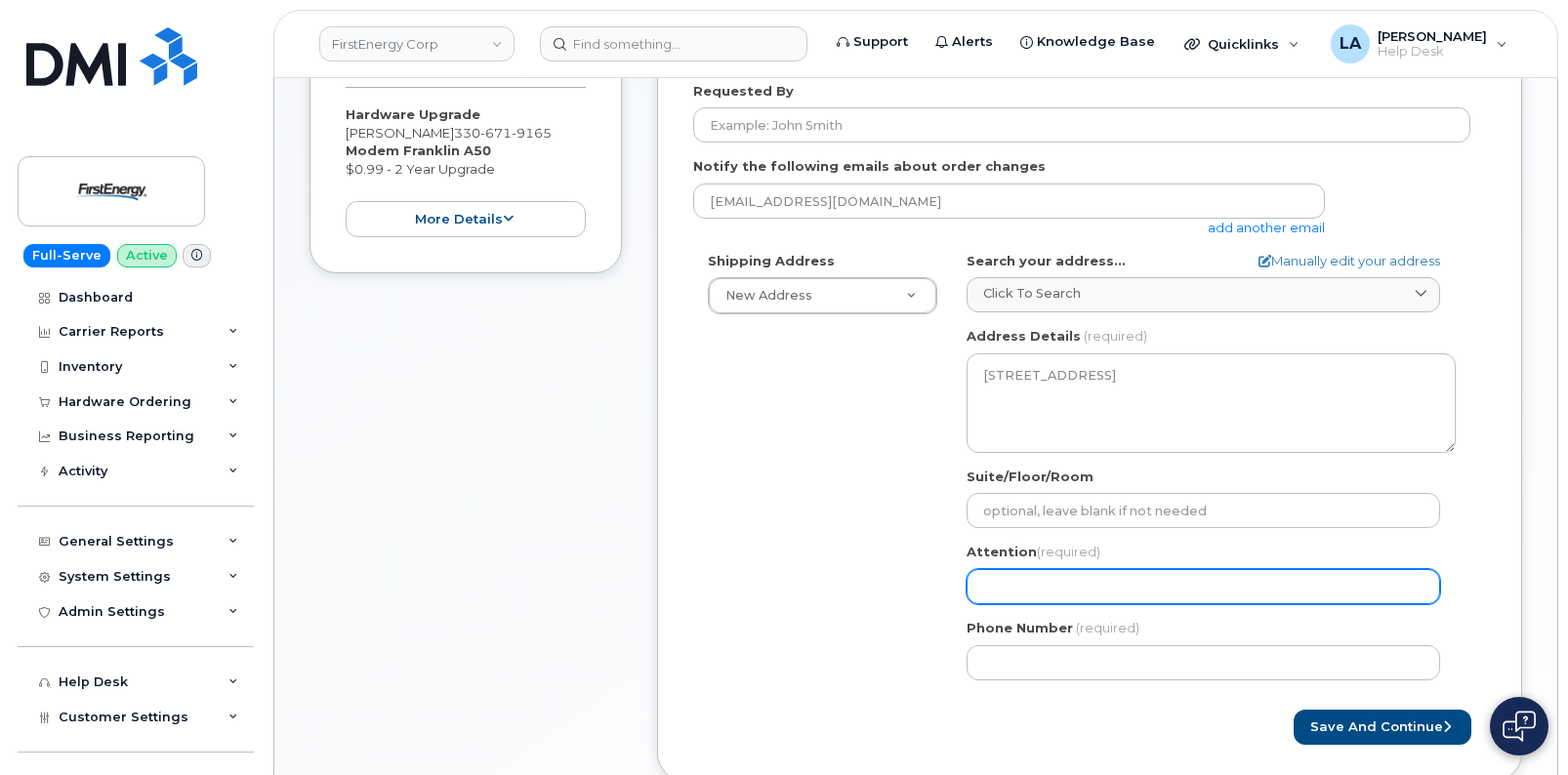 click on "Attention
(required)" 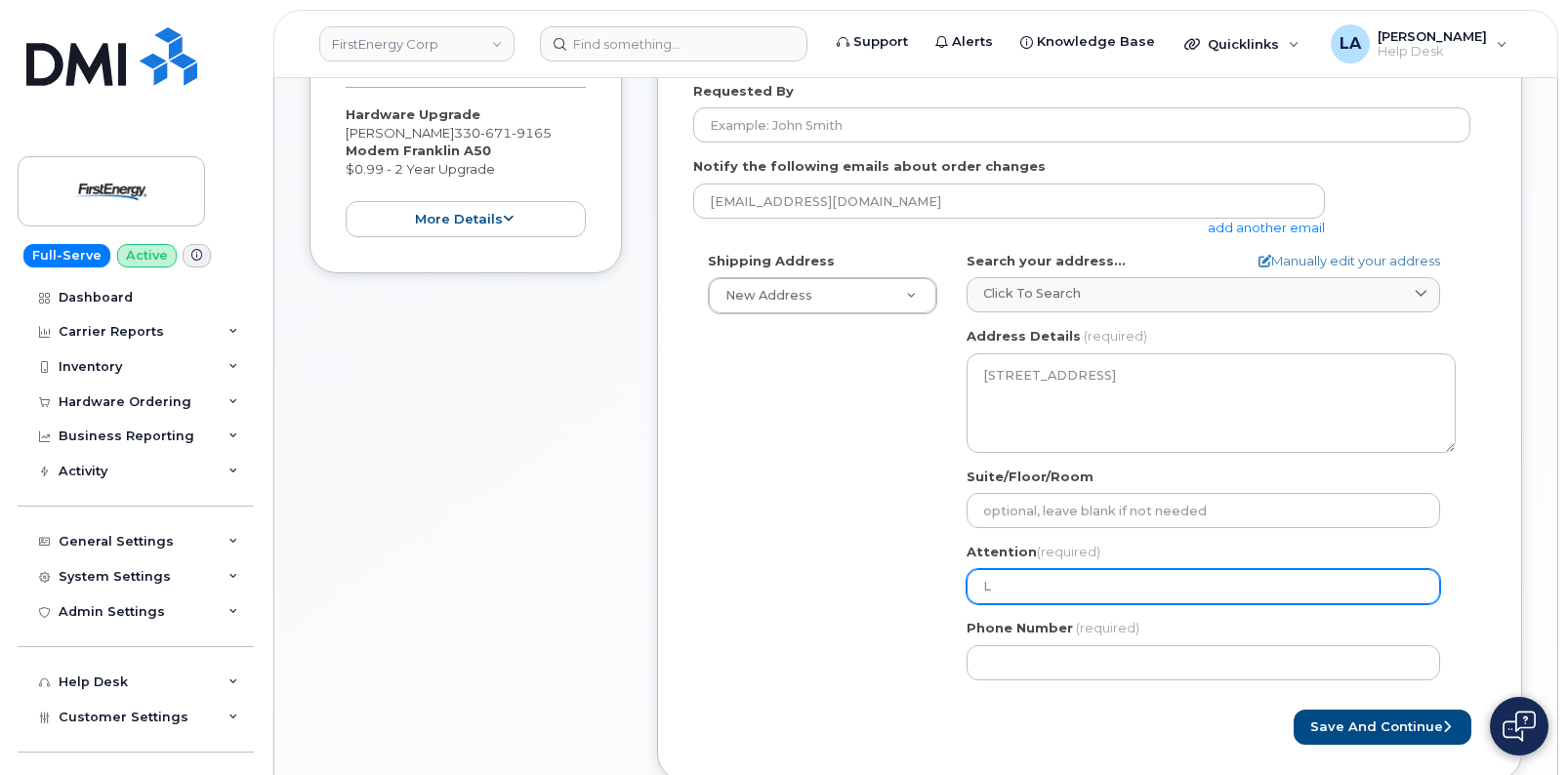 select 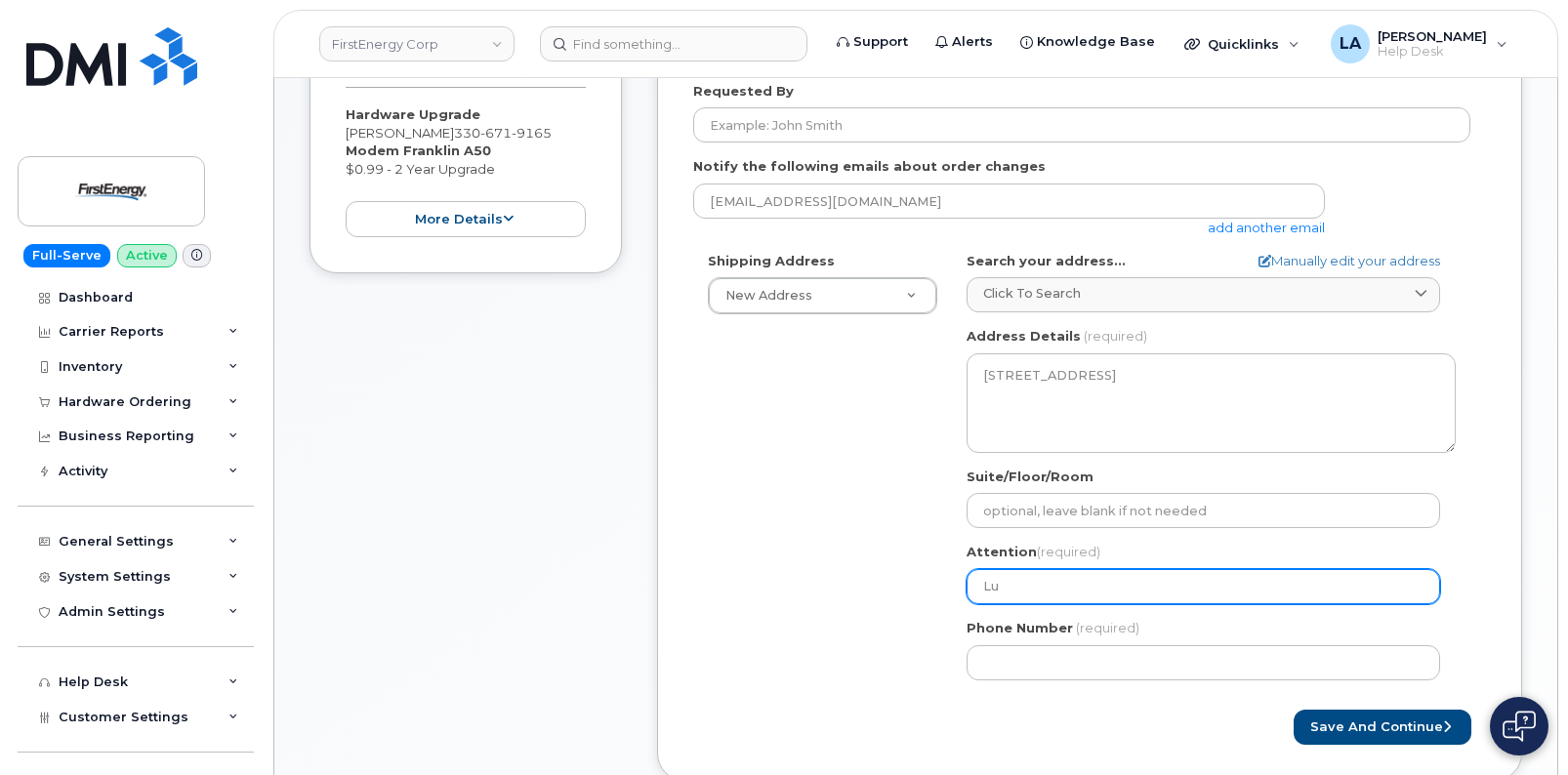 select 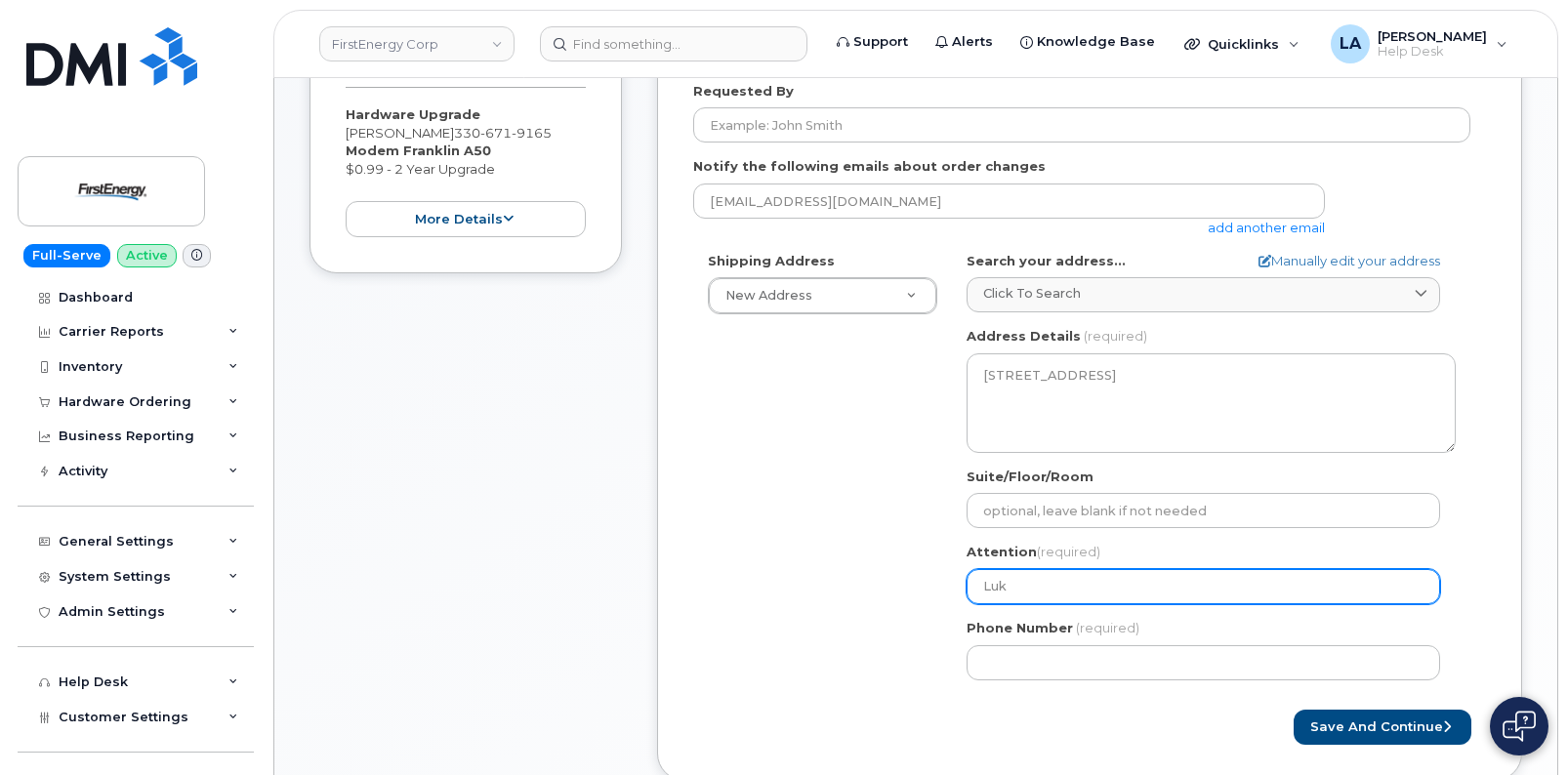 select 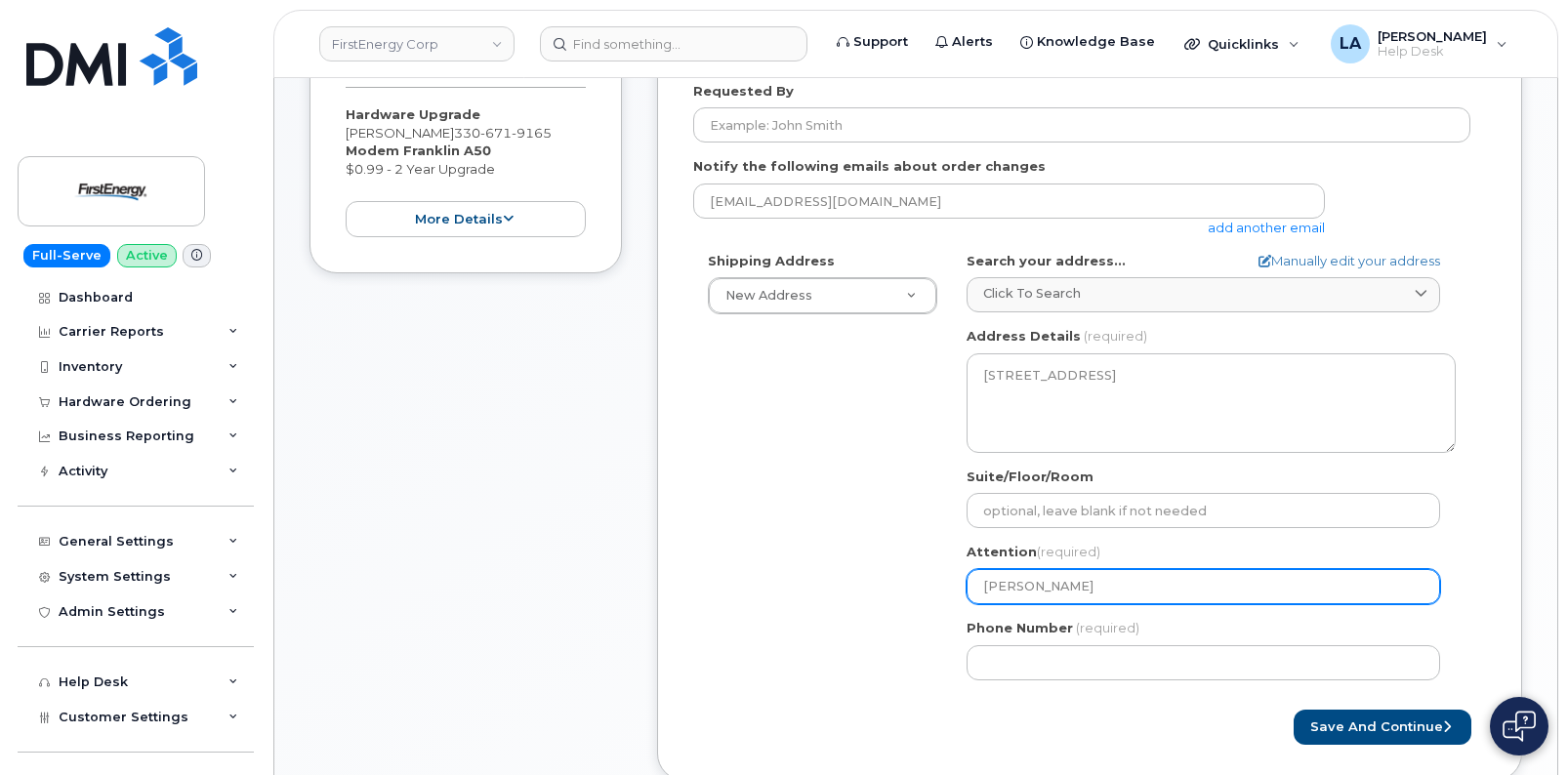 type on "Luke" 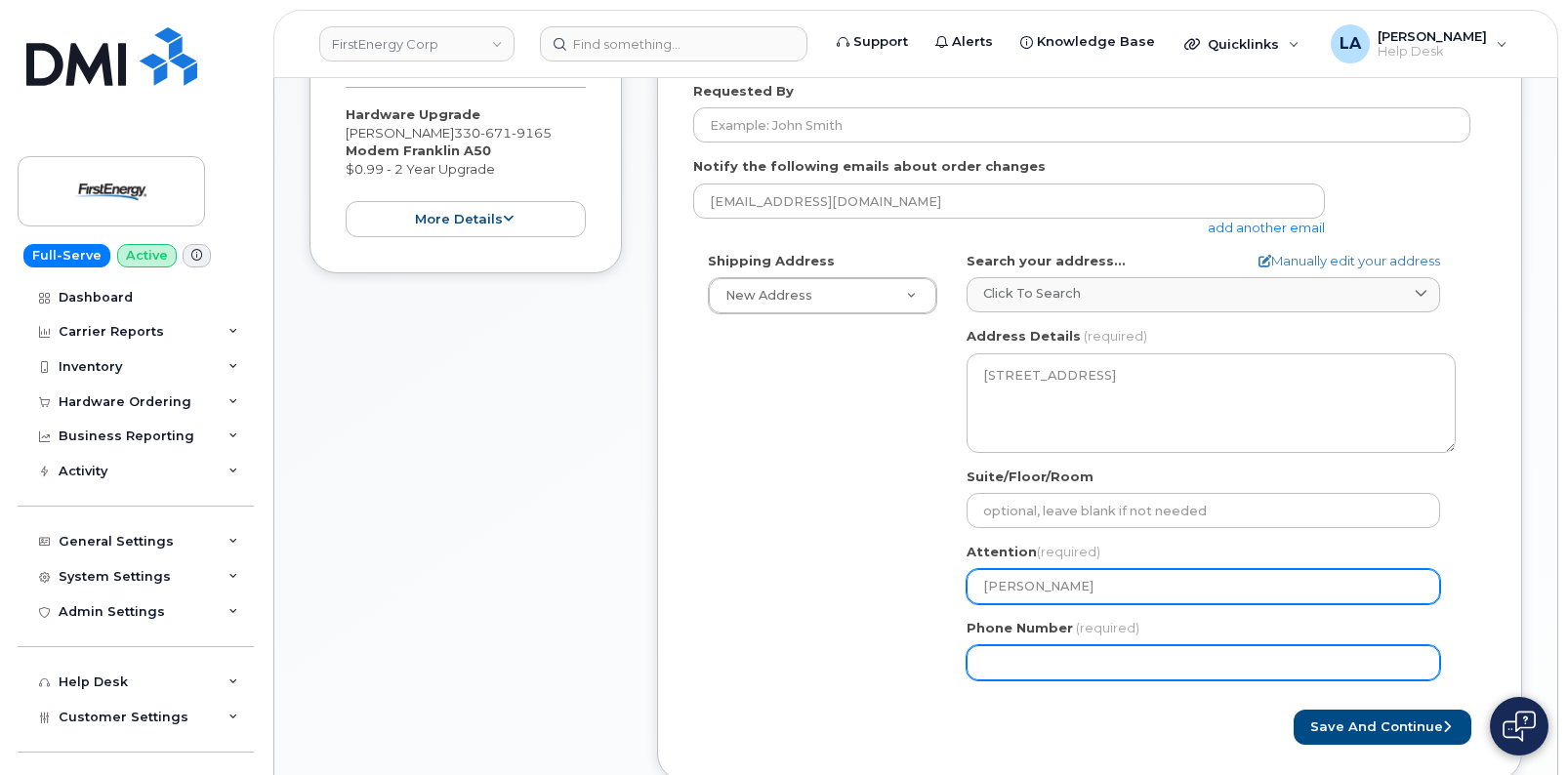 type on "[PERSON_NAME]" 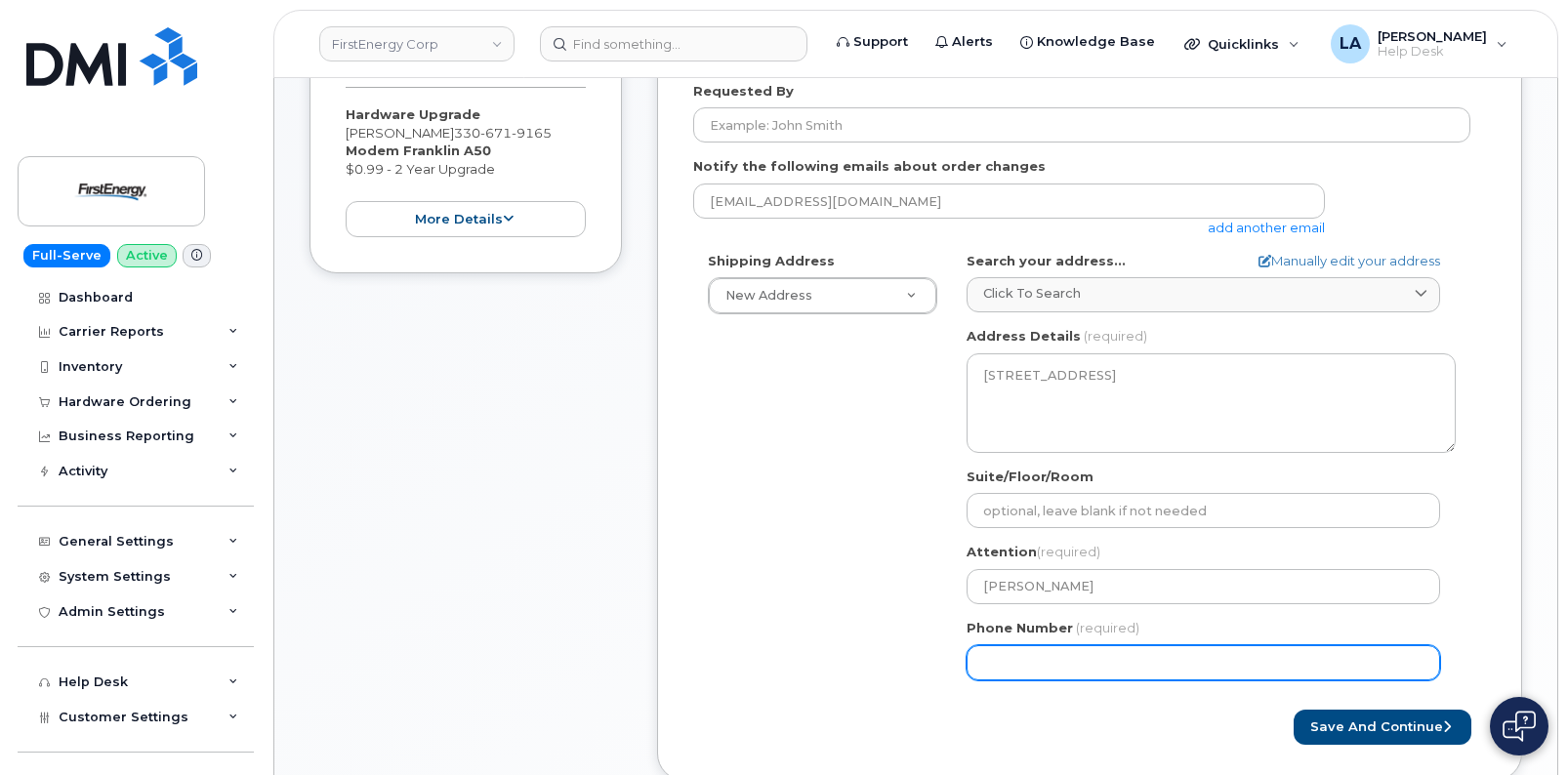 click on "Phone Number" 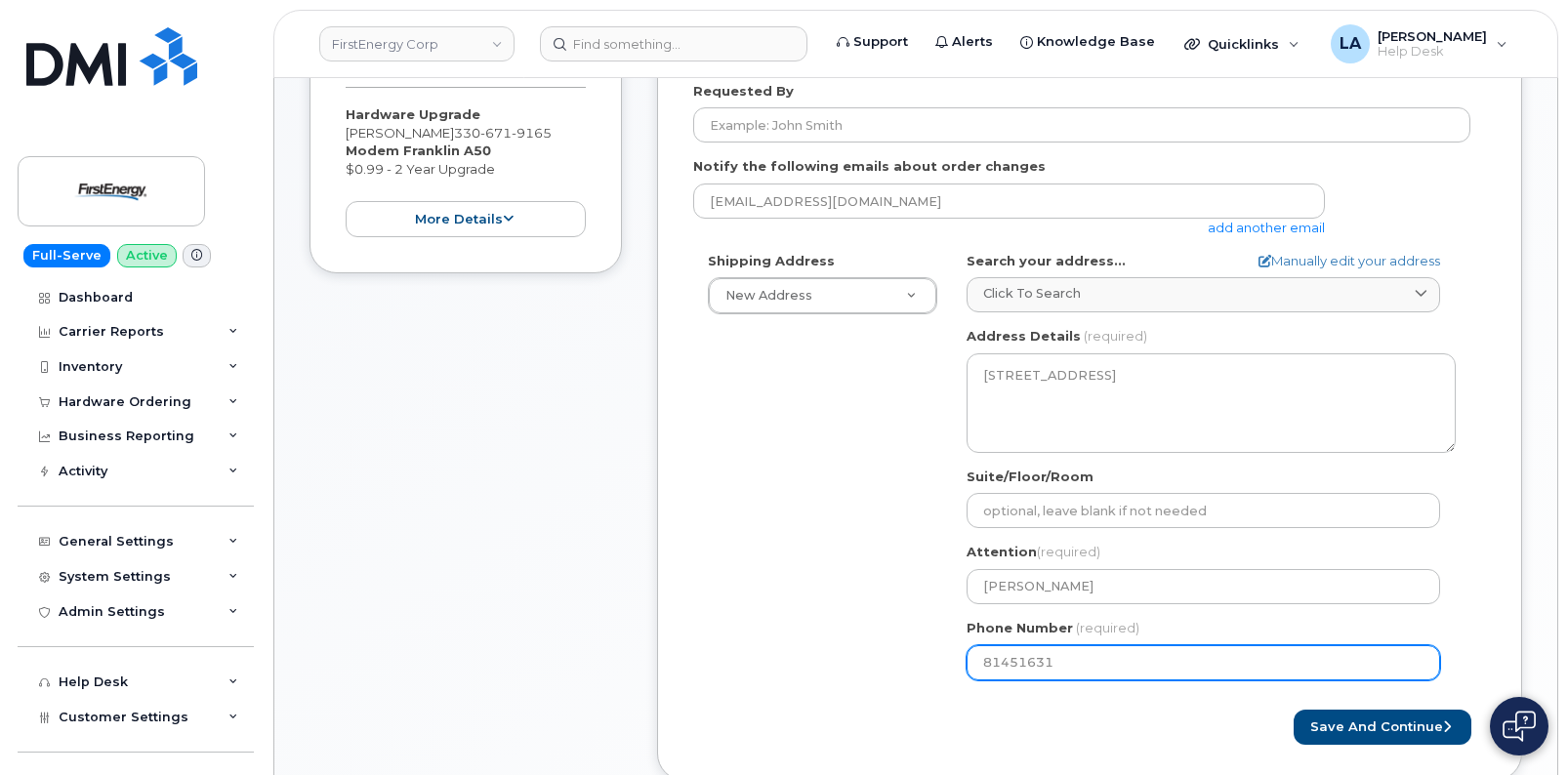 type on "814516315" 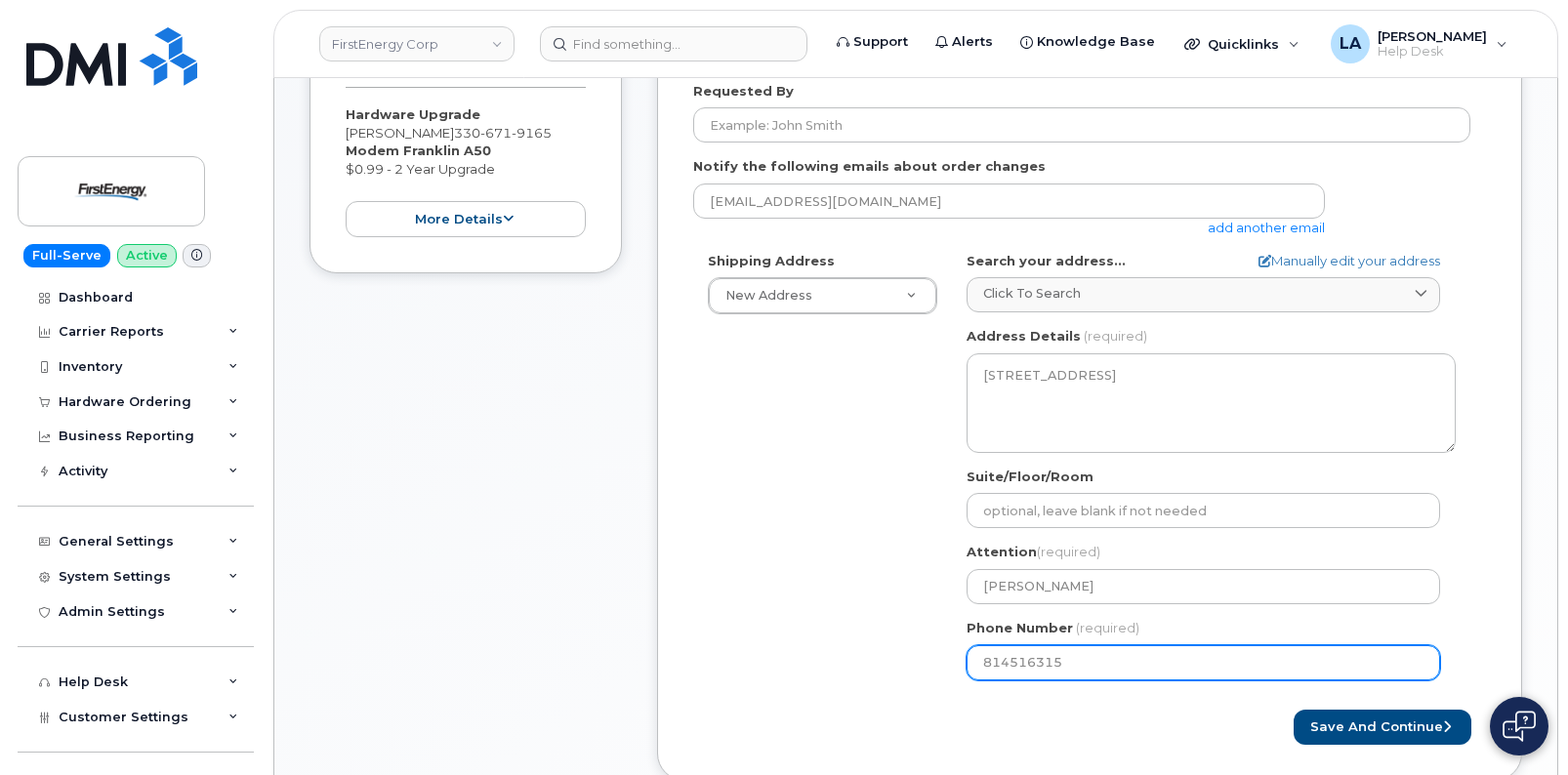 select 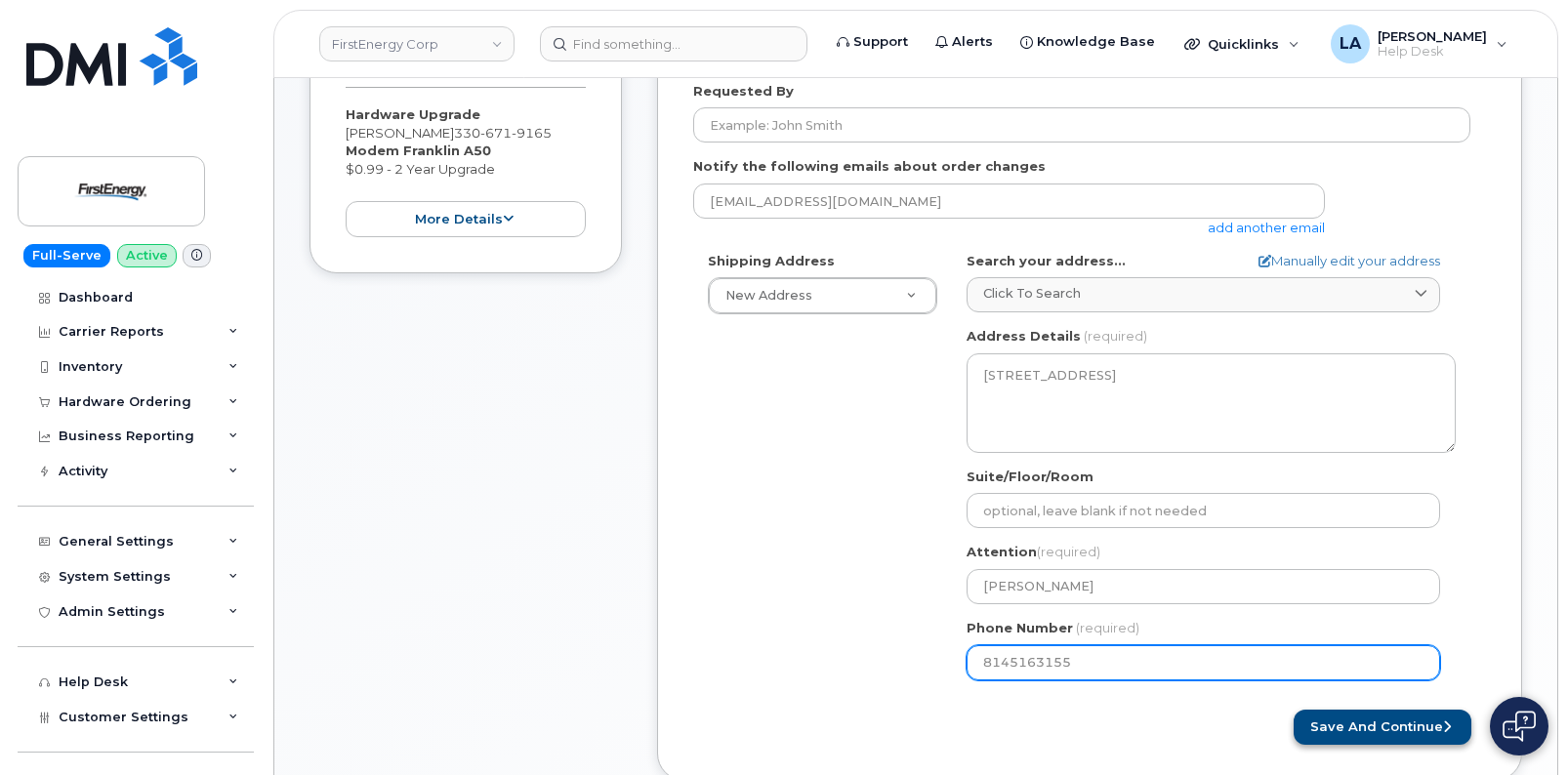 type on "8145163155" 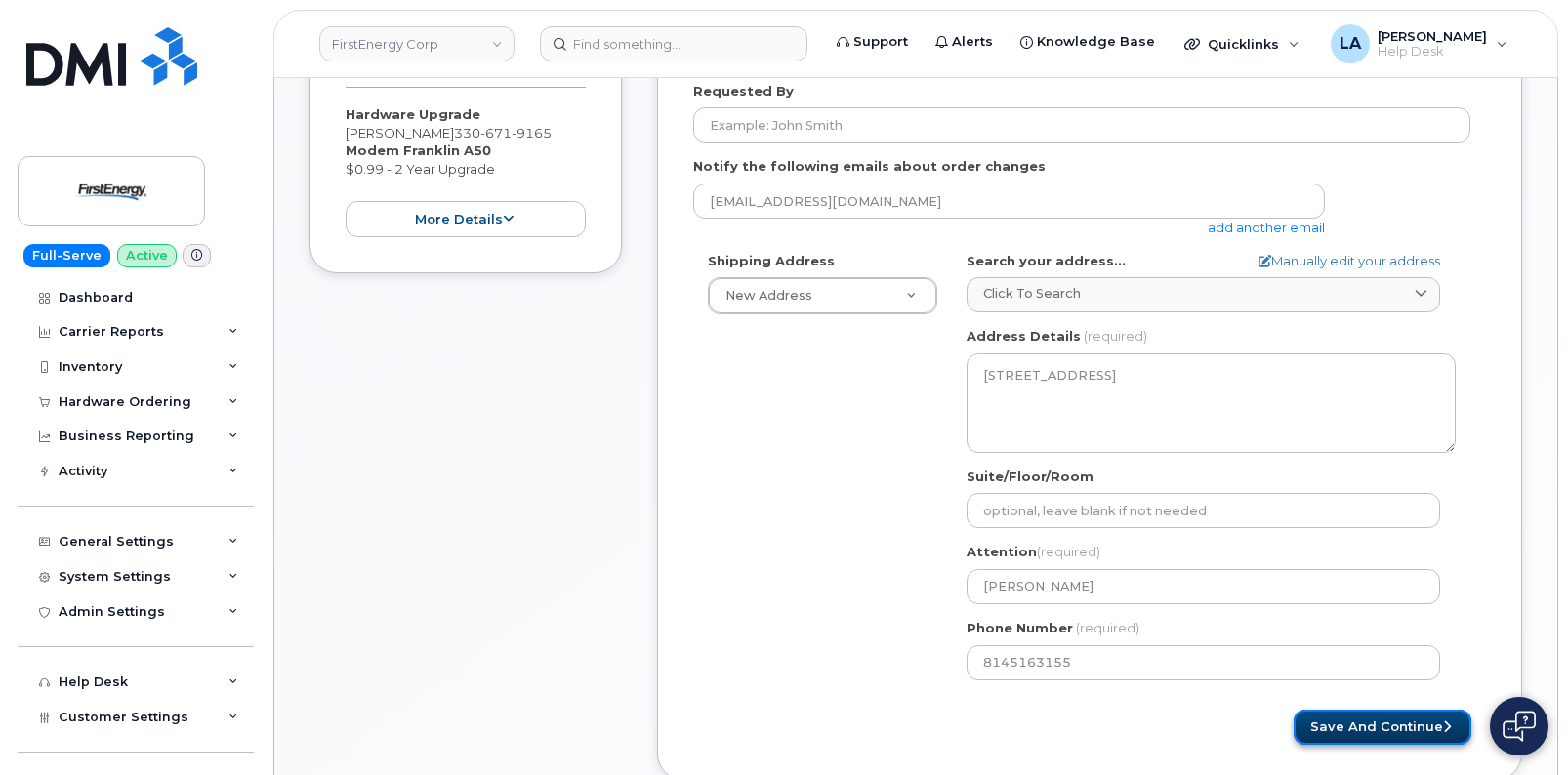 click on "Save and Continue" 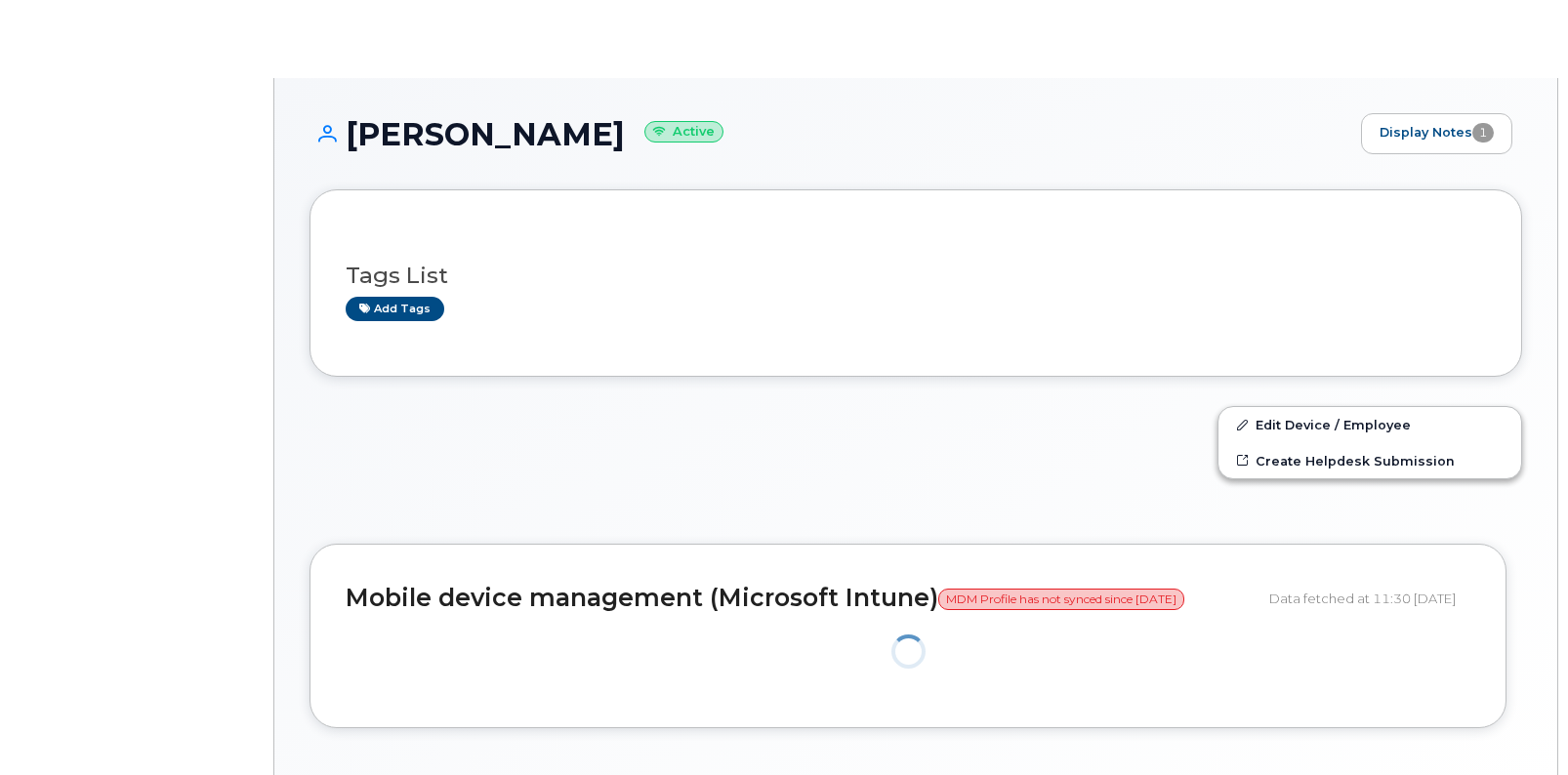 scroll, scrollTop: 0, scrollLeft: 0, axis: both 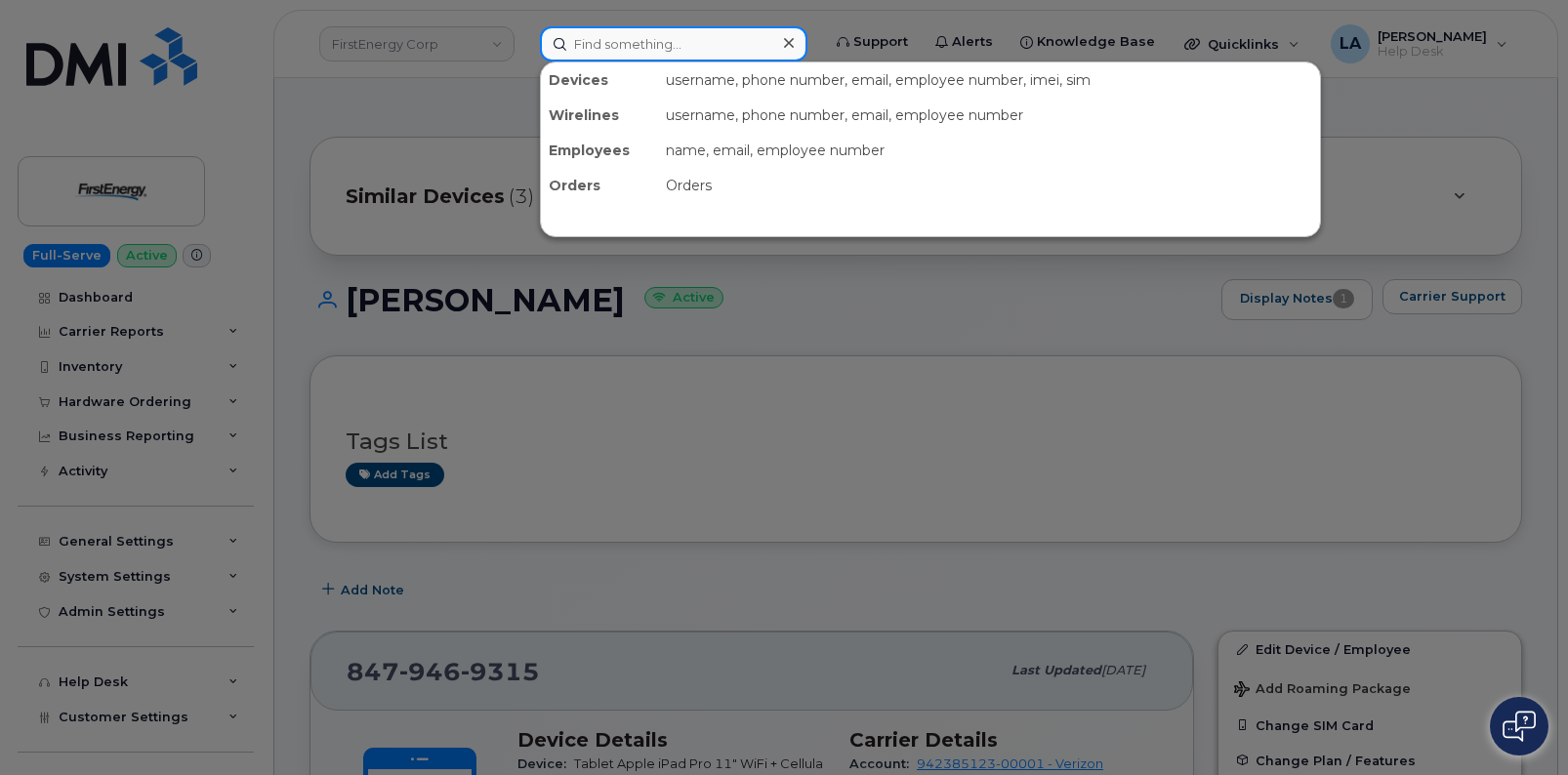 click 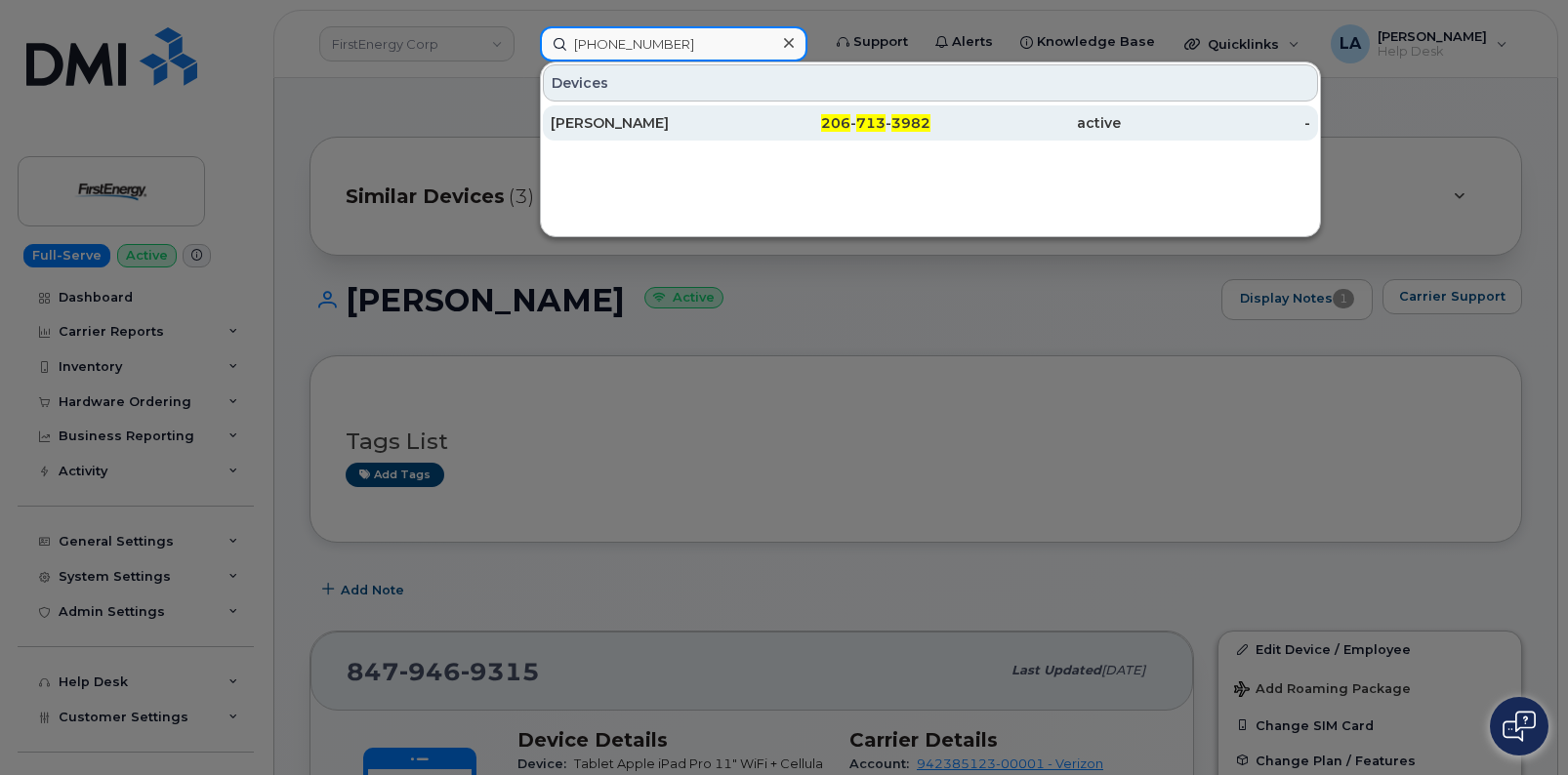 type on "[PHONE_NUMBER]" 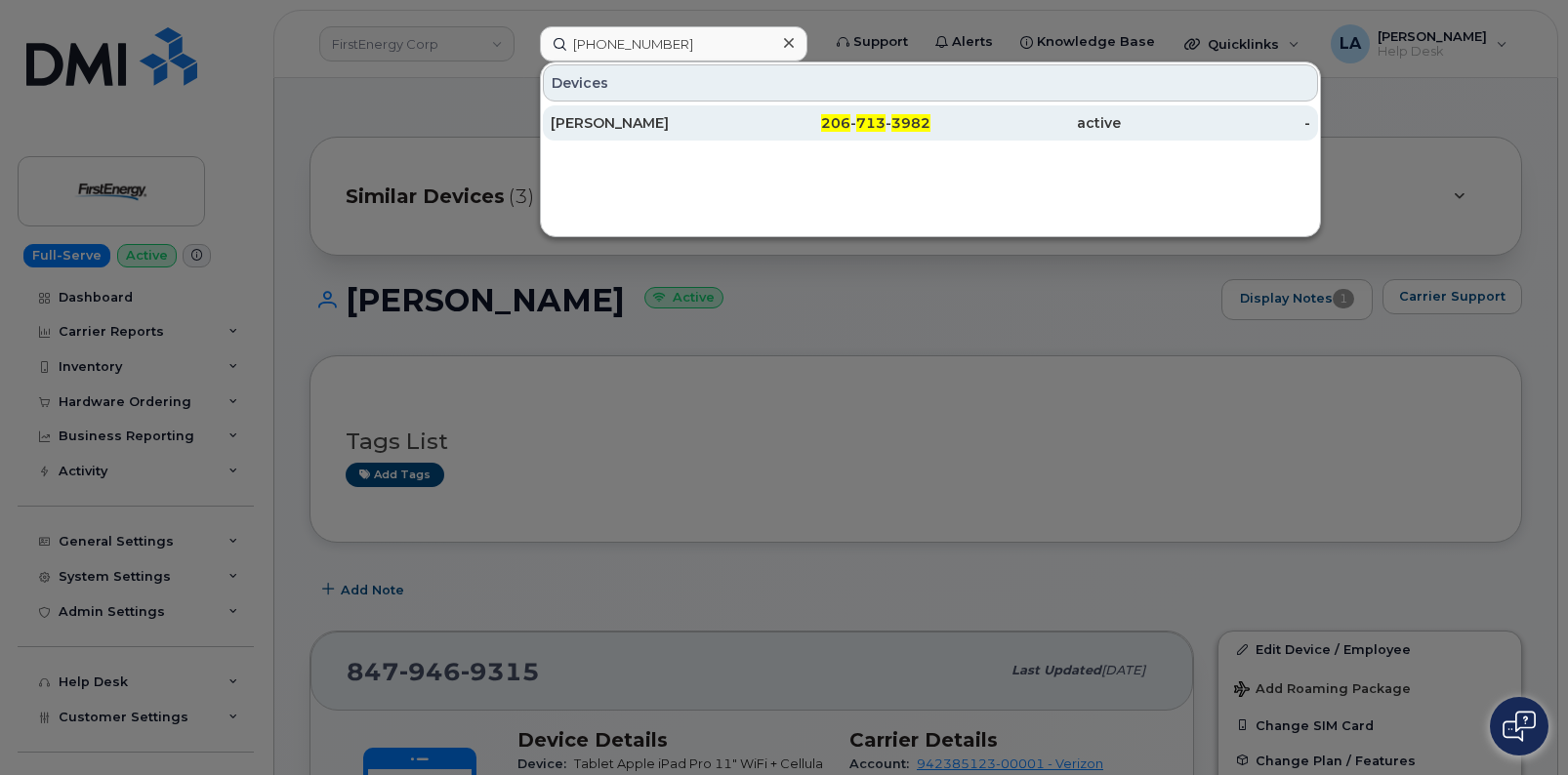 click on "[PERSON_NAME] 206 - 713 - 3982 active -" 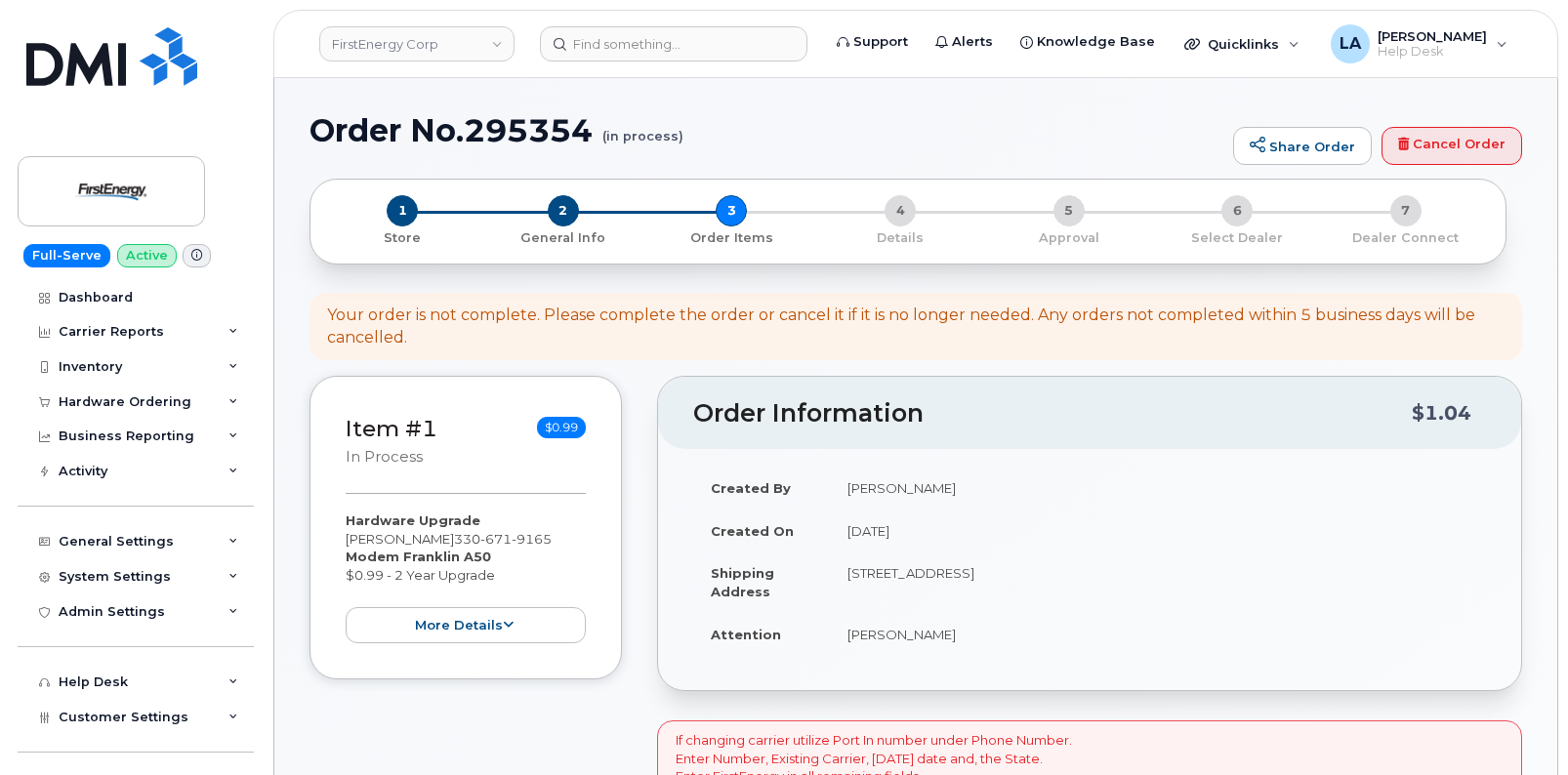 scroll, scrollTop: 0, scrollLeft: 0, axis: both 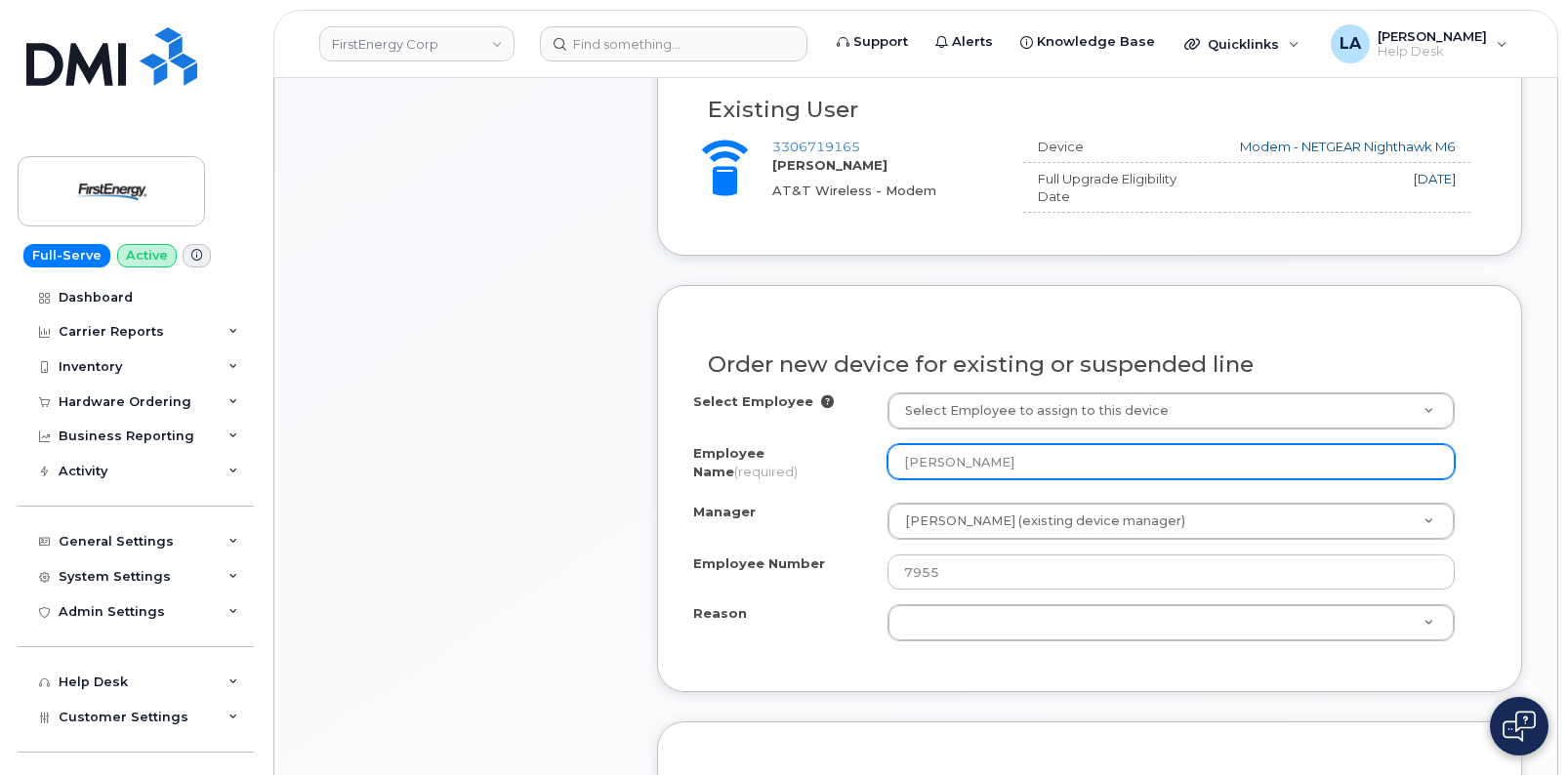 drag, startPoint x: 1013, startPoint y: 458, endPoint x: 857, endPoint y: 449, distance: 156.2594 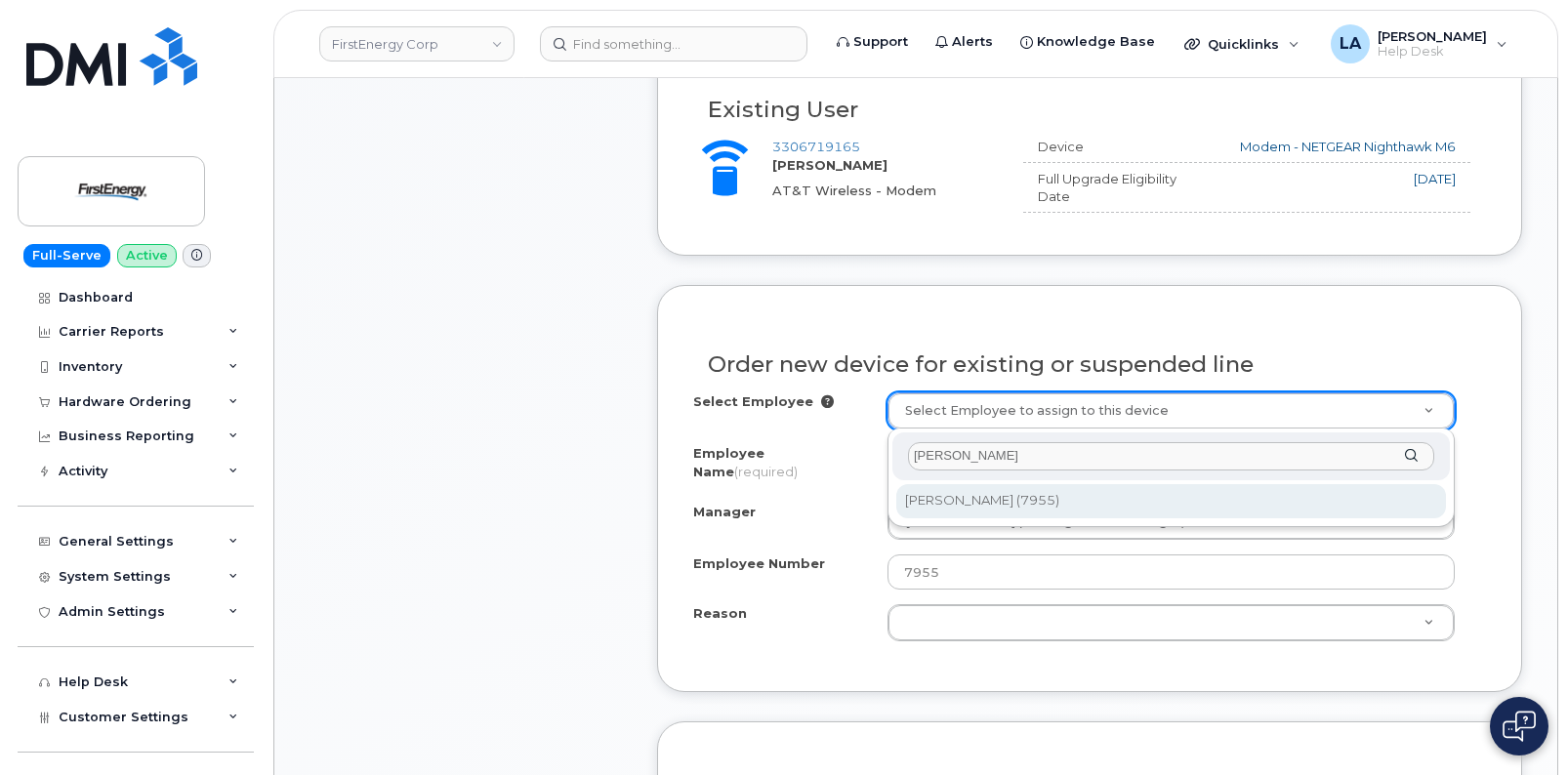 type on "[PERSON_NAME]" 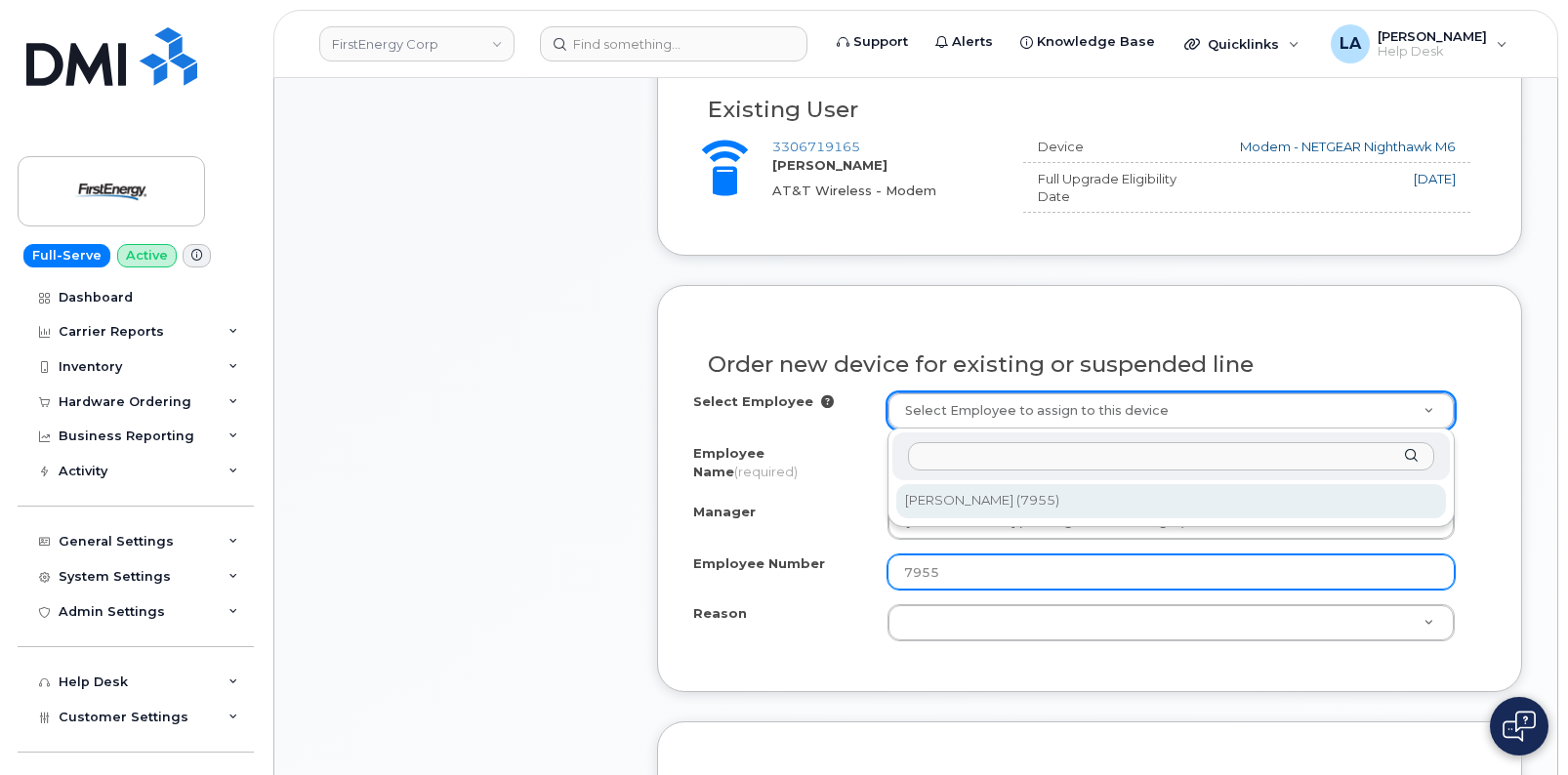 type on "[PERSON_NAME]" 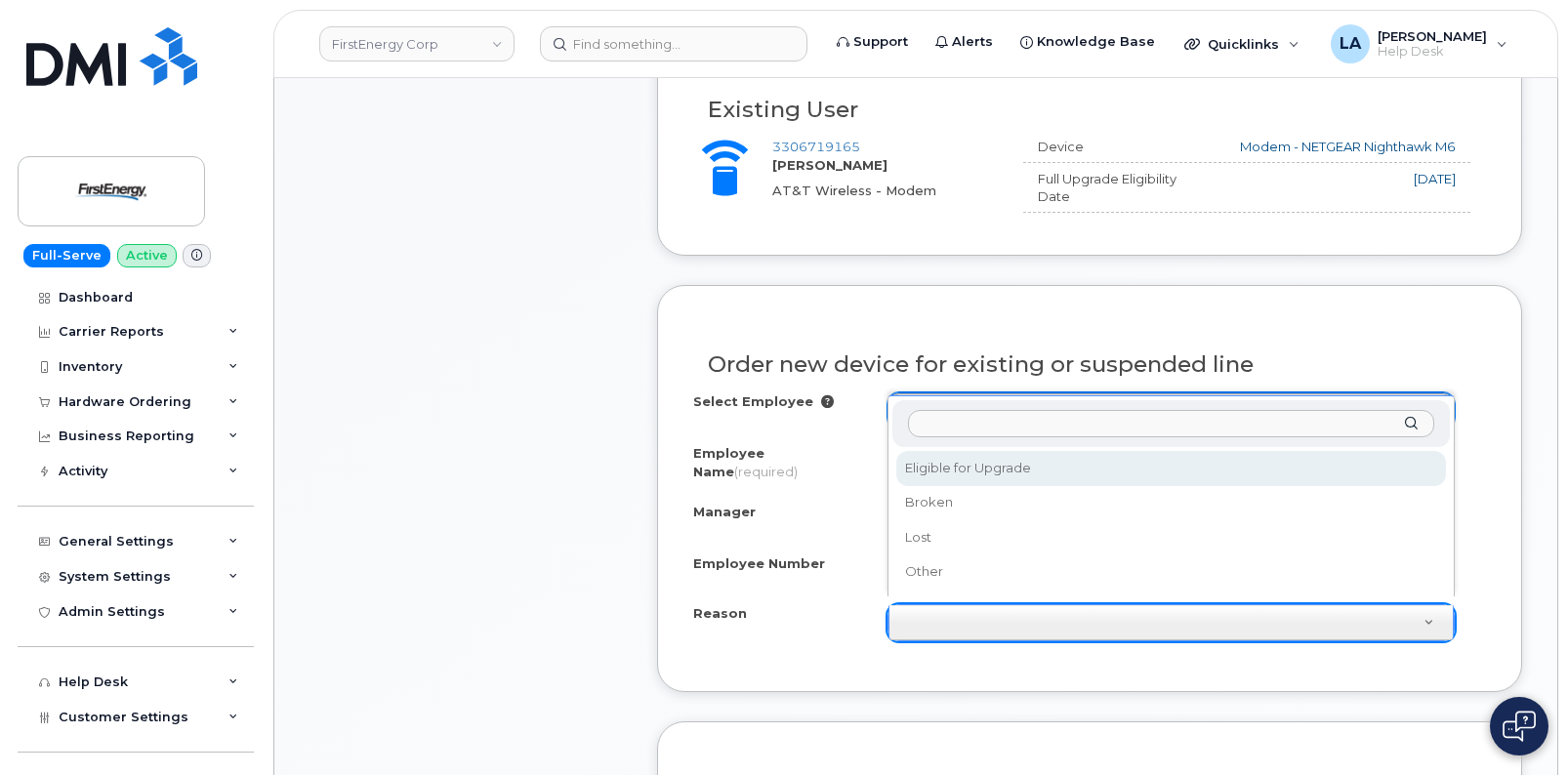 select on "eligible_for_upgrade" 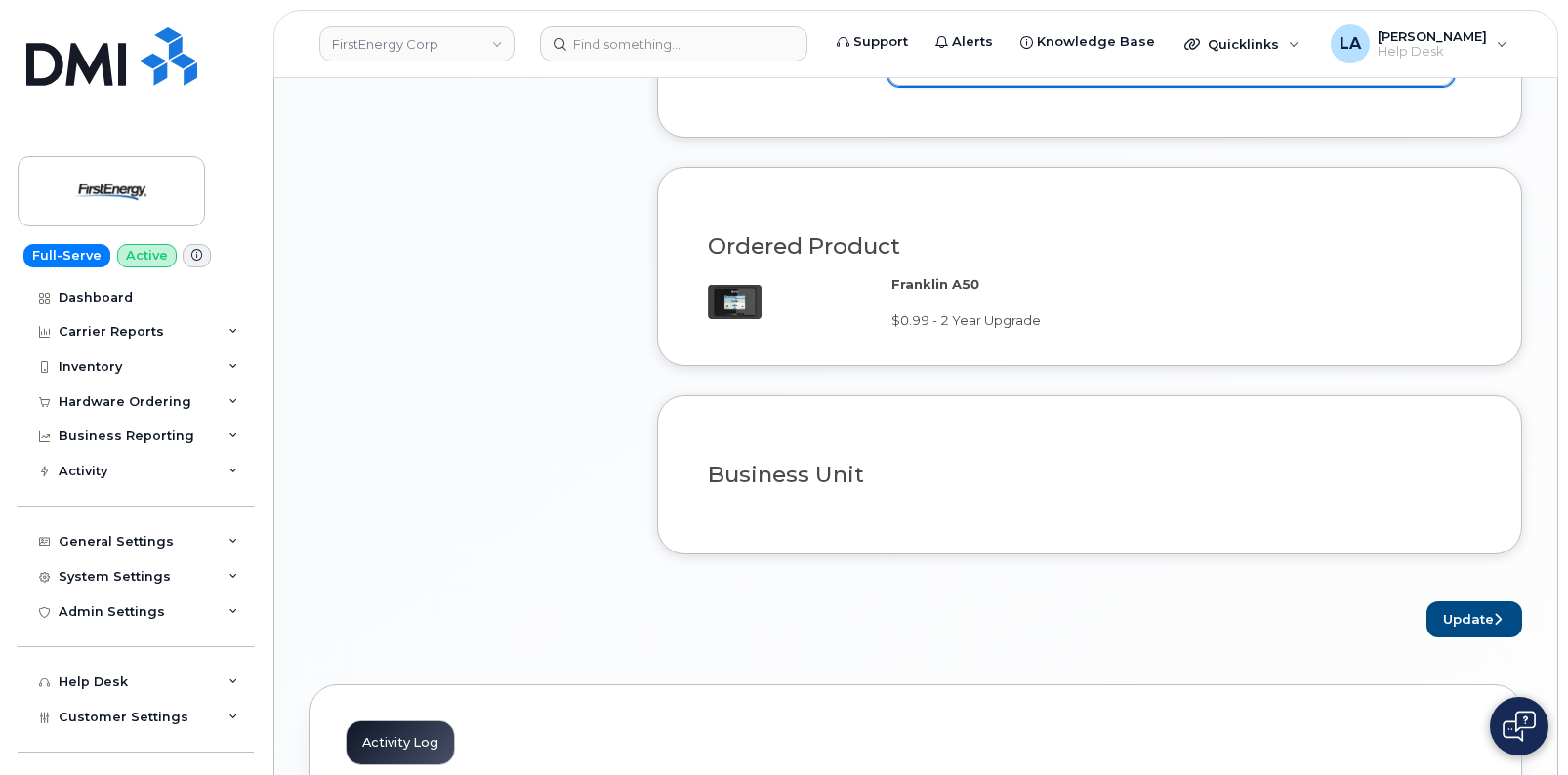 scroll, scrollTop: 1353, scrollLeft: 0, axis: vertical 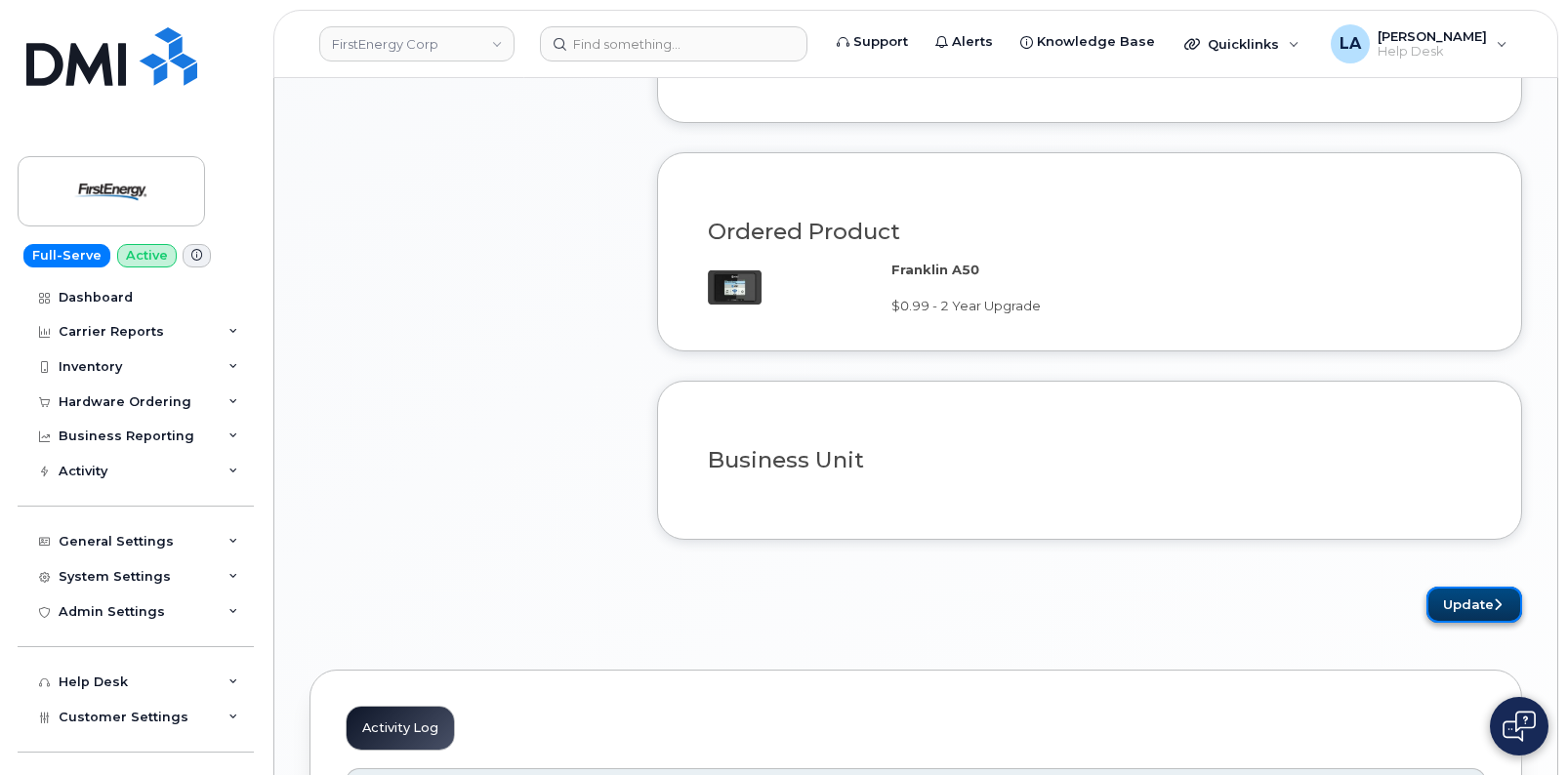 click on "Update" 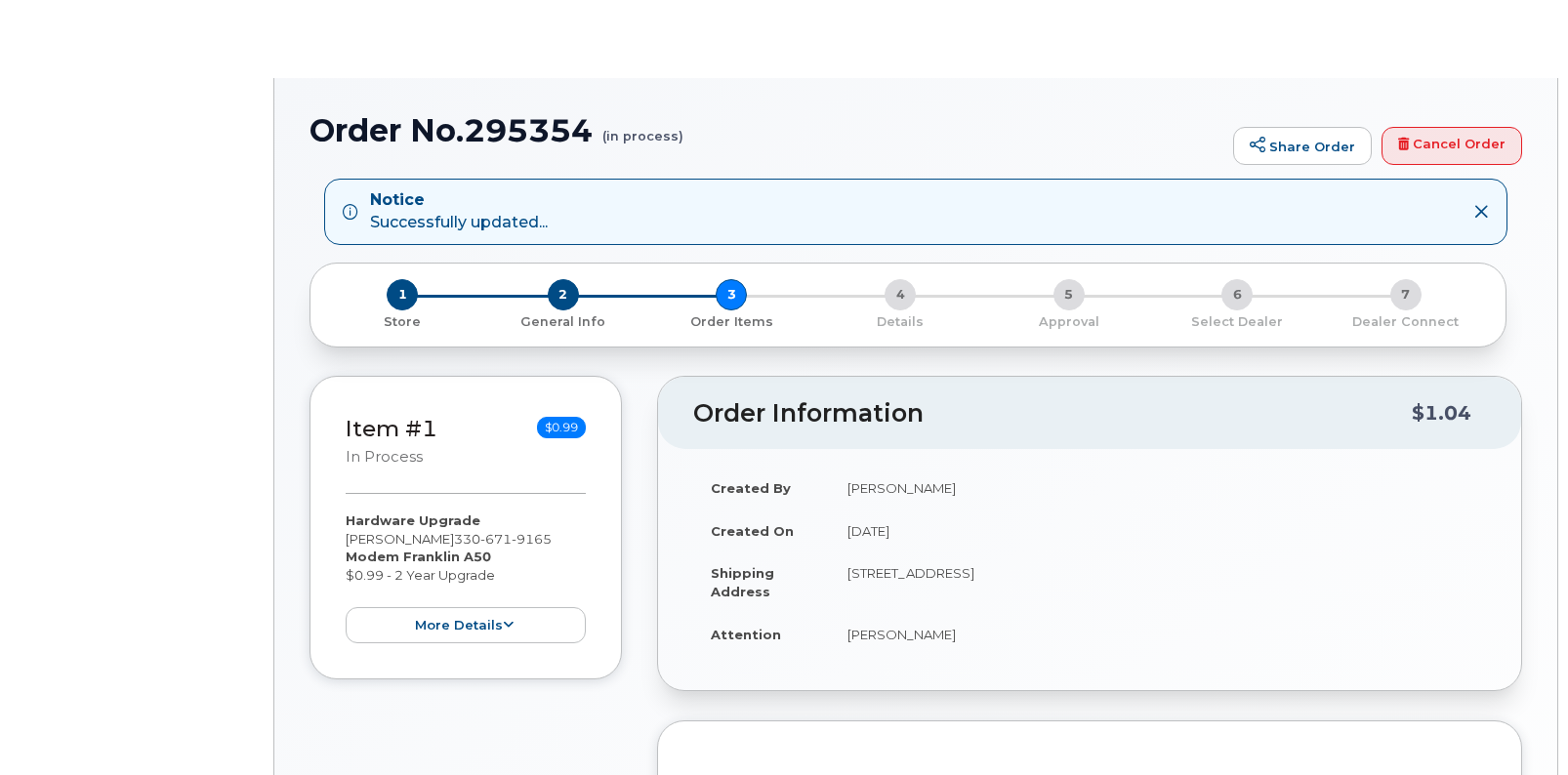 scroll, scrollTop: 0, scrollLeft: 0, axis: both 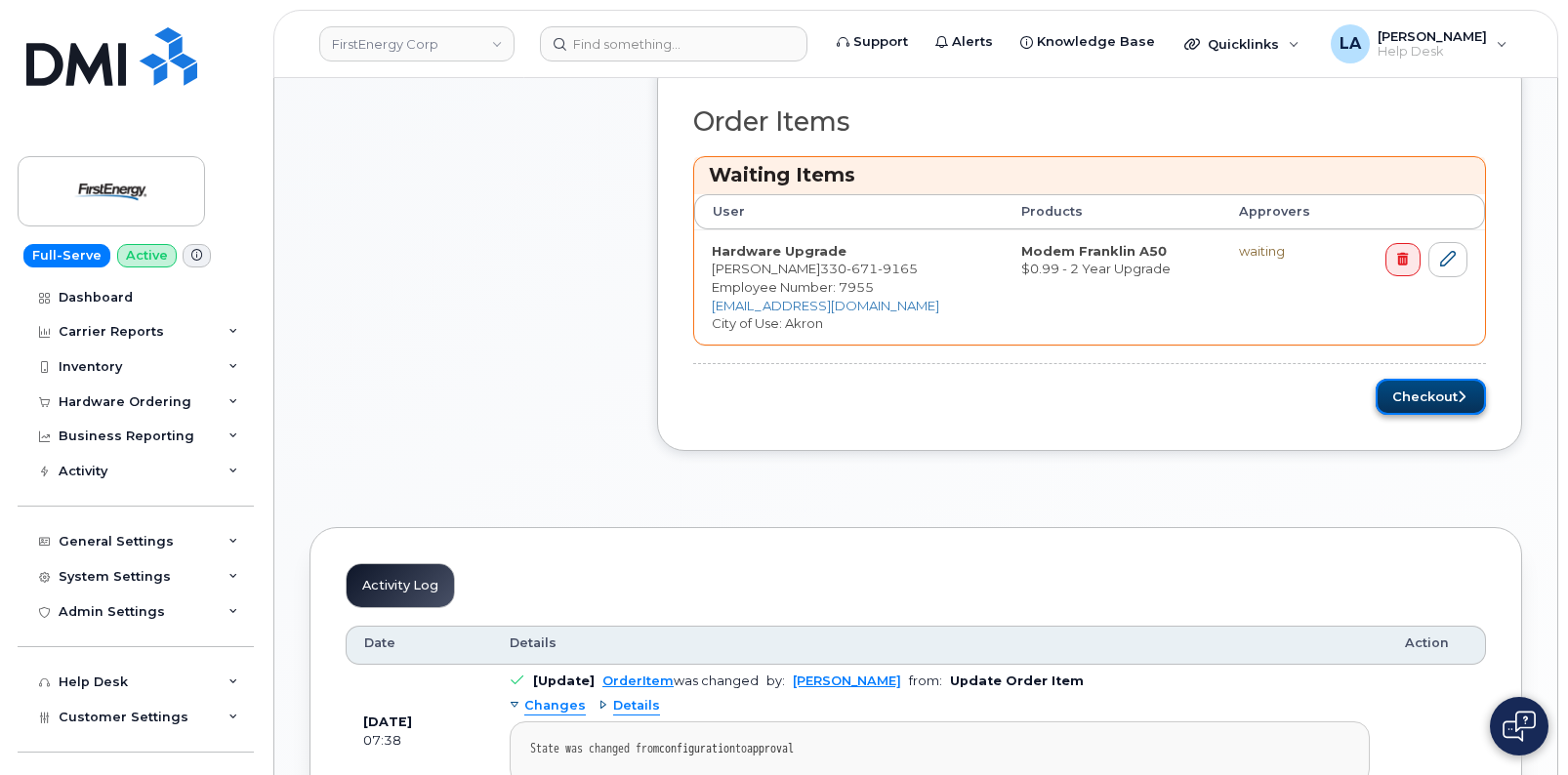 click on "Checkout" 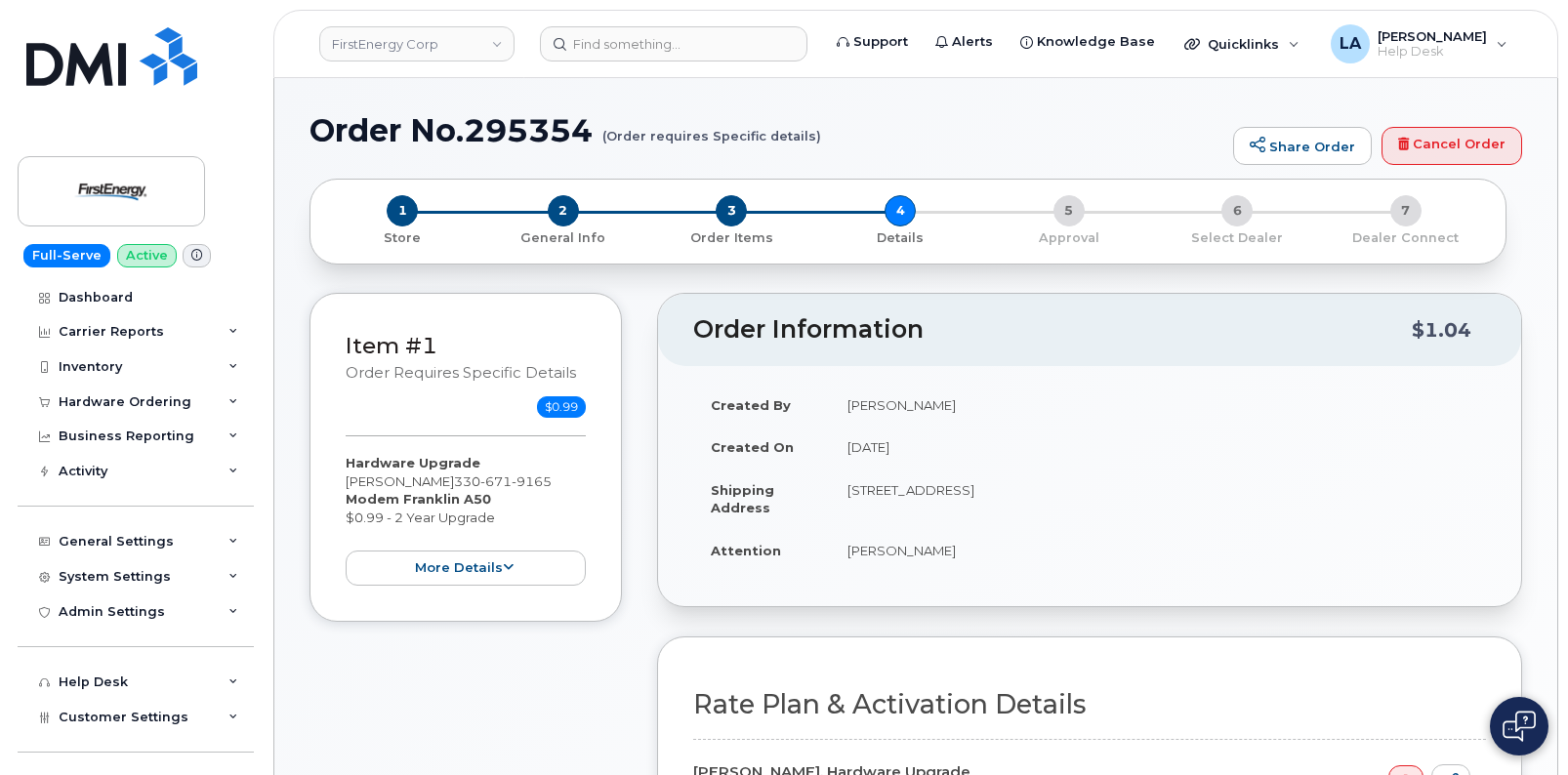 scroll, scrollTop: 0, scrollLeft: 0, axis: both 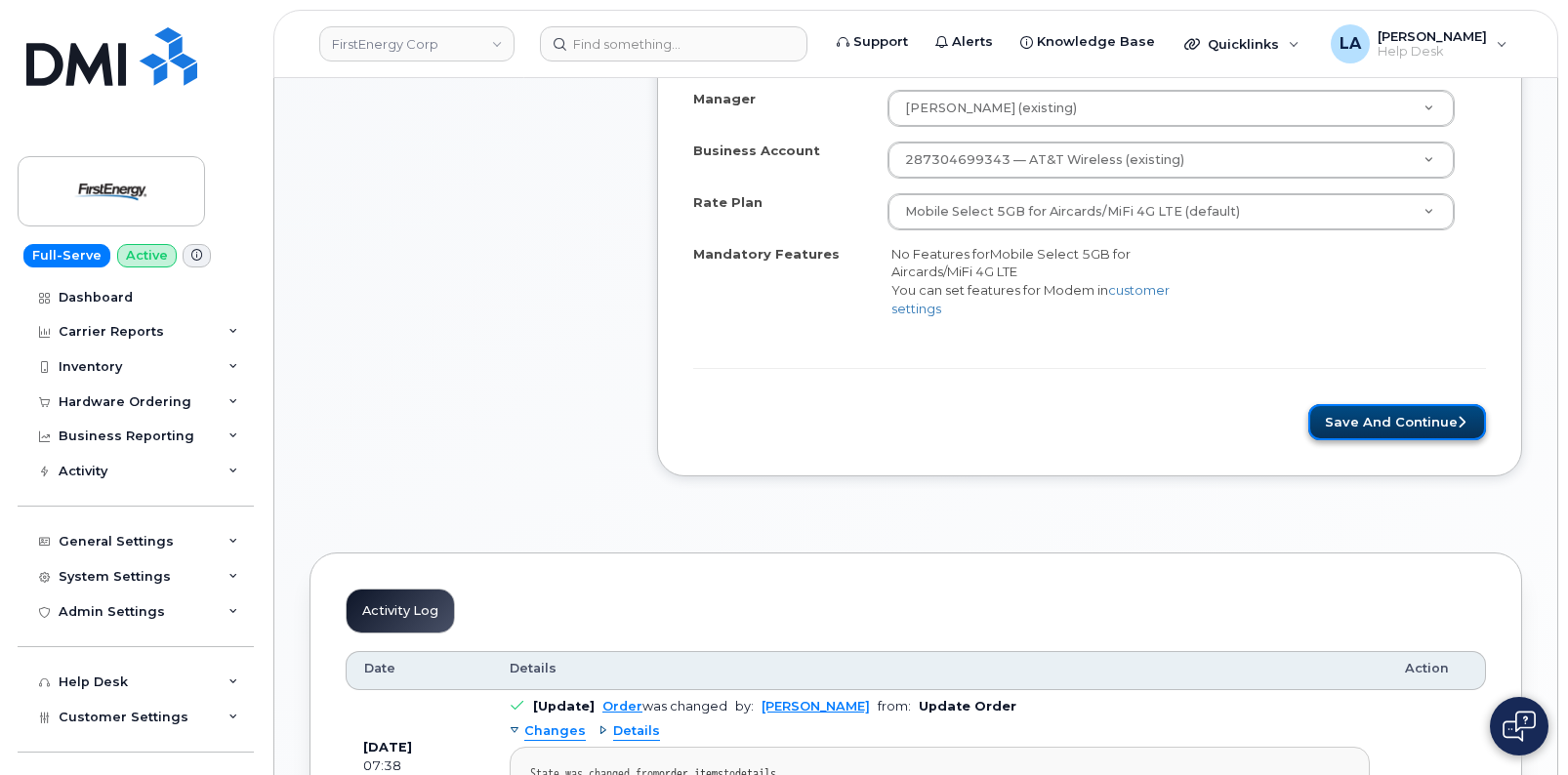 click on "Save and Continue" 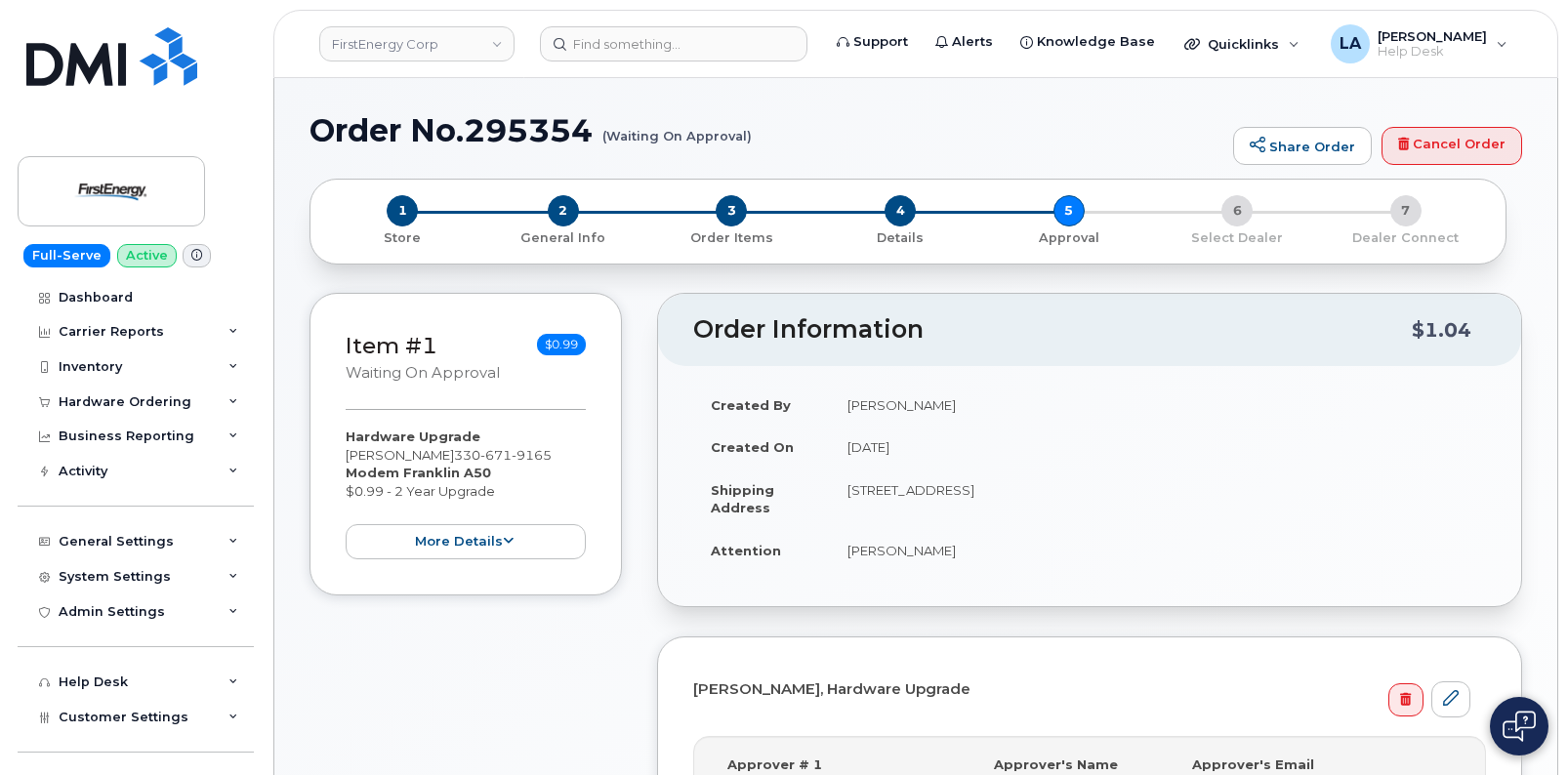 scroll, scrollTop: 0, scrollLeft: 0, axis: both 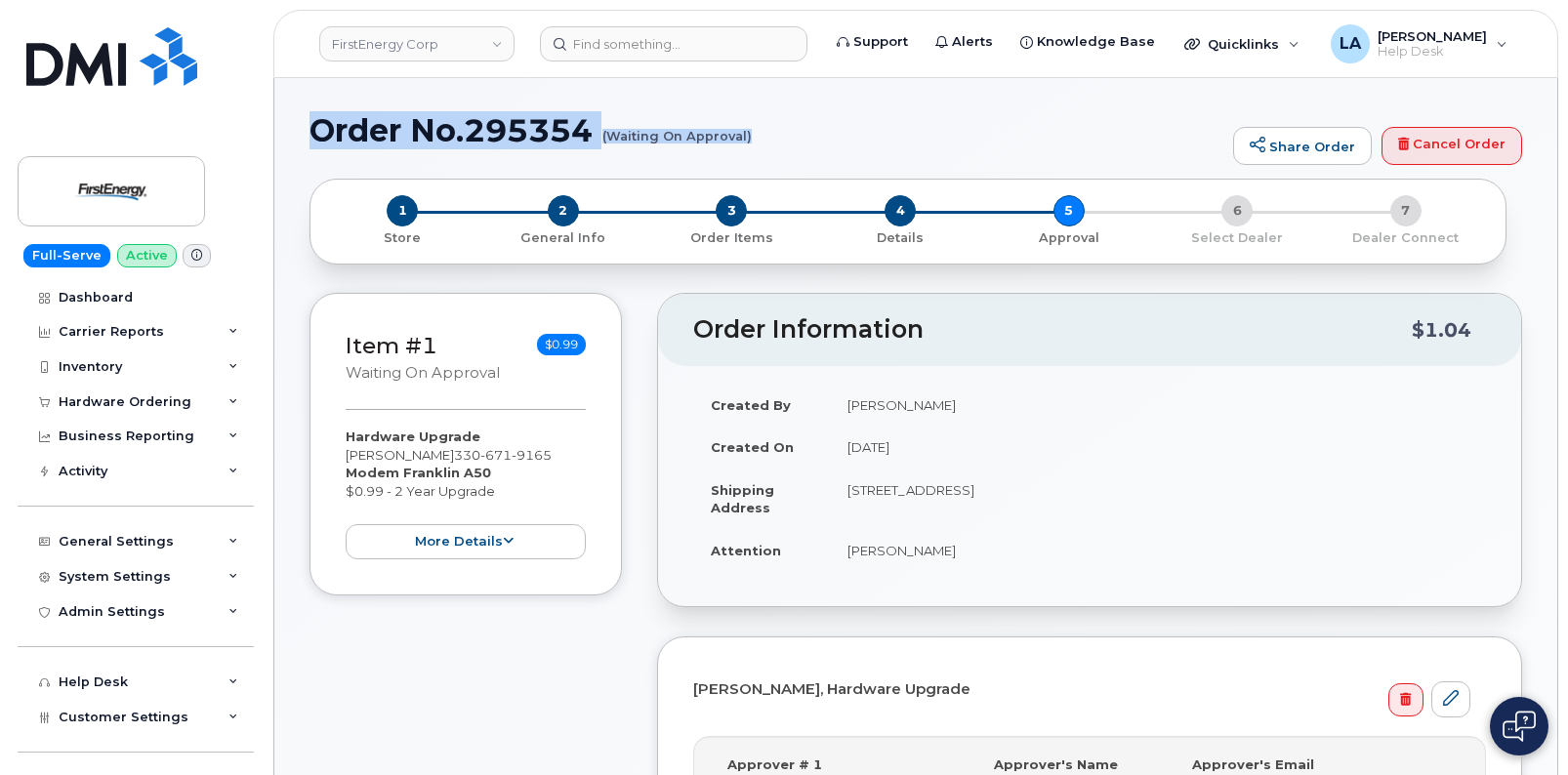 drag, startPoint x: 314, startPoint y: 125, endPoint x: 765, endPoint y: 151, distance: 451.7488 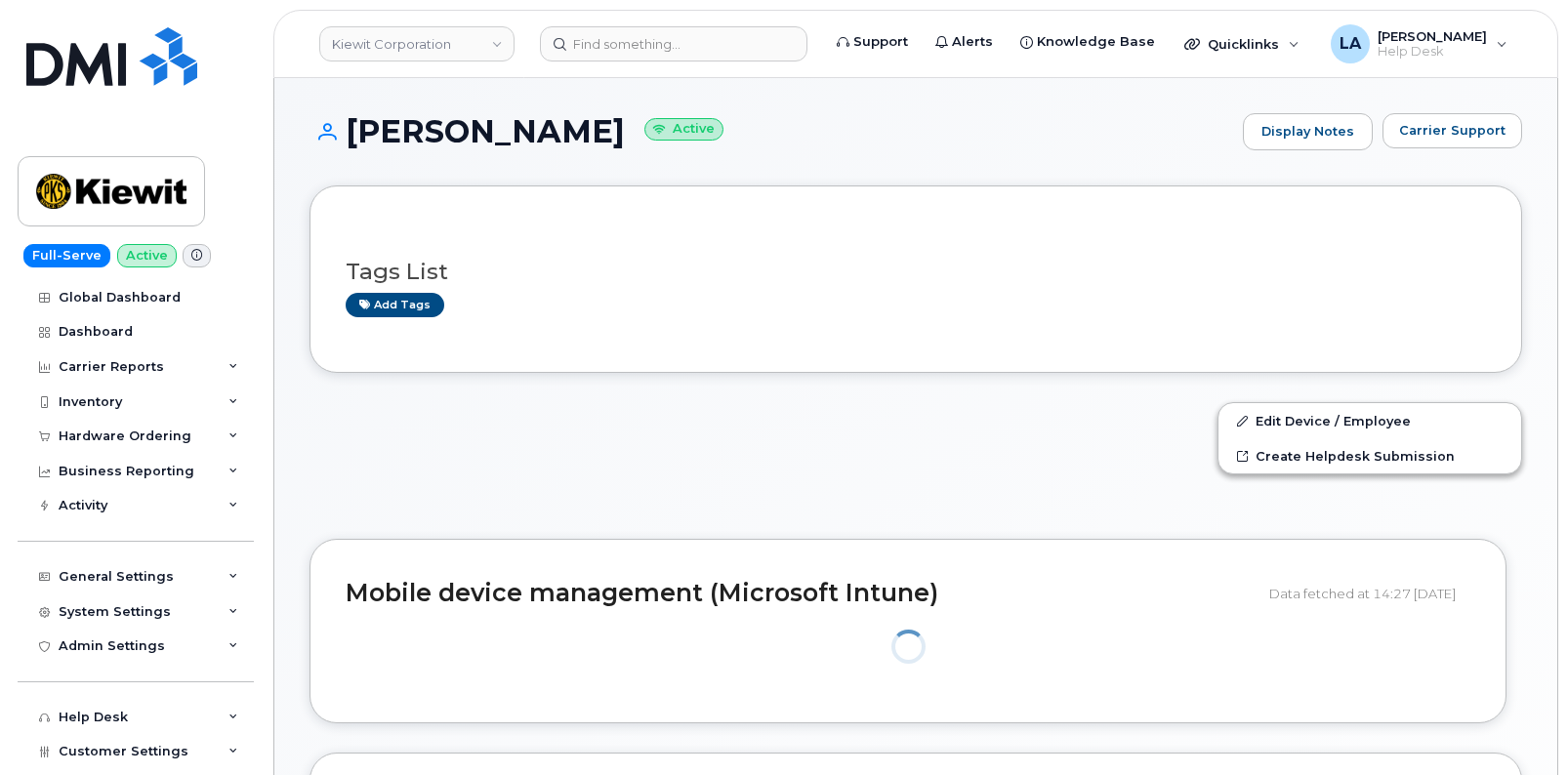 scroll, scrollTop: 0, scrollLeft: 0, axis: both 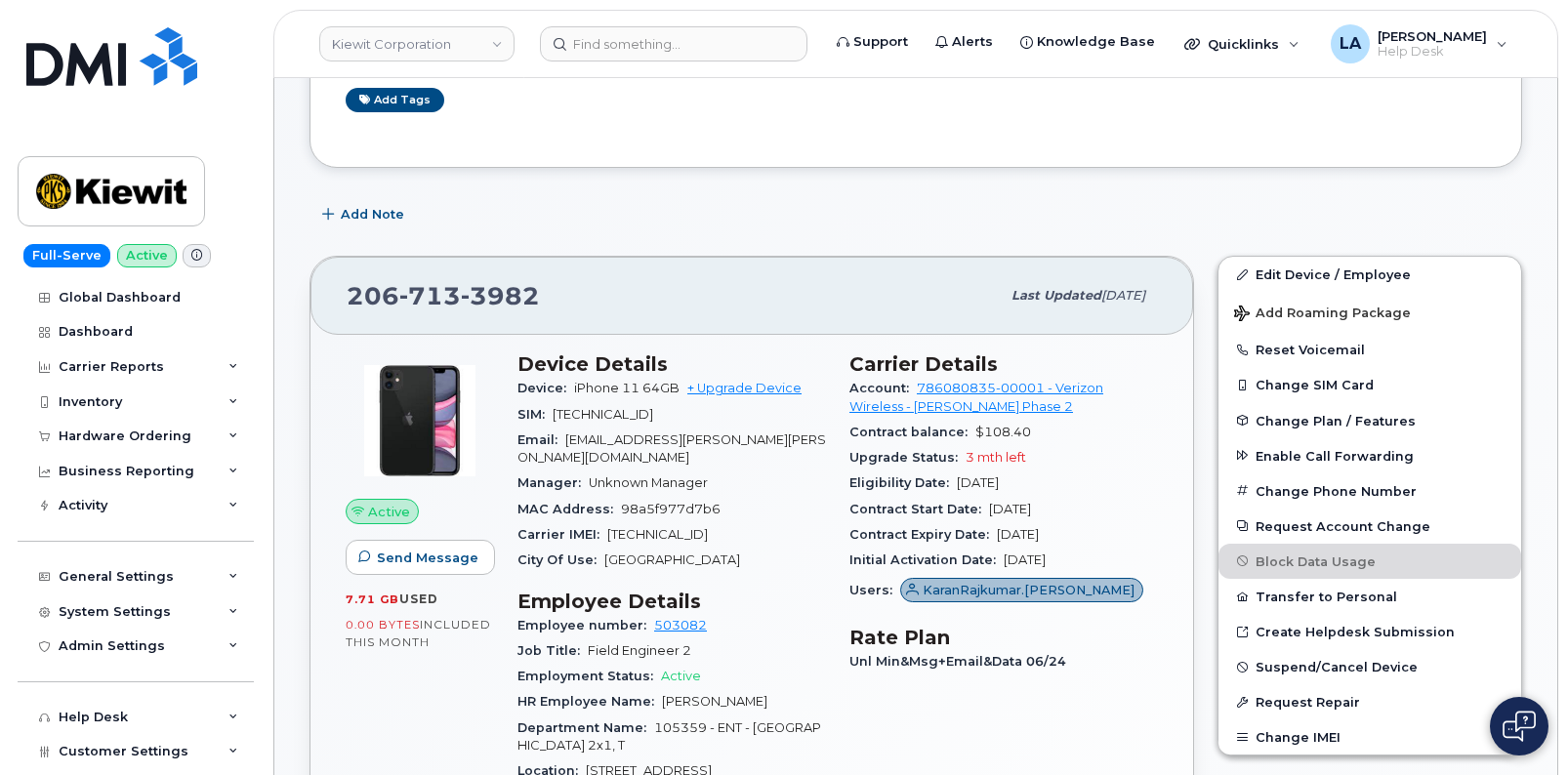 click on "Tags List
Add tags
Add Note
206 713 3982 Last updated  Jul 02, 2025 Active Send Message 7.71 GB  used 0.00 Bytes  included this month Device Details Device: iPhone 11 64GB + Upgrade Device SIM: 89148000007434842247 Email: KARANRAJKUMAR.SHELKE@KIEWIT.COM Manager: Unknown Manager MAC Address: 98a5f977d7b6 Carrier IMEI: 351010396828299 City Of Use: Seattle Employee Details Employee number: 503082 Job Title: Field Engineer 2 Employment Status: Active HR Employee Name: Karan Rajkumar Shelke Department Name: 105359 - ENT - Orange County Power Station 2x1, T Location: 905 Powerhouse Rd Business Unit HR Lock Enabled Device Business Unit Cost Center: None None None Profit Center: None None None WBS Element: 105359.2144 TSL Power Partners 2171 Carrier Details Account: 786080835-00001 - Verizon Wireless - Kiewit Phase 2 Contract balance: $108.40 Upgrade Status: 3 mth left Eligibility Date: Oct 23, 2025 Contract Start Date: Oct 23, 2023 Contract Expiry Date:" at bounding box center (916, 1280) 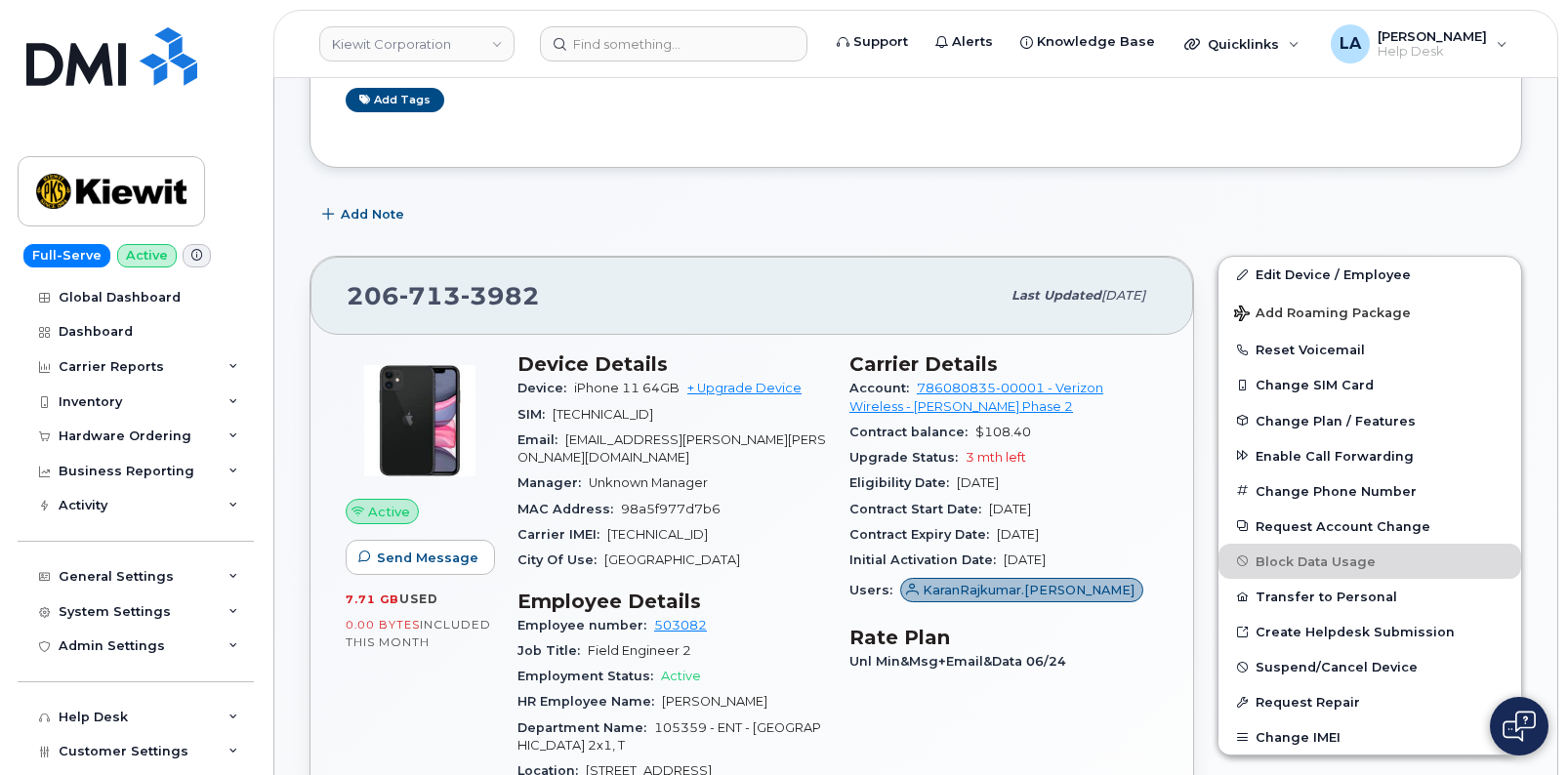 click on "Kiewit Corporation   Support   Alerts   Knowledge Base Quicklinks Suspend / Cancel Device Change SIM Card Enable Call Forwarding Reset VM Password Add Roaming Package Request Repair Order New Device Add Device Transfer Line In Move Device to Another Company LA Lanette Aparicio Help Desk English Français Adjust Account View AT&T Wireless 998975023 Weeks Marine Inc 829556767 Weeks Marine, Inc GSM-R 287237071101 Weeks Marine, Inc GSM-R 287259046887 Weeks Marine, Inc GSM-R 990540011 Verizon Wireless 442044104-00001 McNally Tunneling Corp 442044104-00002 McNally TunnelingCorp 786080835-00001 Kiewit Phase 2 922932454-00009 Weeks Marine Inc T-Mobile 973402207 Load more My Account Wireless Admin Wireless Admin (Restricted) Wireless Admin (Read only) Employee Demo  Enter Email  Sign out Full-Serve Active Global Dashboard Dashboard Carrier Reports Monthly Billing Data Daily Data Pooling Average Costing Executive Summary Accounting Roaming Reports Suspended Devices Suspension Candidates Custom Report Tags" at bounding box center [784, 1236] 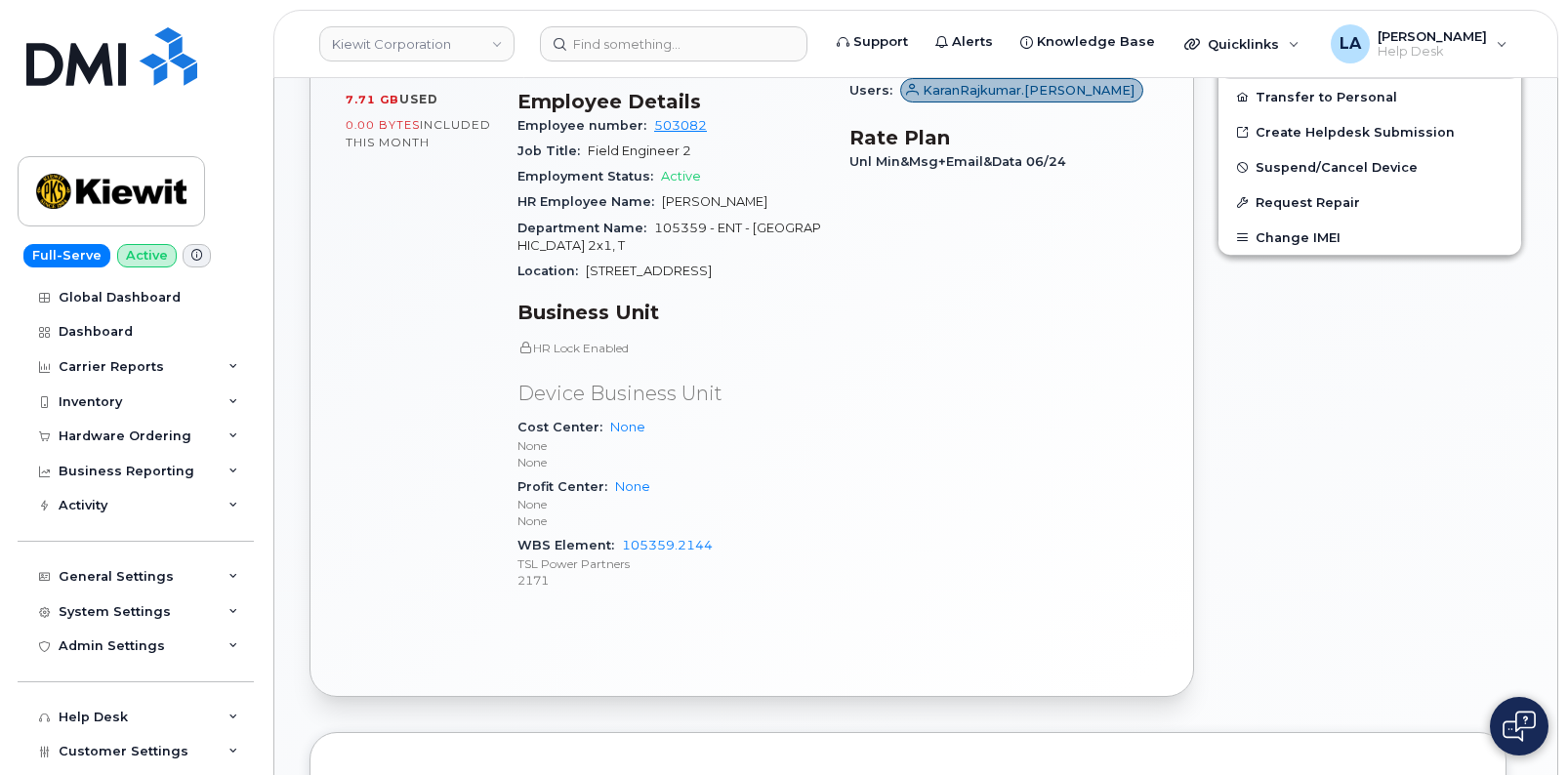 scroll, scrollTop: 602, scrollLeft: 0, axis: vertical 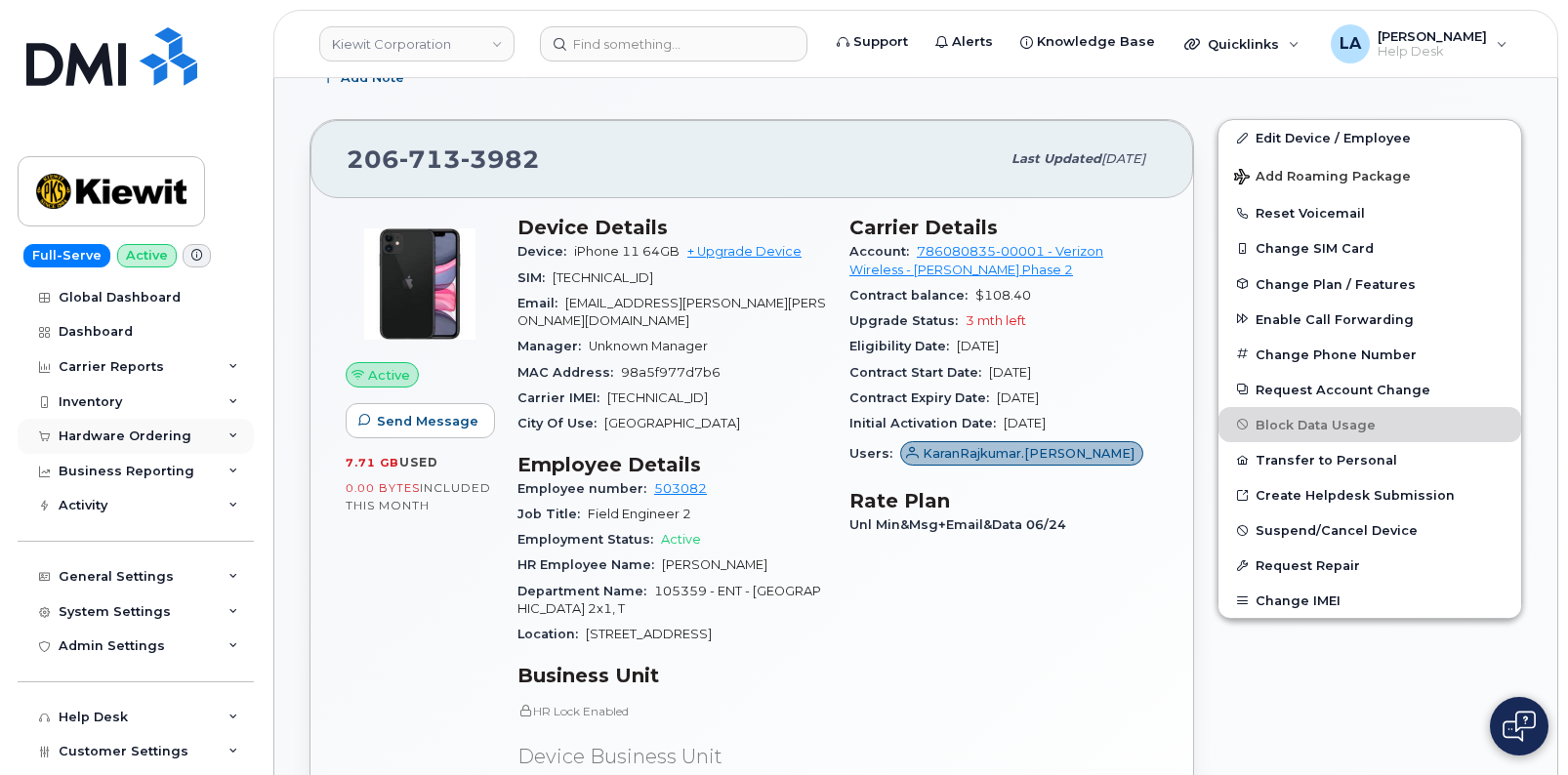 click at bounding box center [233, 436] 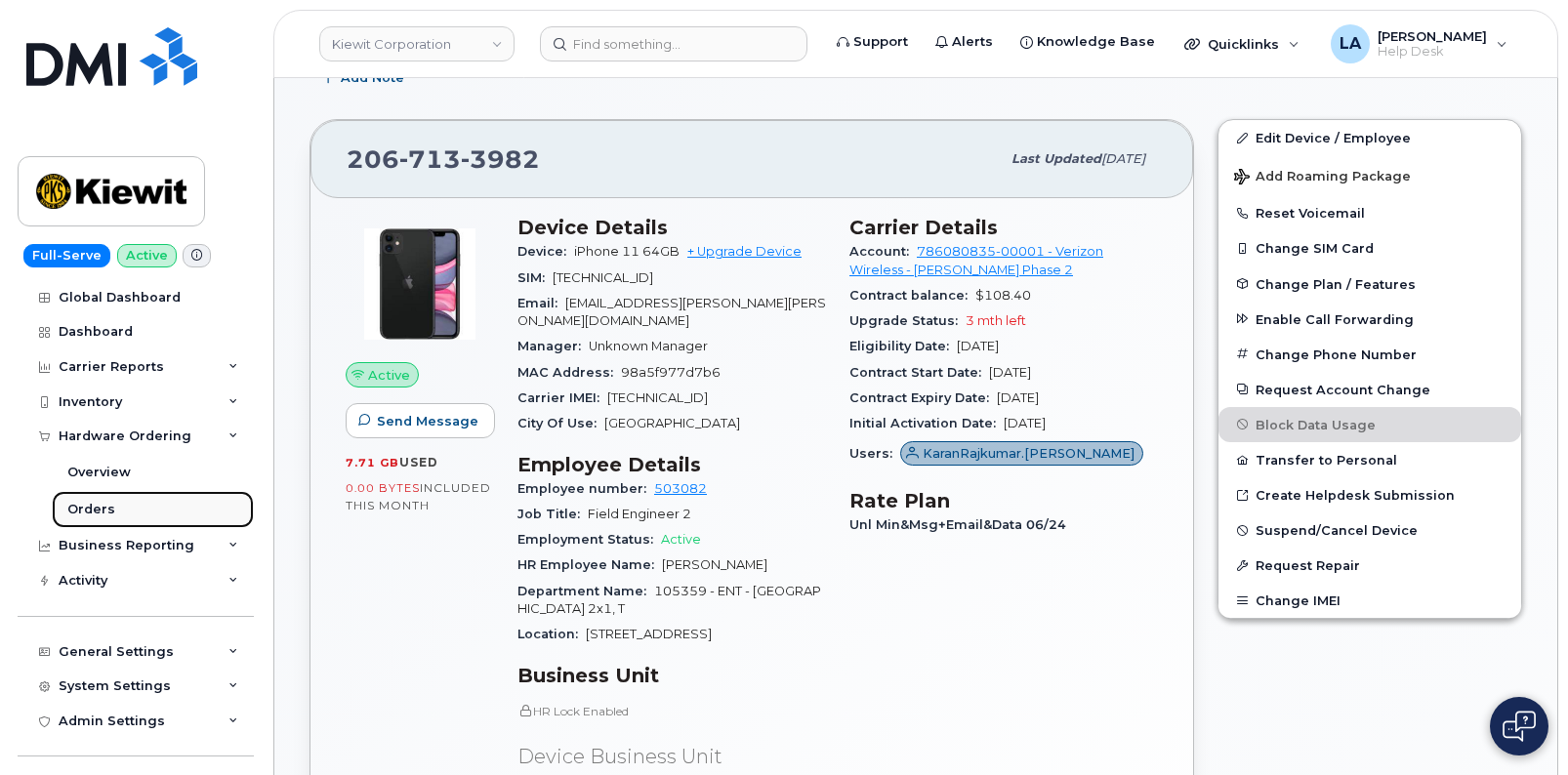 click on "Orders" at bounding box center (91, 510) 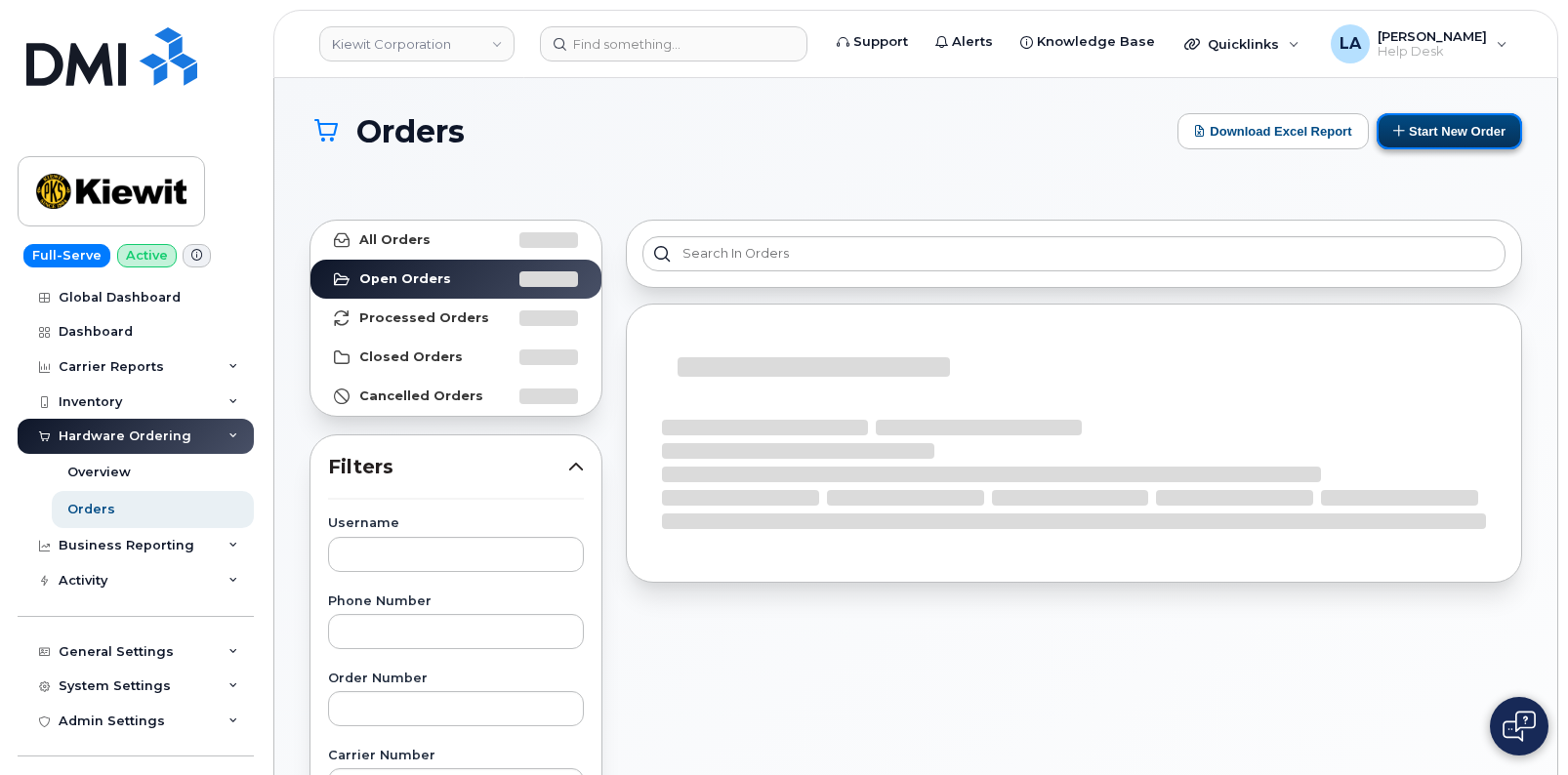 click on "Start New Order" at bounding box center (1449, 131) 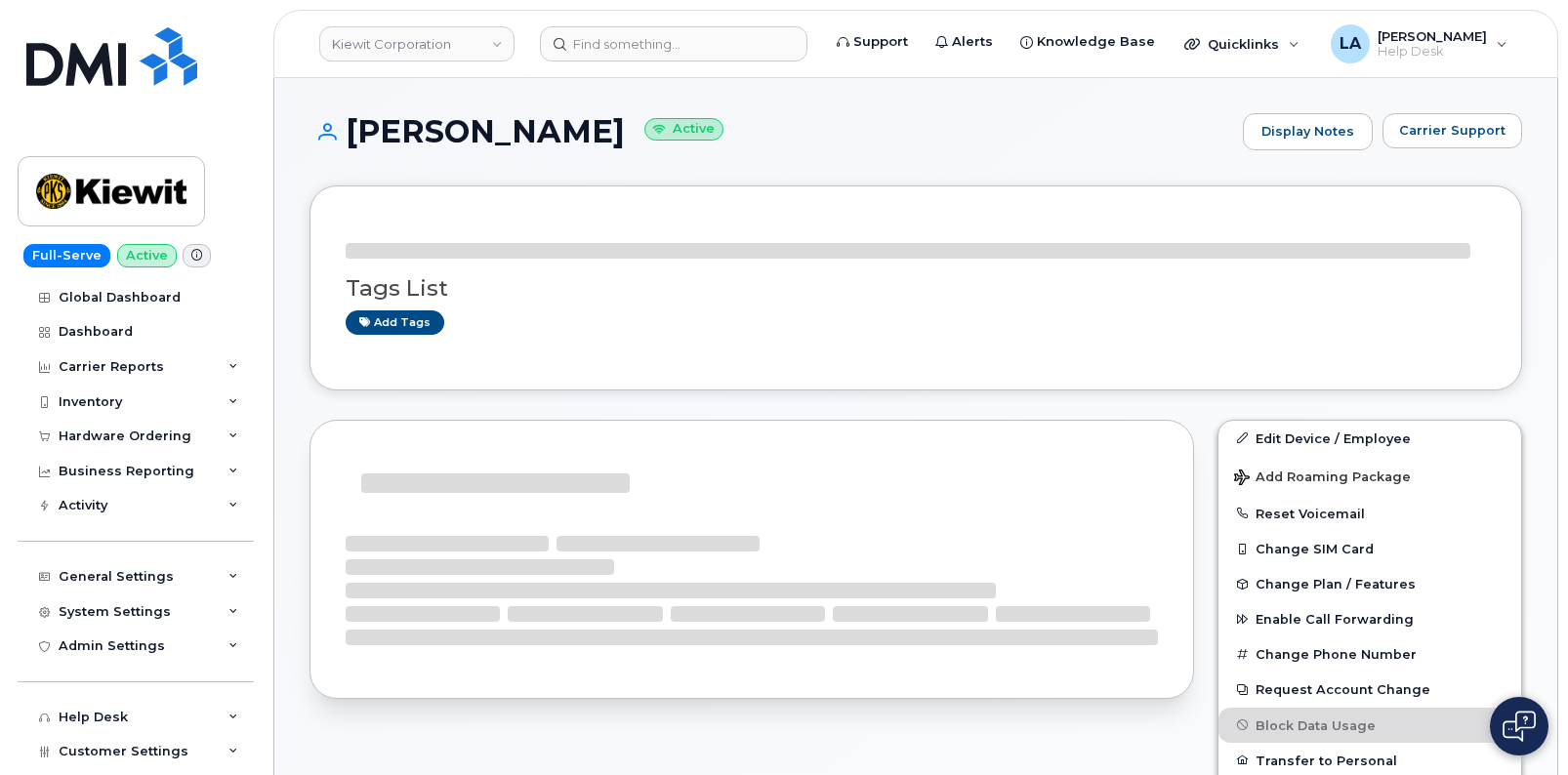 scroll, scrollTop: 0, scrollLeft: 0, axis: both 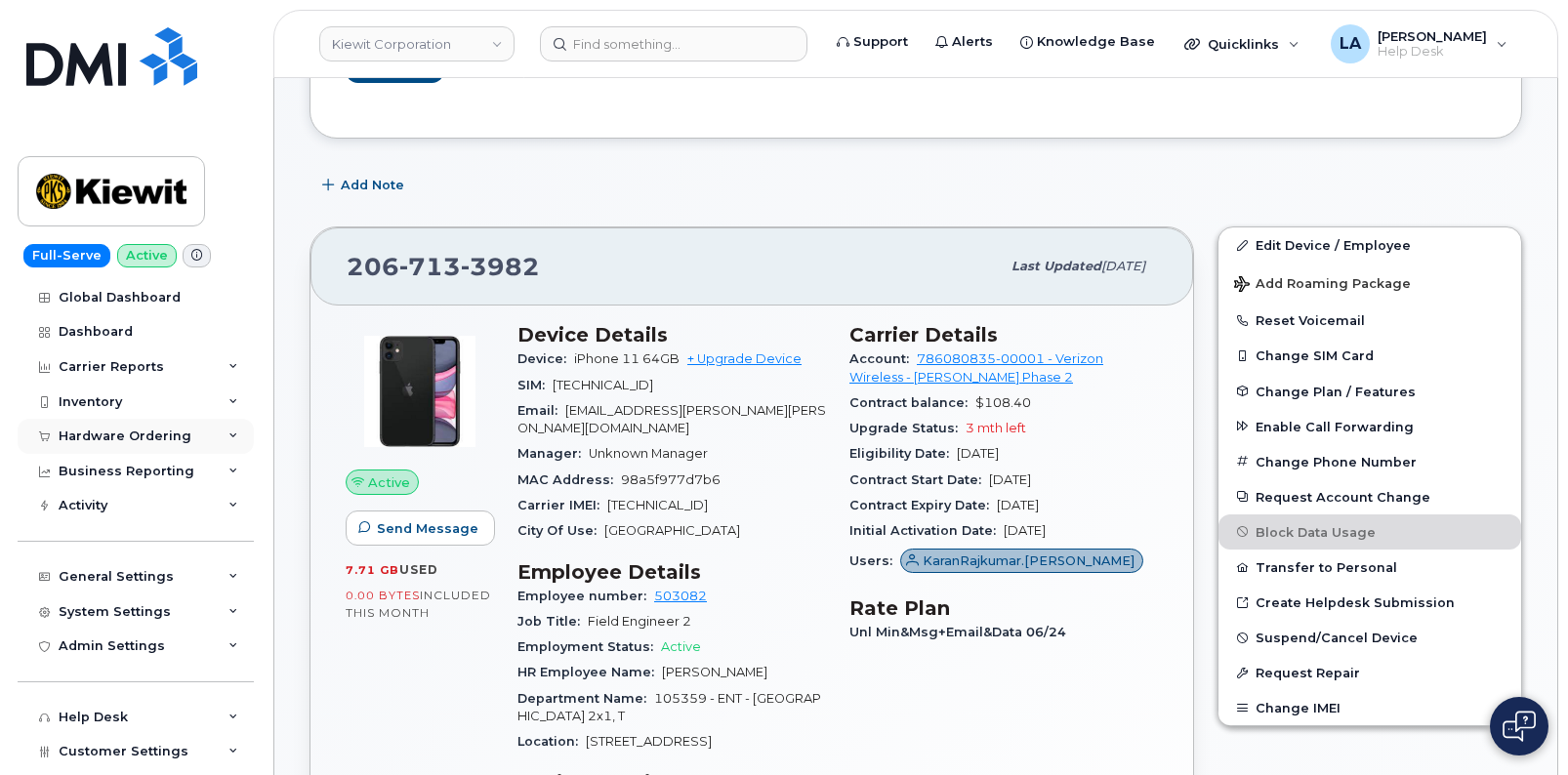 click at bounding box center [233, 436] 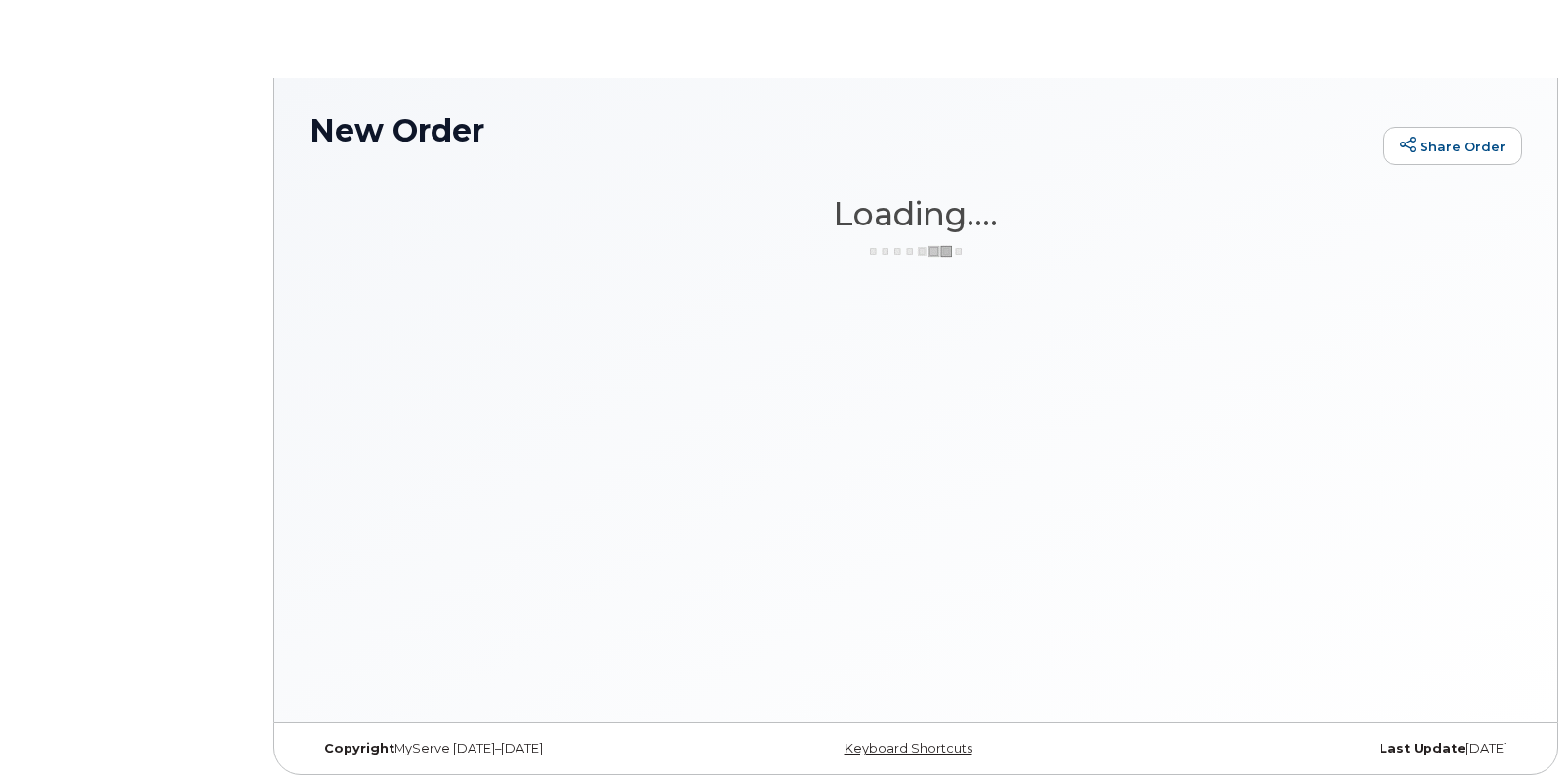scroll, scrollTop: 0, scrollLeft: 0, axis: both 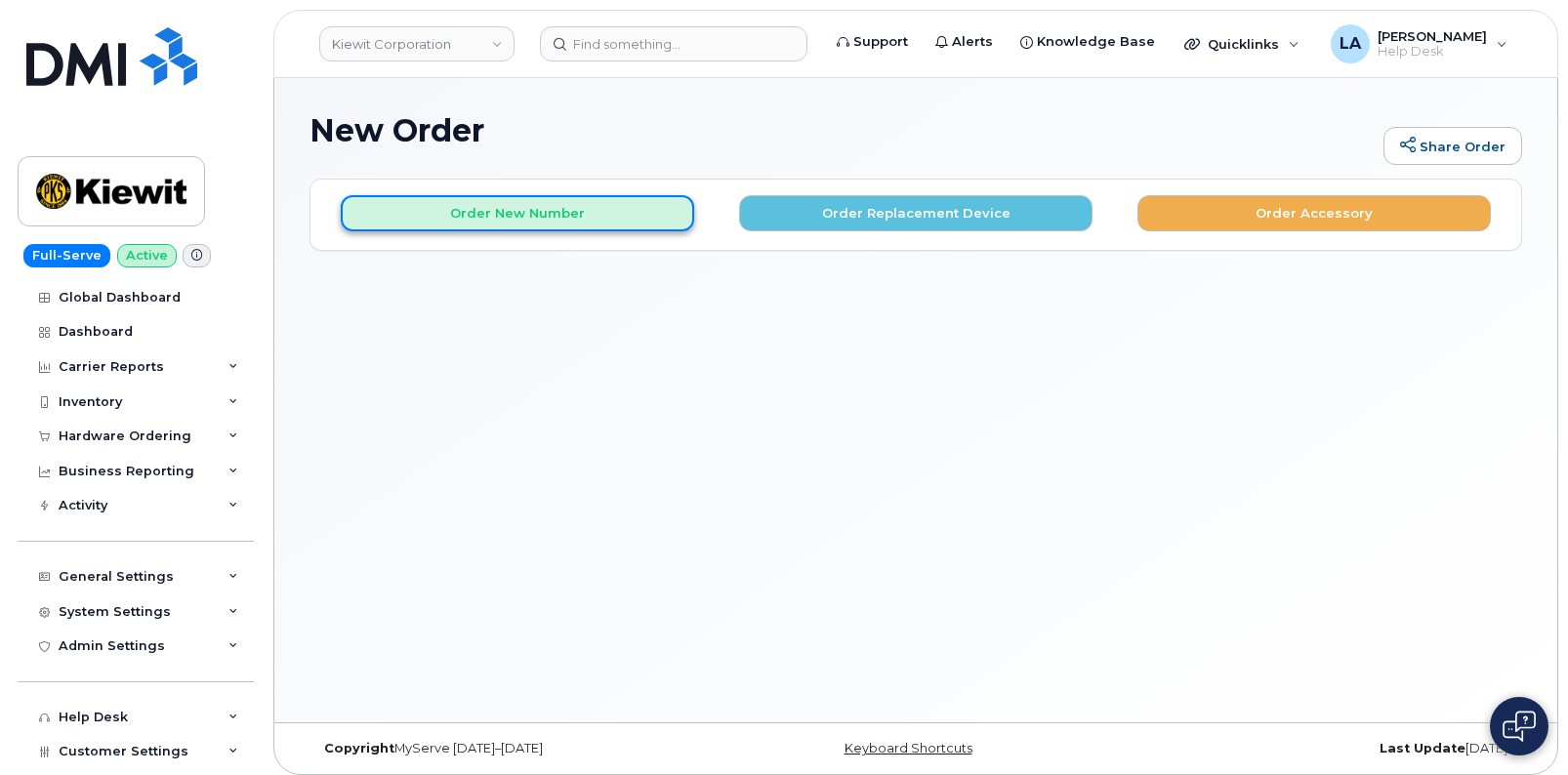 click on "Order New Number" at bounding box center (517, 213) 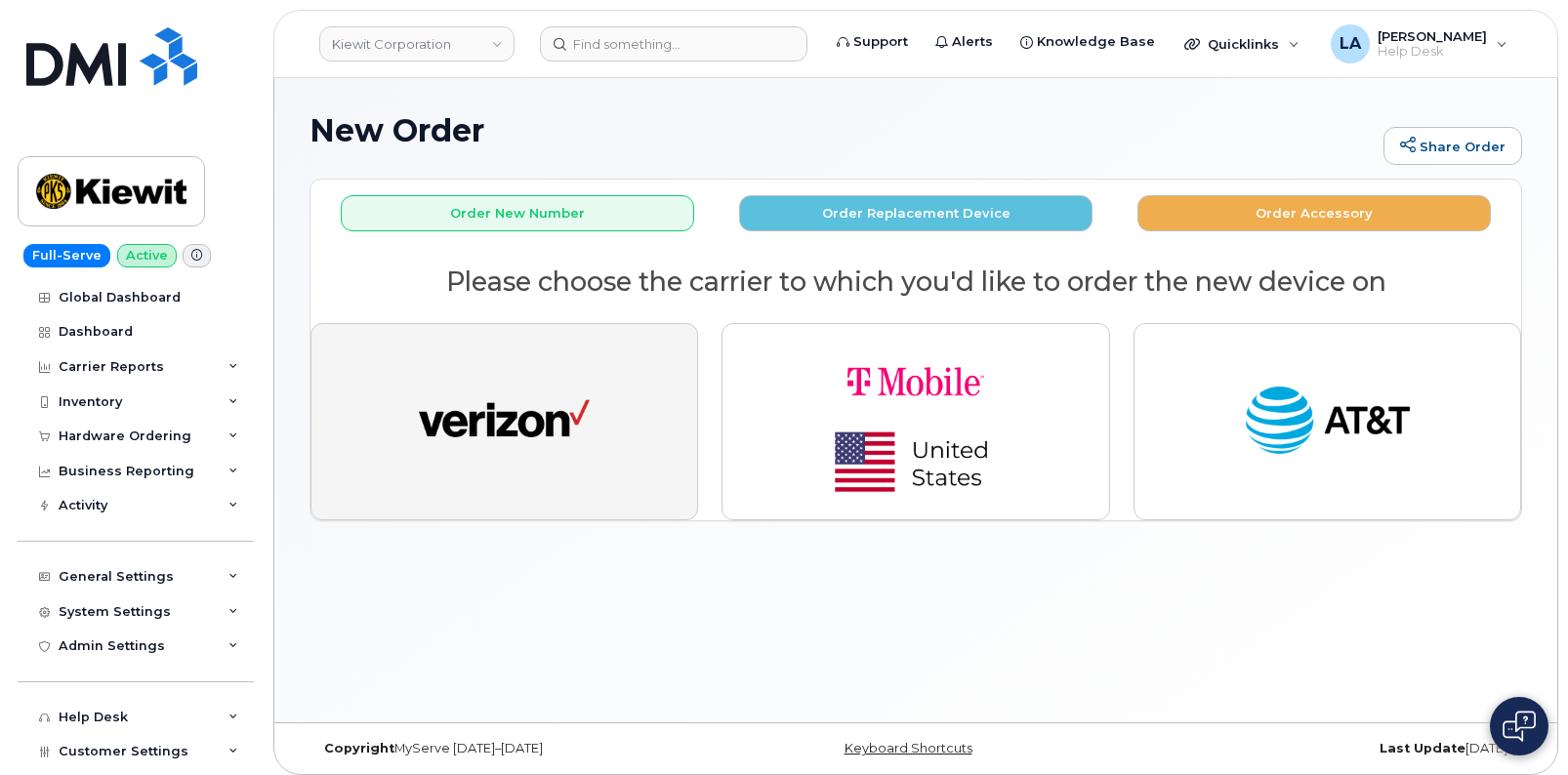 drag, startPoint x: 516, startPoint y: 454, endPoint x: 528, endPoint y: 453, distance: 12.0415946 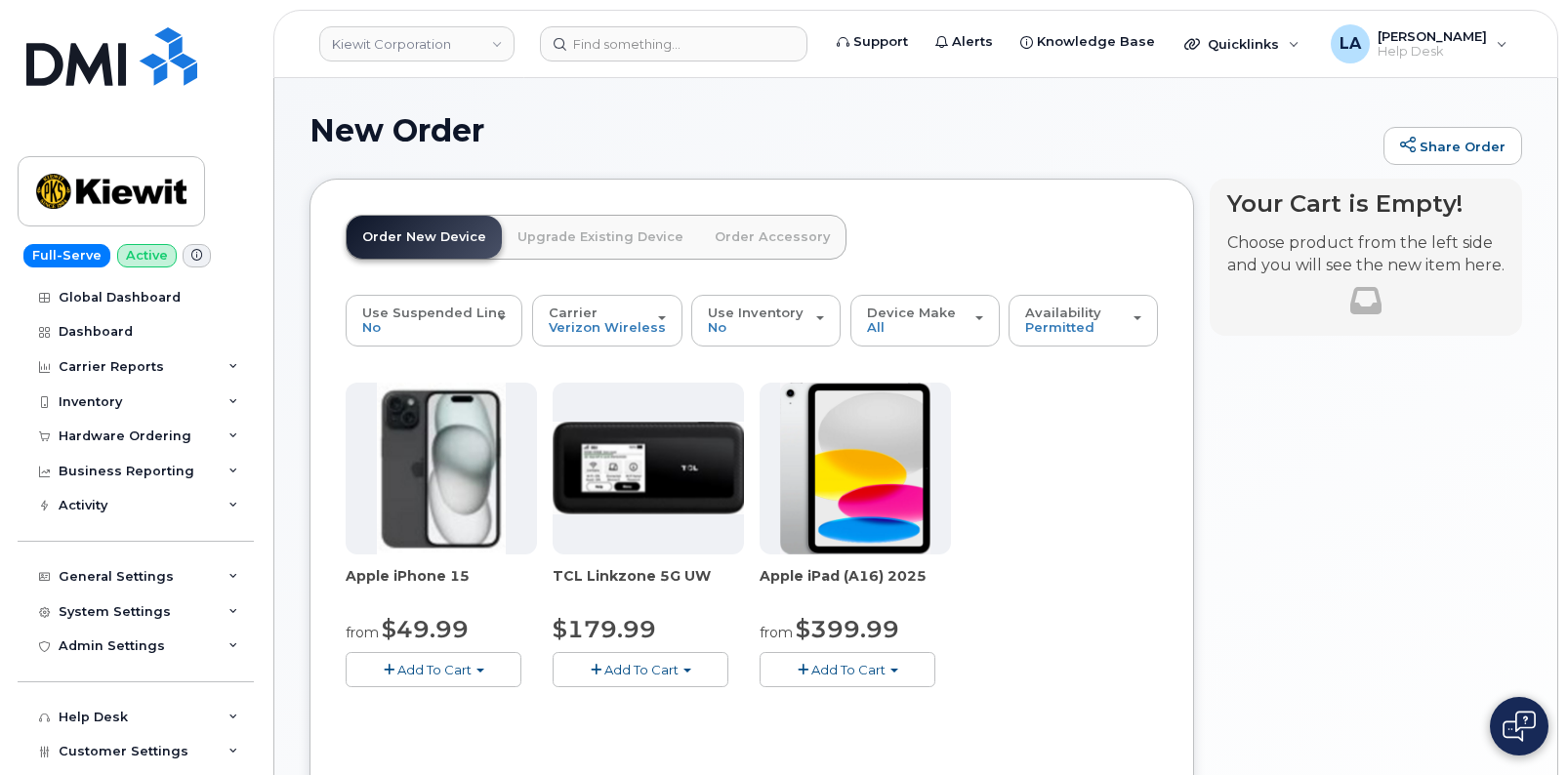 click on "Add To Cart" at bounding box center [848, 670] 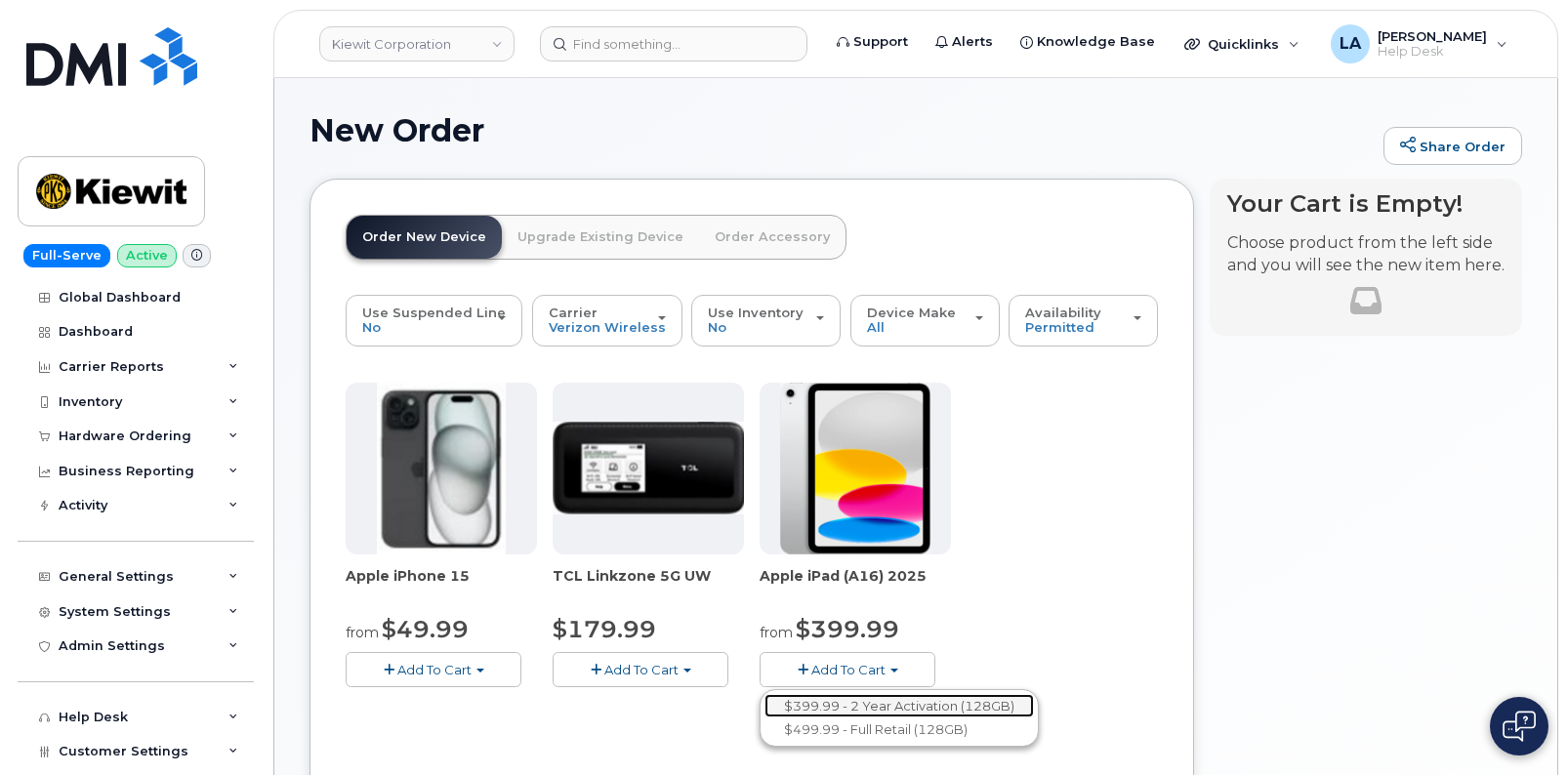 click on "$399.99 - 2 Year Activation (128GB)" at bounding box center (899, 706) 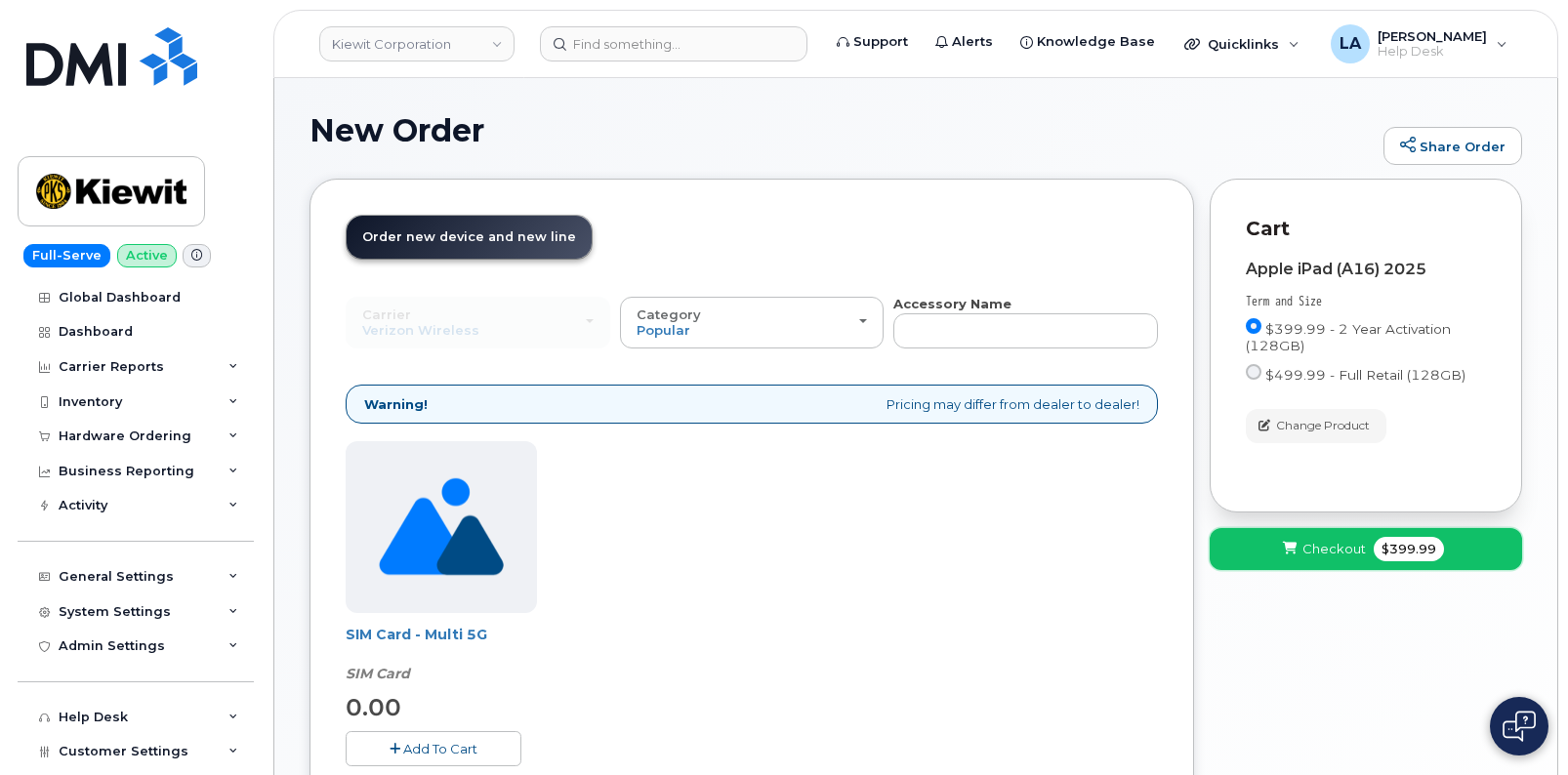 click on "Checkout" at bounding box center [1334, 549] 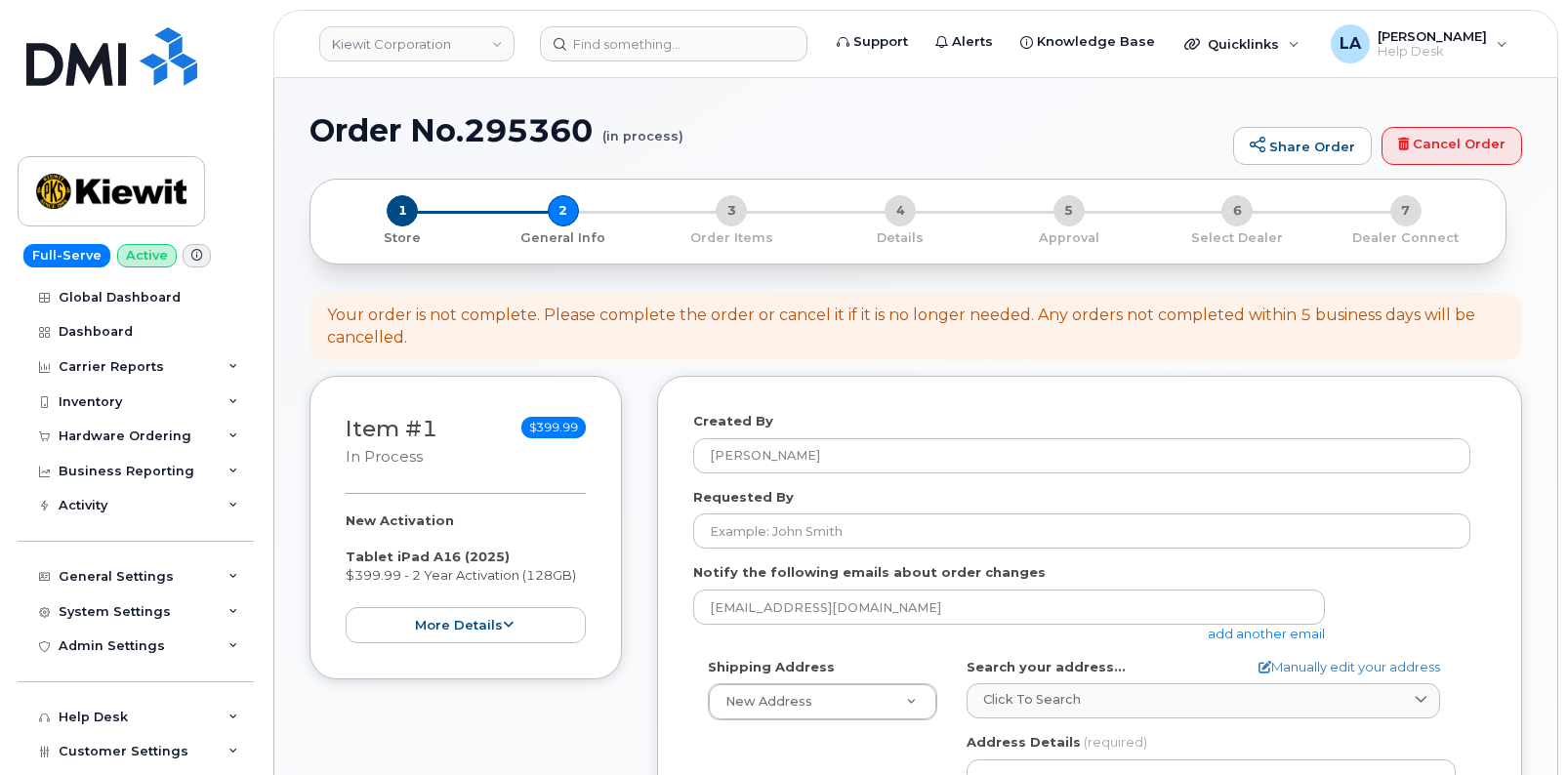 select 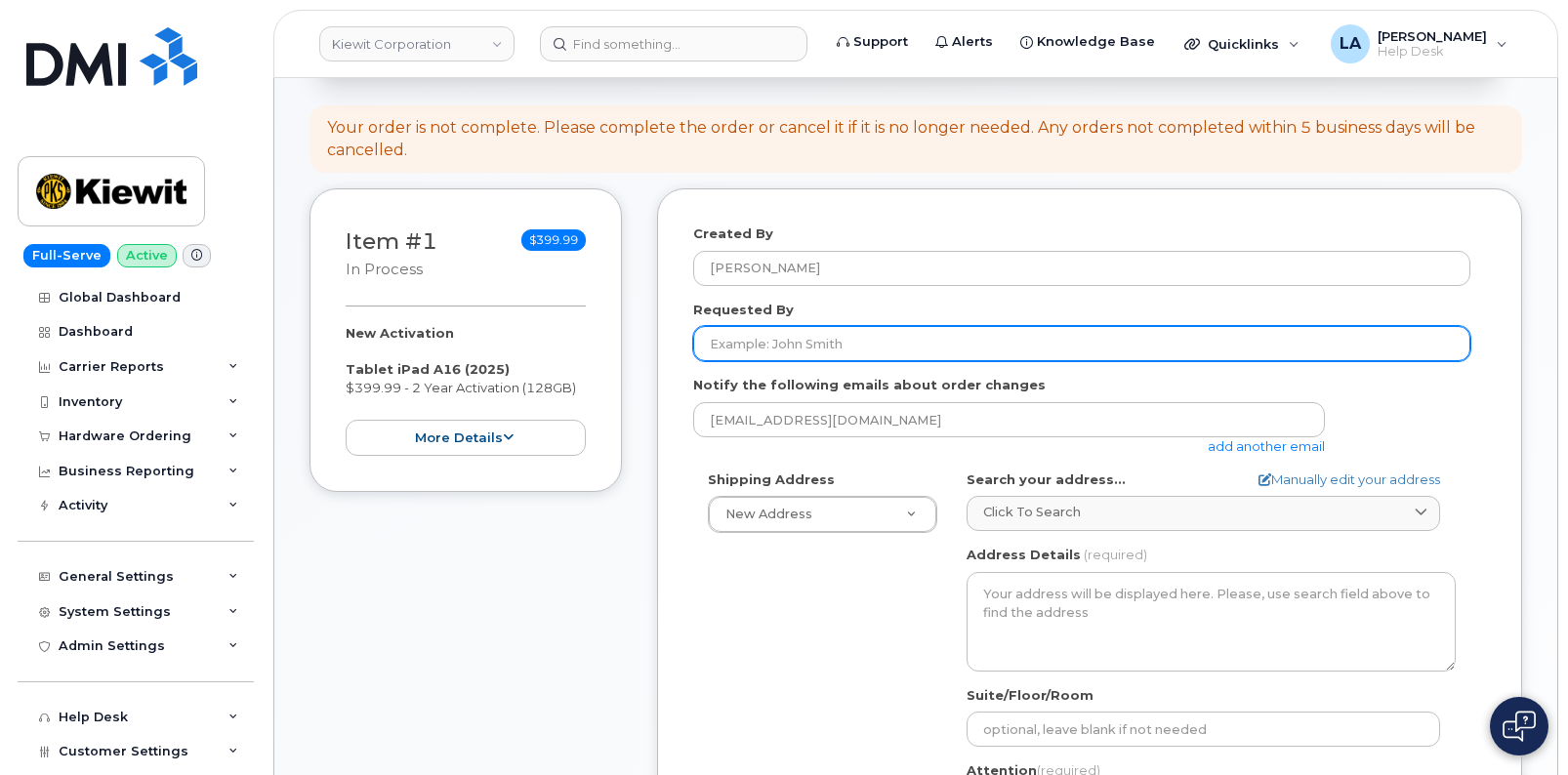 scroll, scrollTop: 195, scrollLeft: 0, axis: vertical 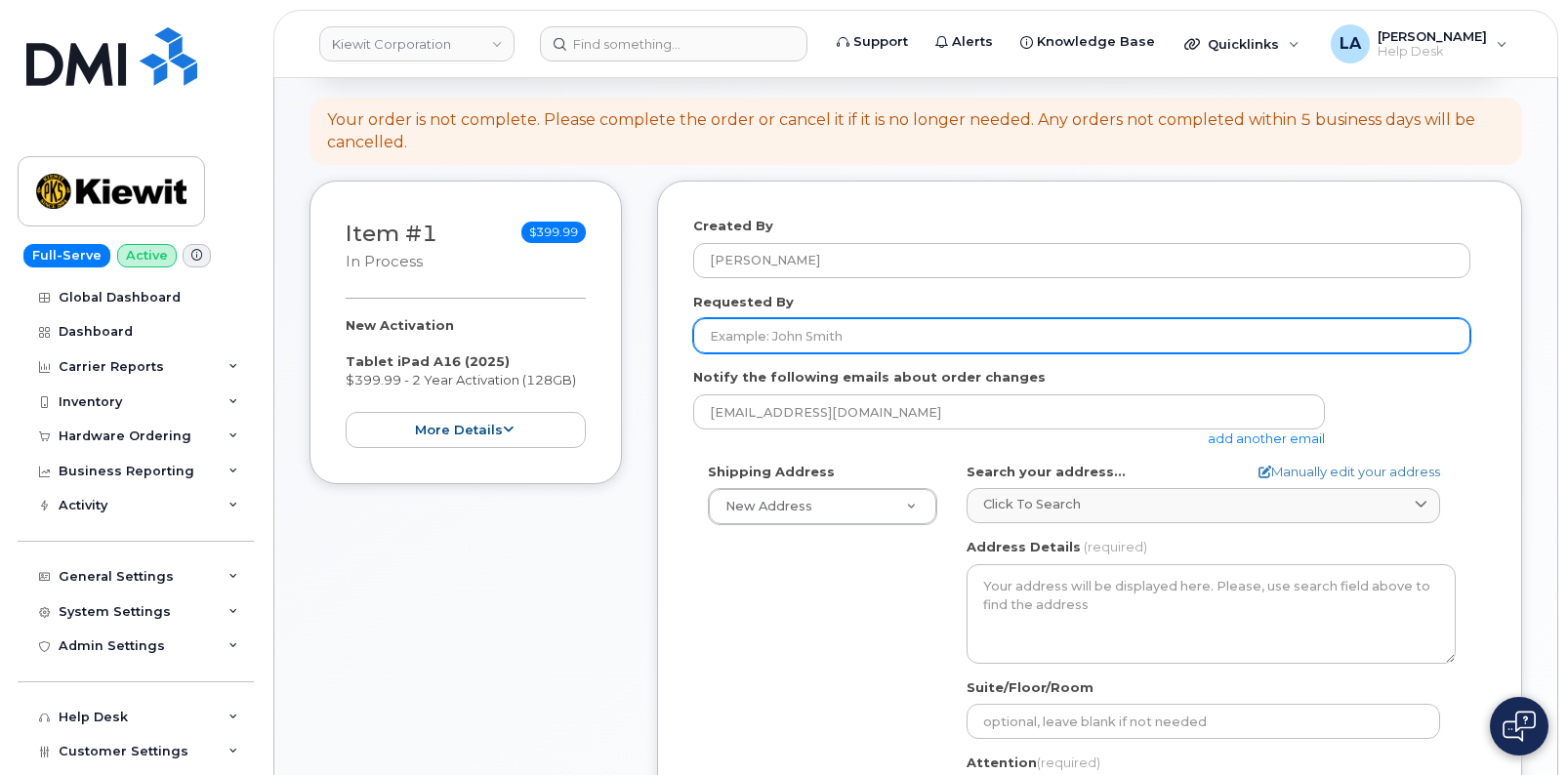 click on "Requested By" at bounding box center (1082, 336) 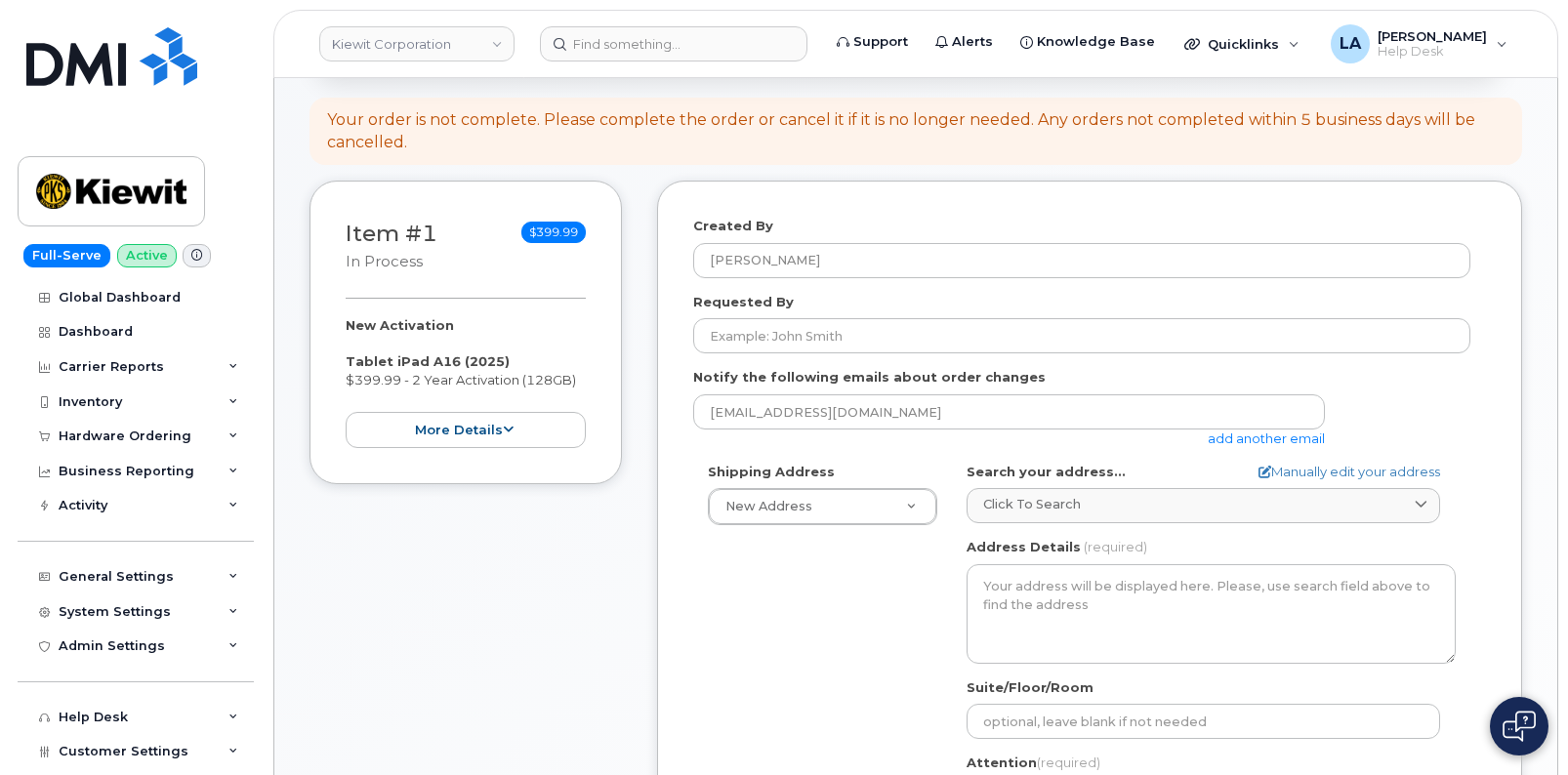 click on "Shipping Address
New Address                                     New Address 13227 S 38th St 19801 ne 36th st
AB
Search your address...
Manually edit your address
Click to search No available options
Address Line
(required)
Lookup your address
State
(required)
Alabama
Alaska
American Samoa
Arizona
Arkansas
California
Colorado
Connecticut
Delaware
District of Columbia
Florida
Georgia
Guam
Hawaii
Idaho
Illinois
Indiana
Iowa
Kansas
Kentucky
Louisiana
Maine
Maryland
Massachusetts
Michigan
Minnesota
Mississippi
Missouri
Montana
Nebraska
Nevada
New Hampshire
New Jersey
New Mexico
New York
North Carolina
North Dakota
Ohio
Oklahoma
Oregon
Pennsylvania
Puerto Rico
Rhode Island
South Carolina
South Dakota
Tennessee
Texas
Utah
Vermont
Virginia
Virgin Islands
Washington
West Virginia
Wisconsin
Wyoming
City
(required)
AB, USA" at bounding box center [1082, 684] 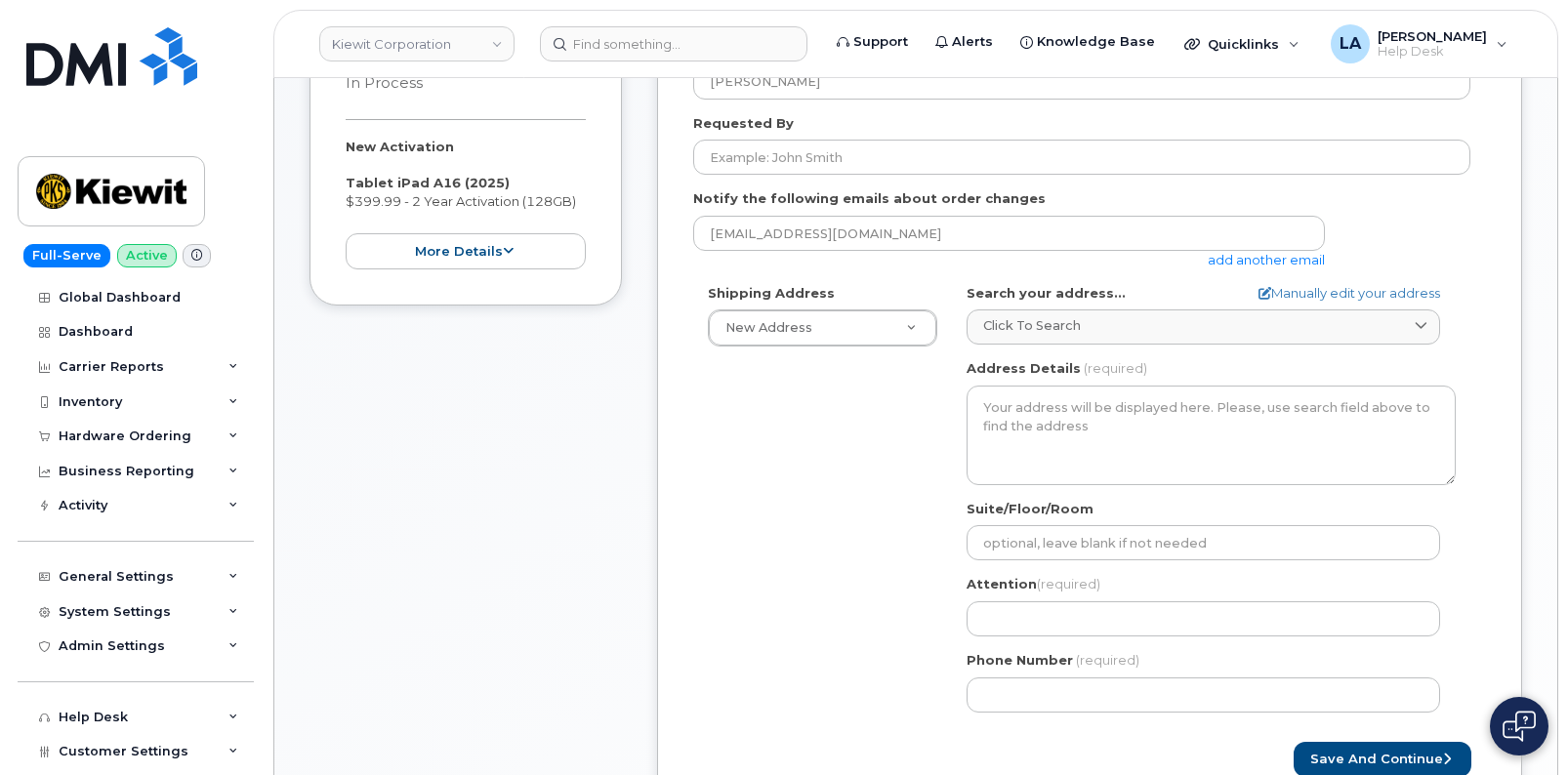 scroll, scrollTop: 390, scrollLeft: 0, axis: vertical 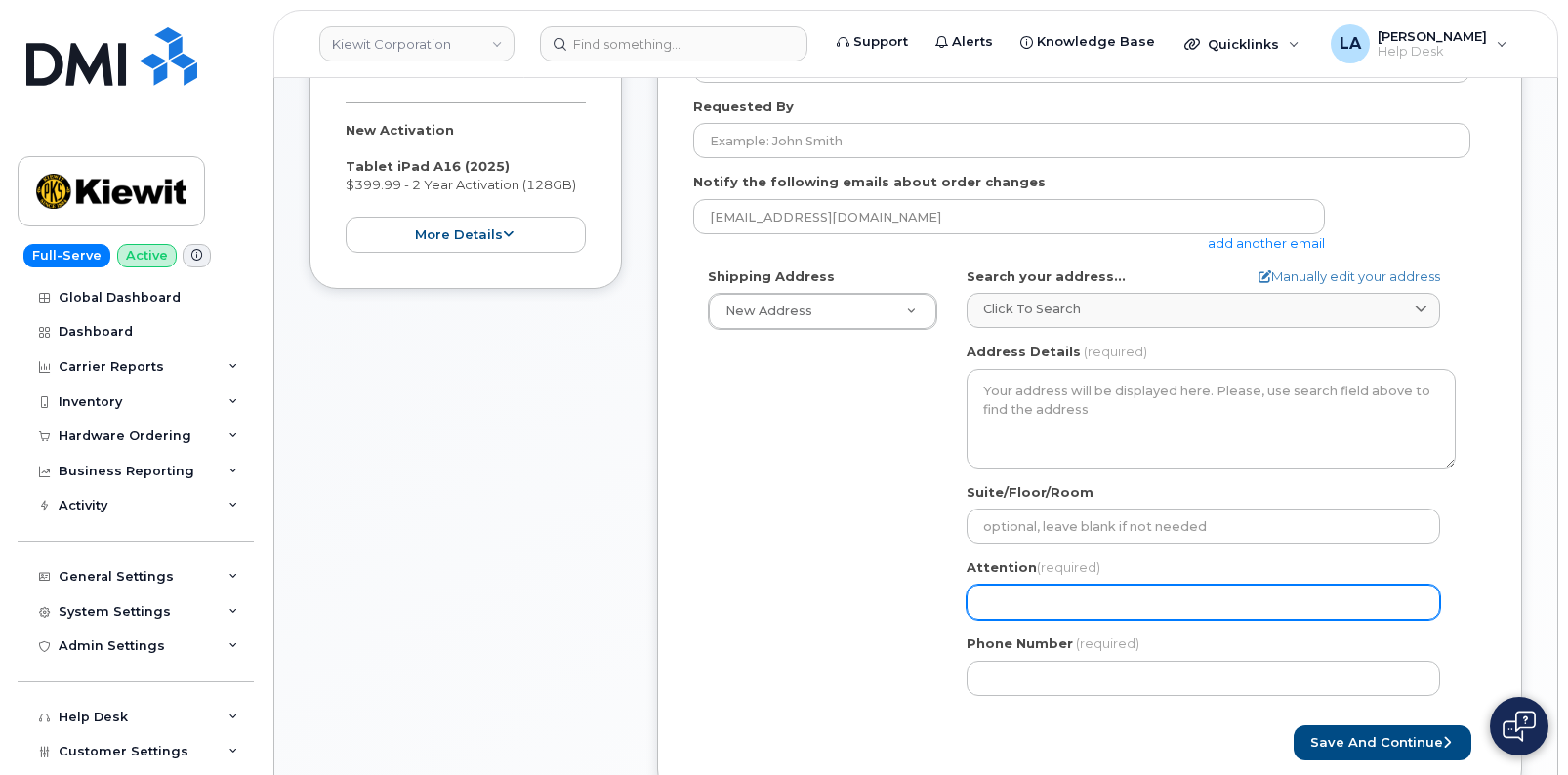 click on "Attention
(required)" at bounding box center (1203, 602) 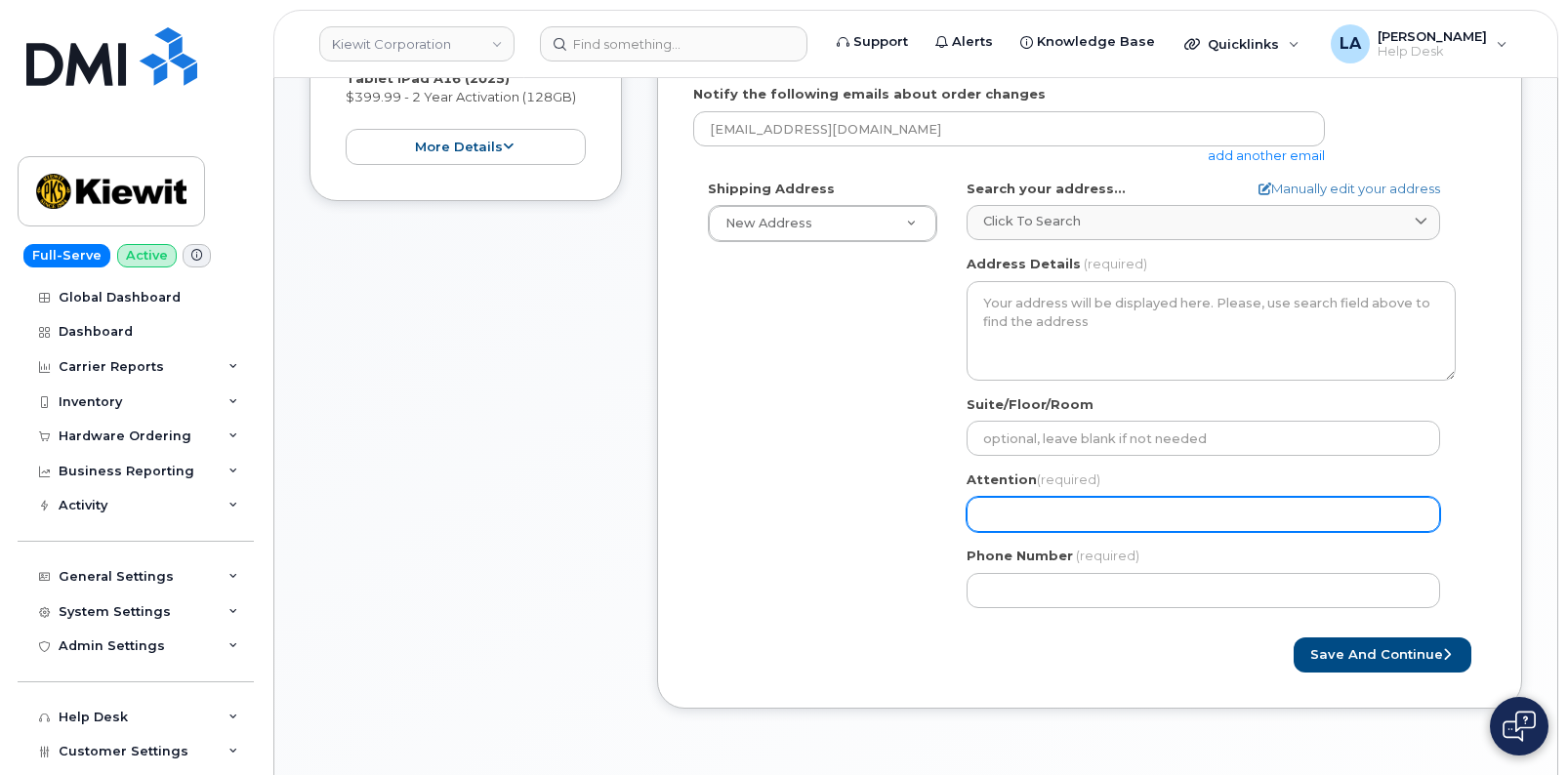 scroll, scrollTop: 520, scrollLeft: 0, axis: vertical 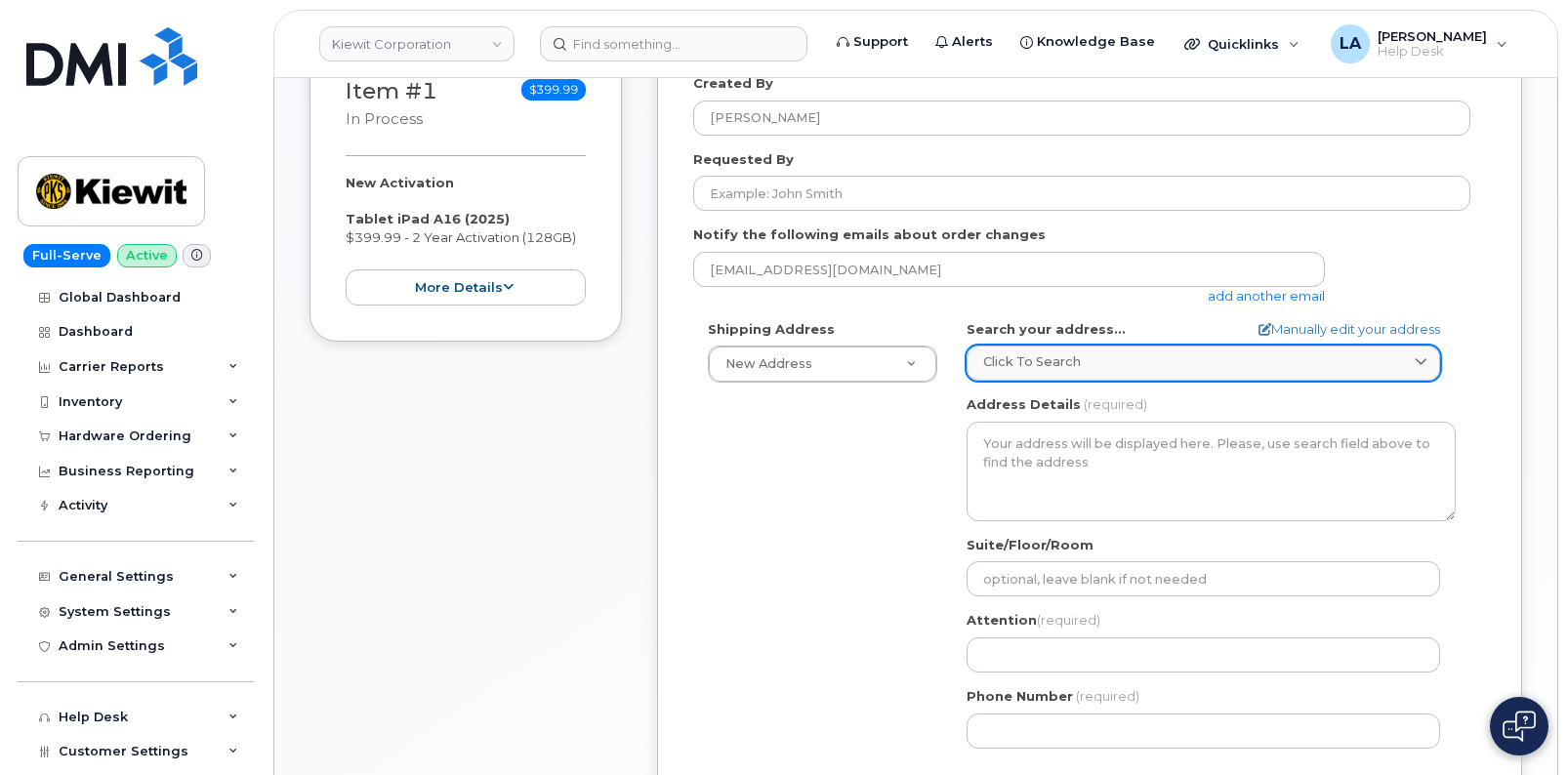click on "Click to search" at bounding box center [1203, 363] 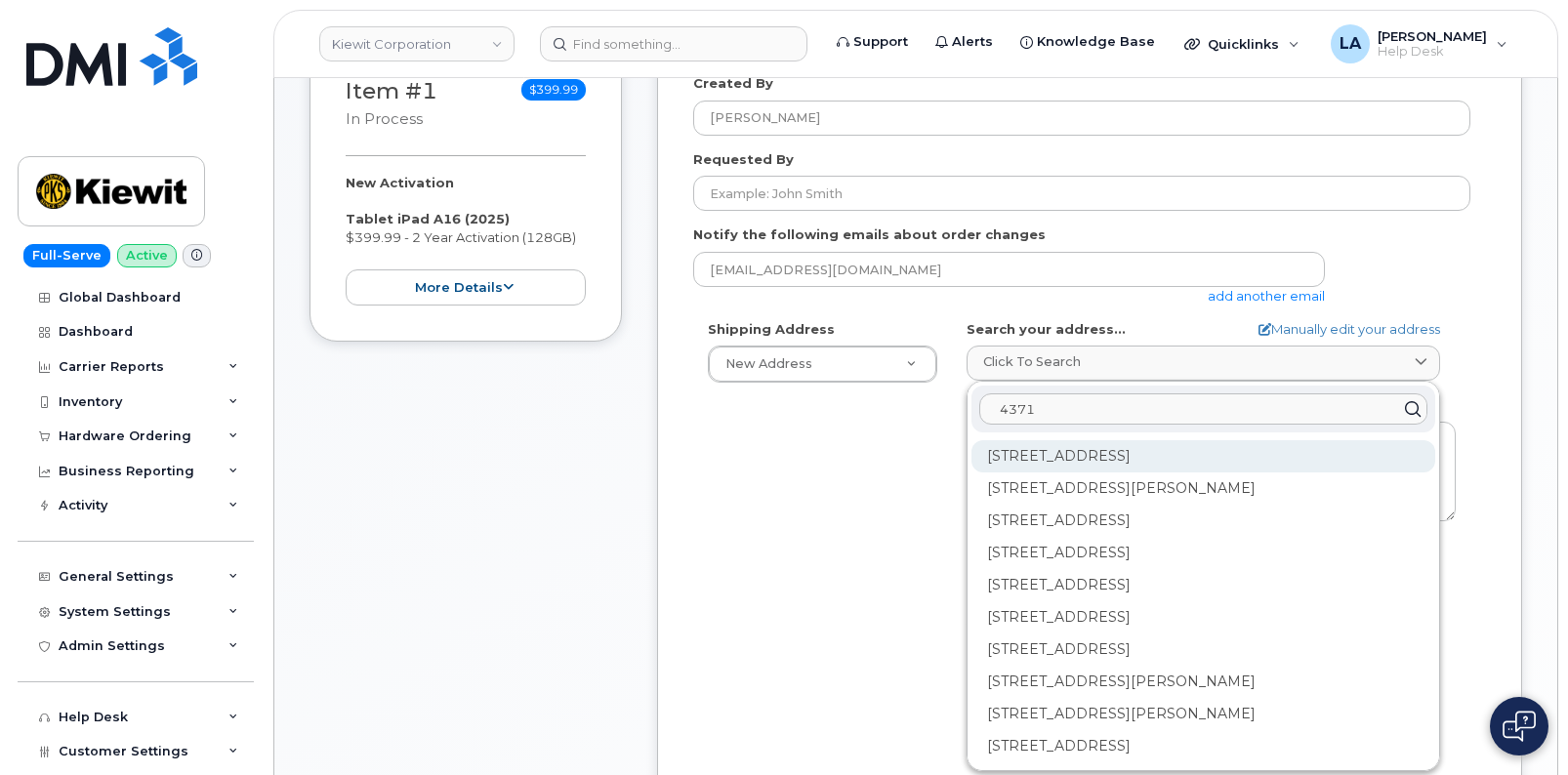 type on "4371" 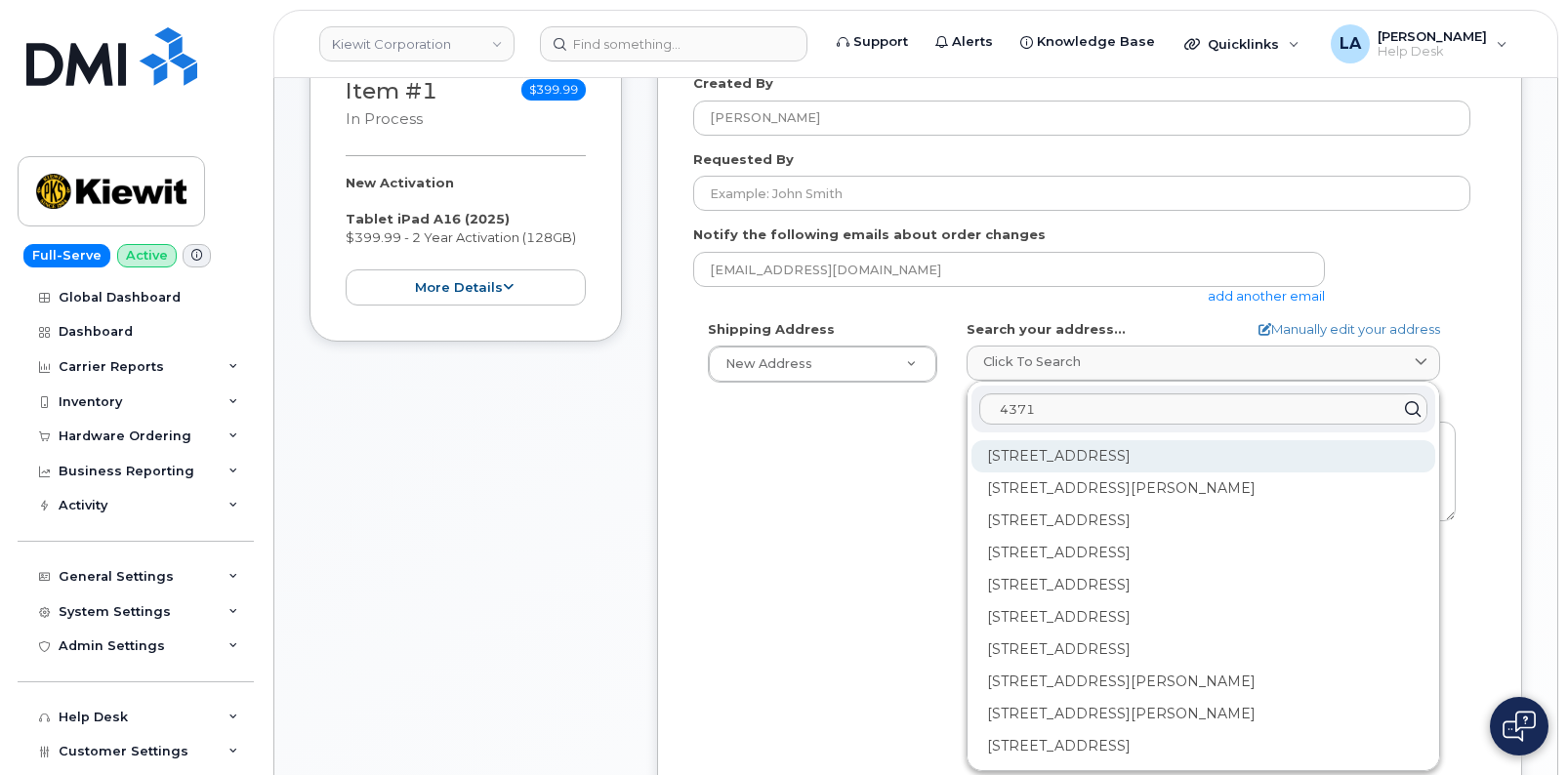 click on "4371 Gannet Cir Las Vegas NV 89103" 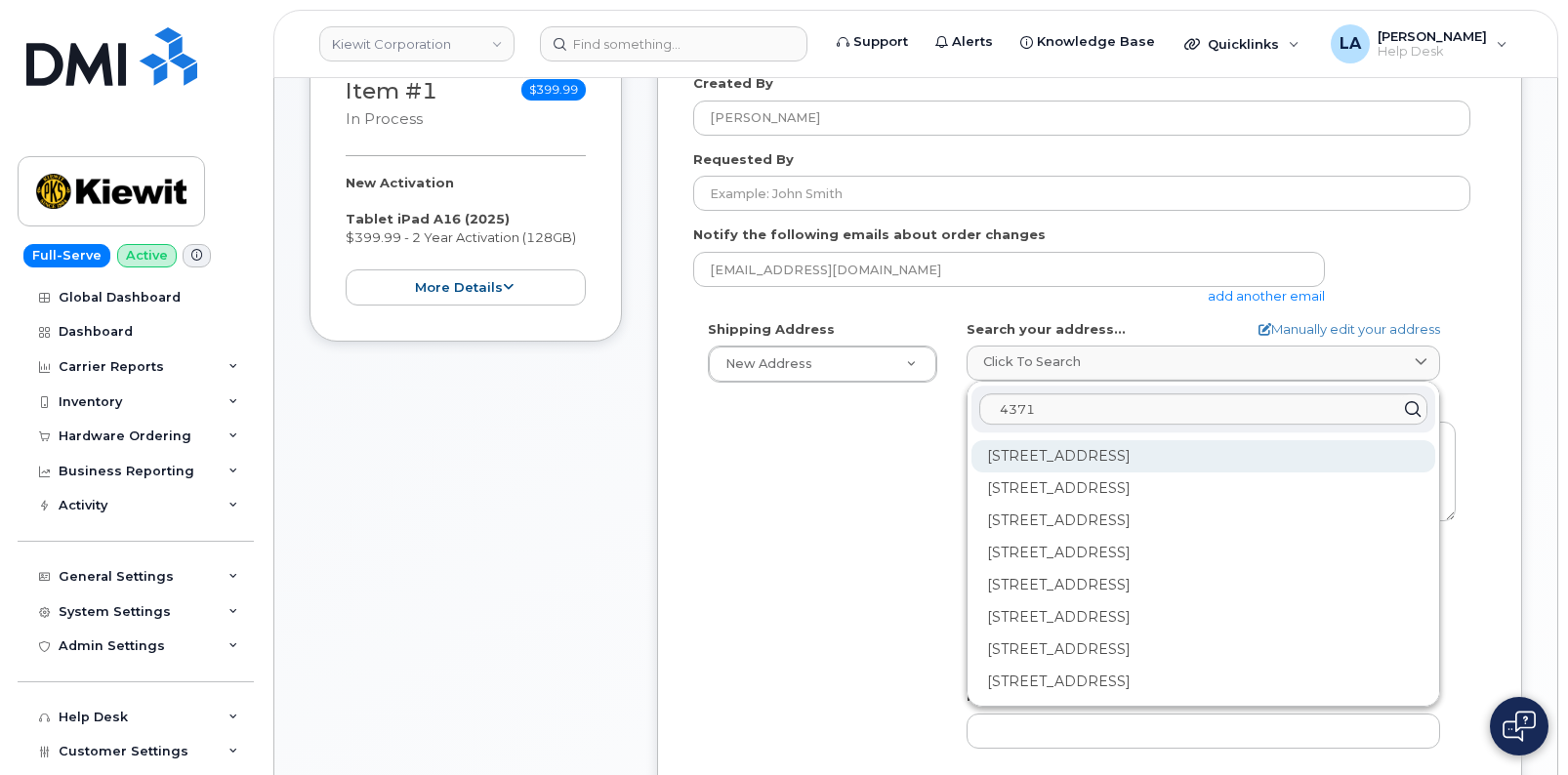 click on "4371 Gannet Cir Unit 145 Las Vegas NV 89103-1734" 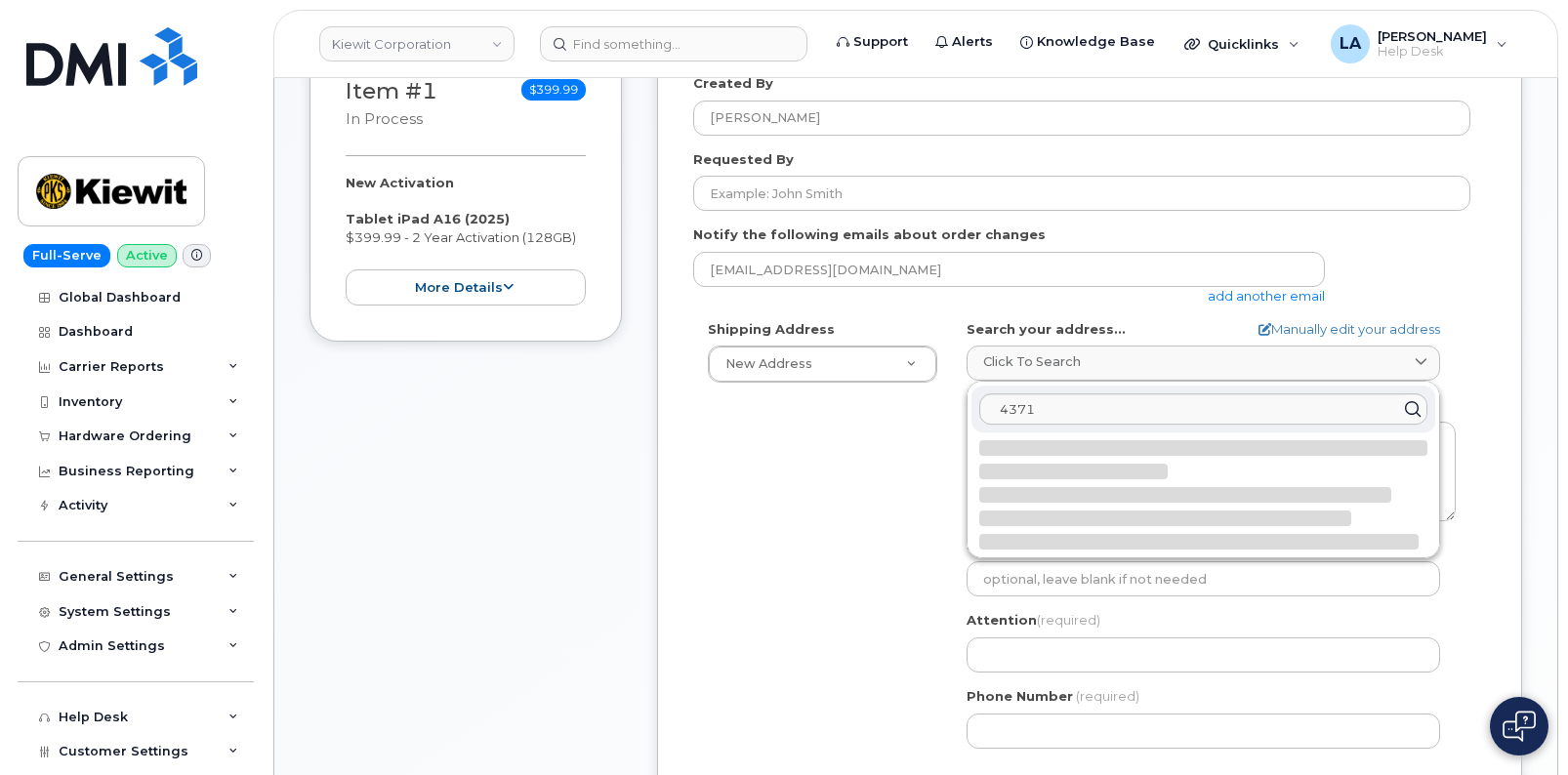 select 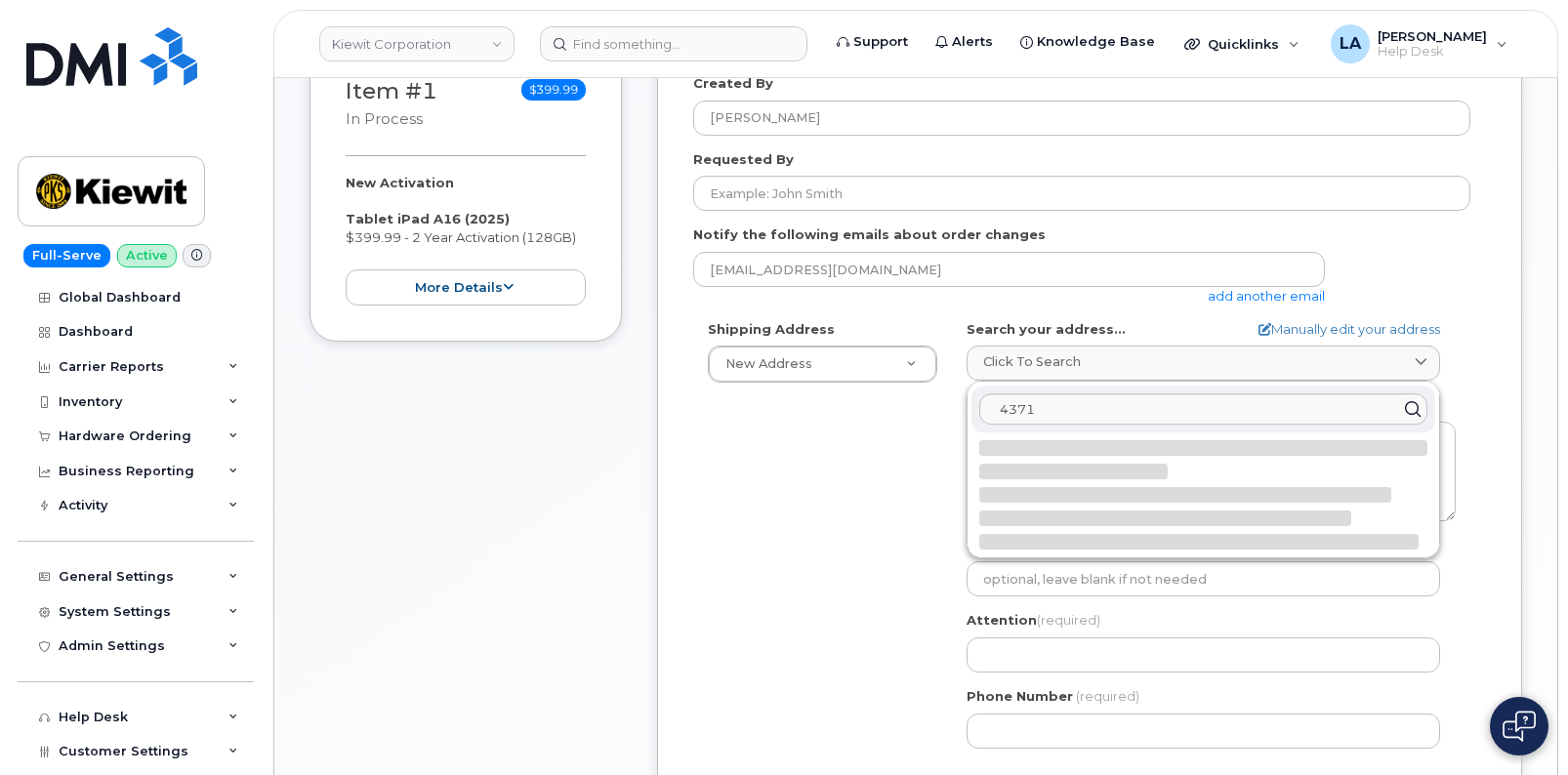 type on "4371 Gannet Cir Unit 145
LAS VEGAS NV 89103-1734
UNITED STATES" 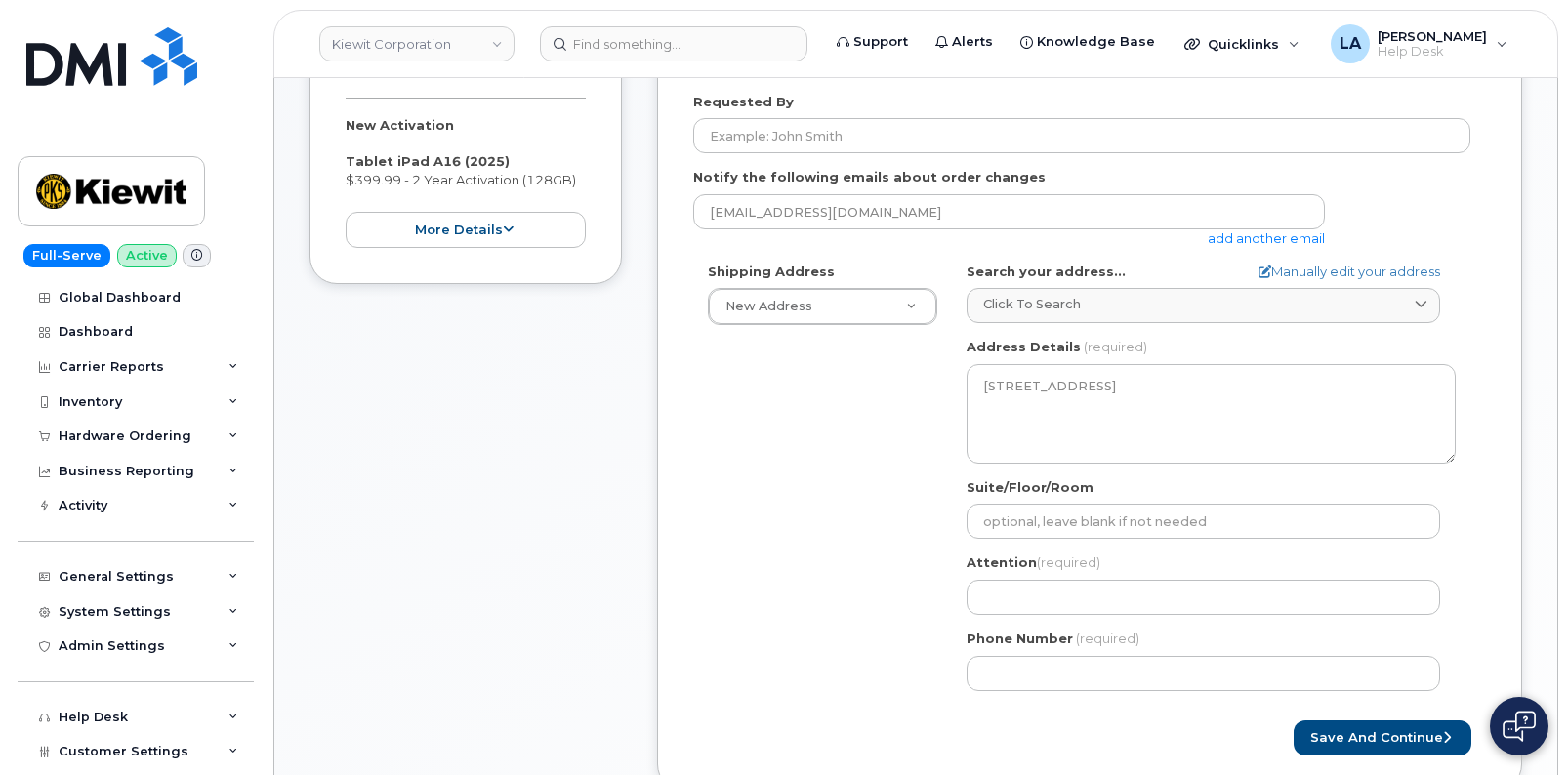 scroll, scrollTop: 403, scrollLeft: 0, axis: vertical 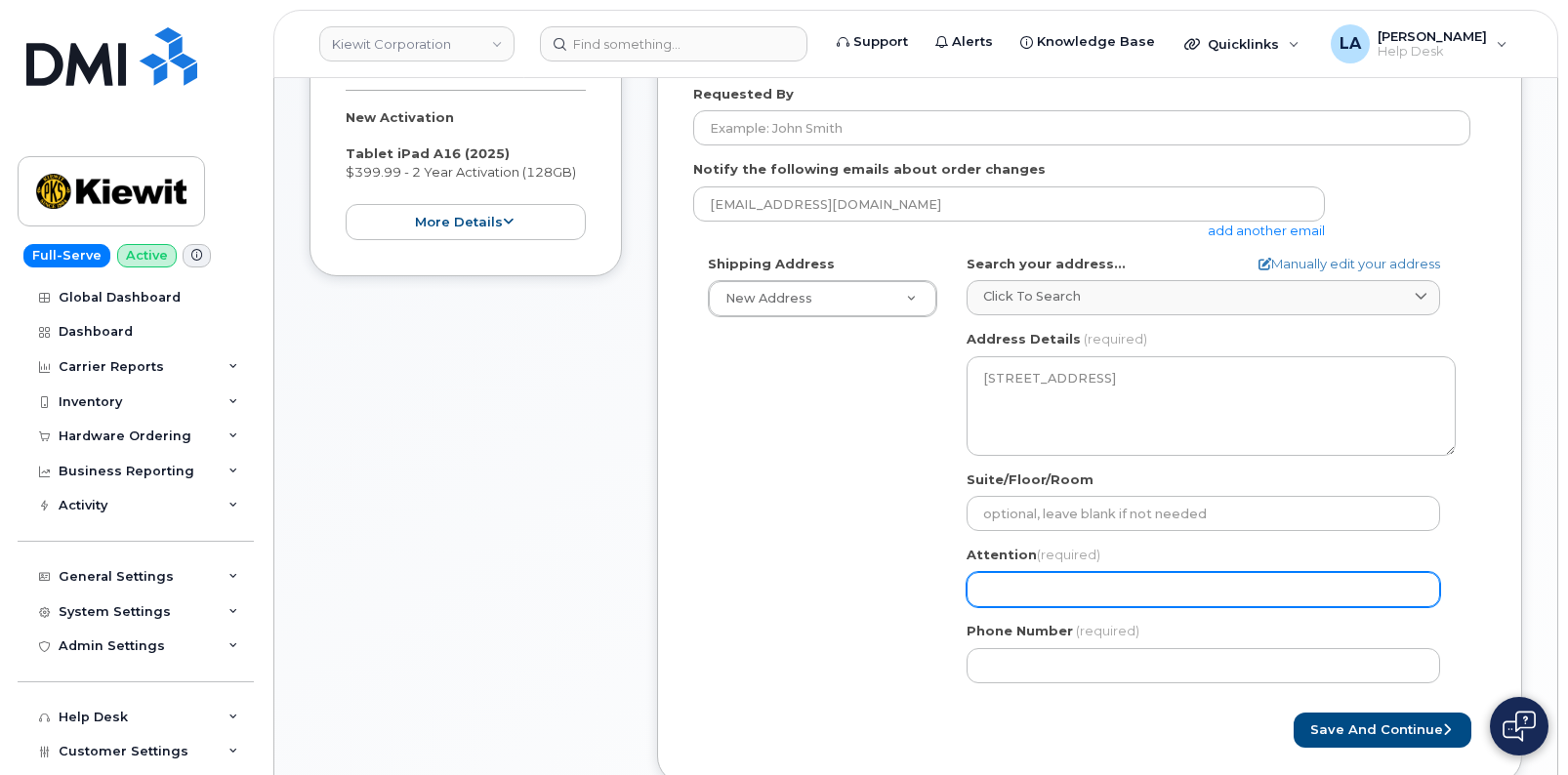 click on "Attention
(required)" at bounding box center (1203, 590) 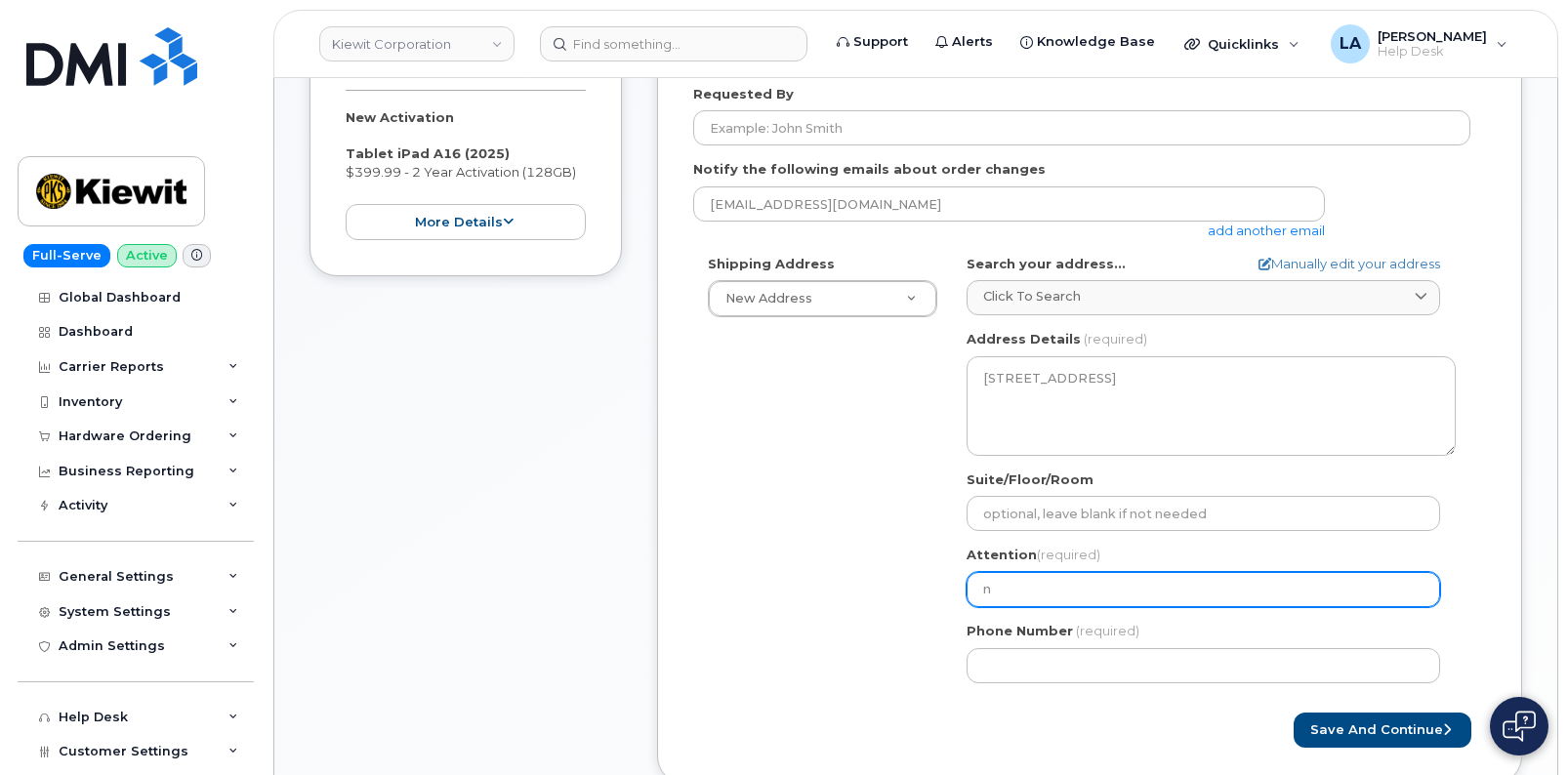select 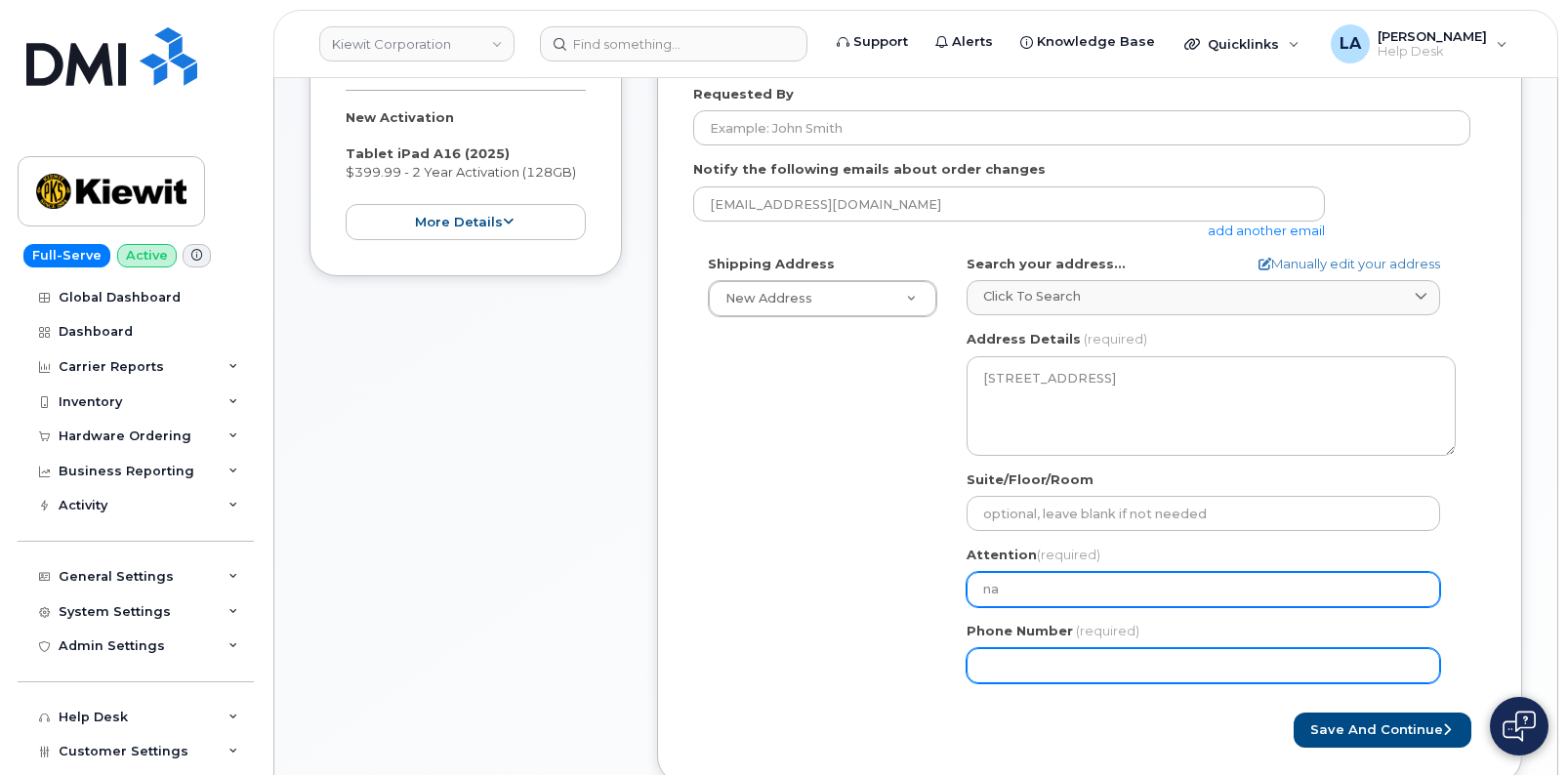 type on "na" 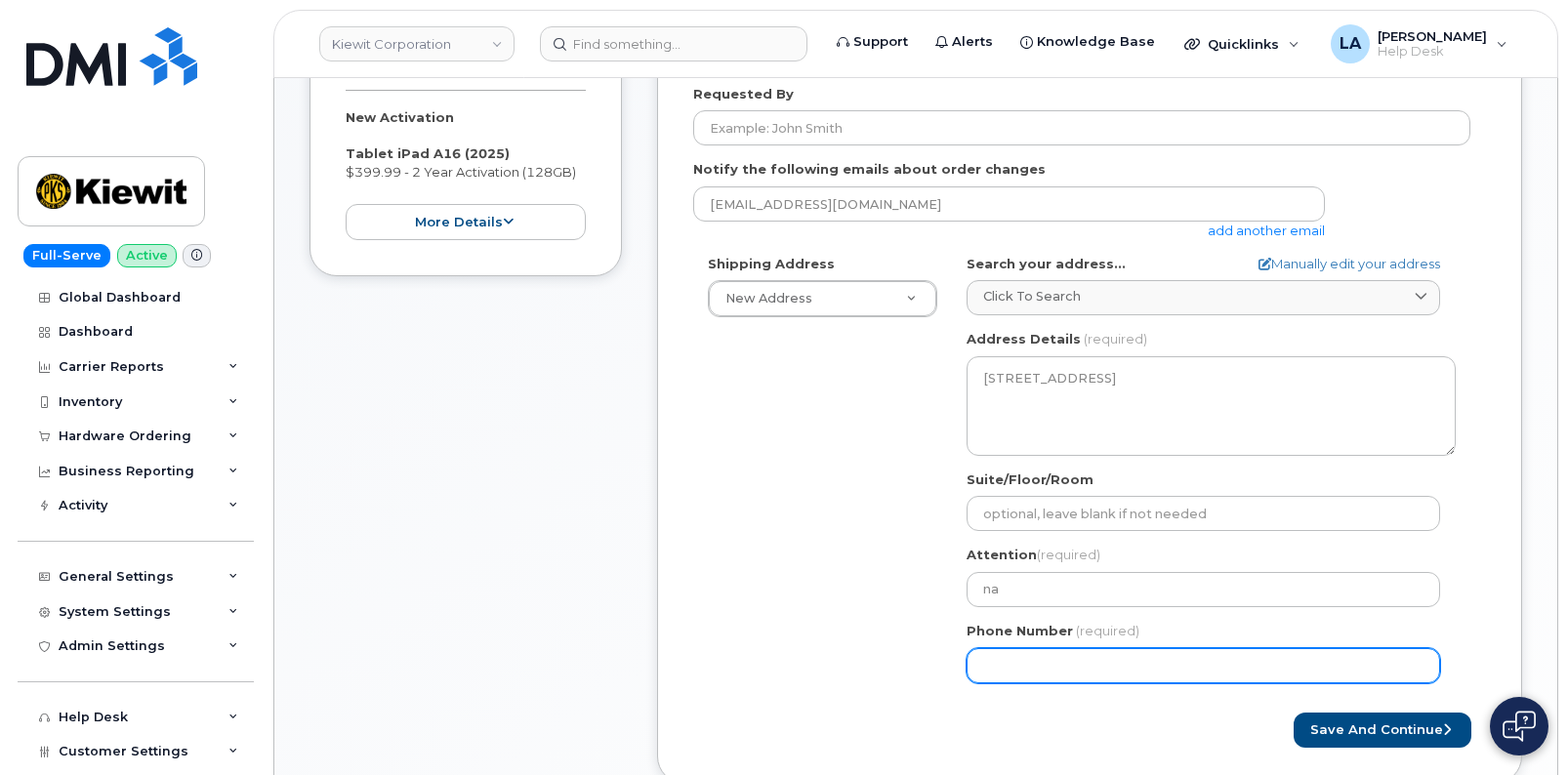 click on "Phone Number" at bounding box center (1203, 666) 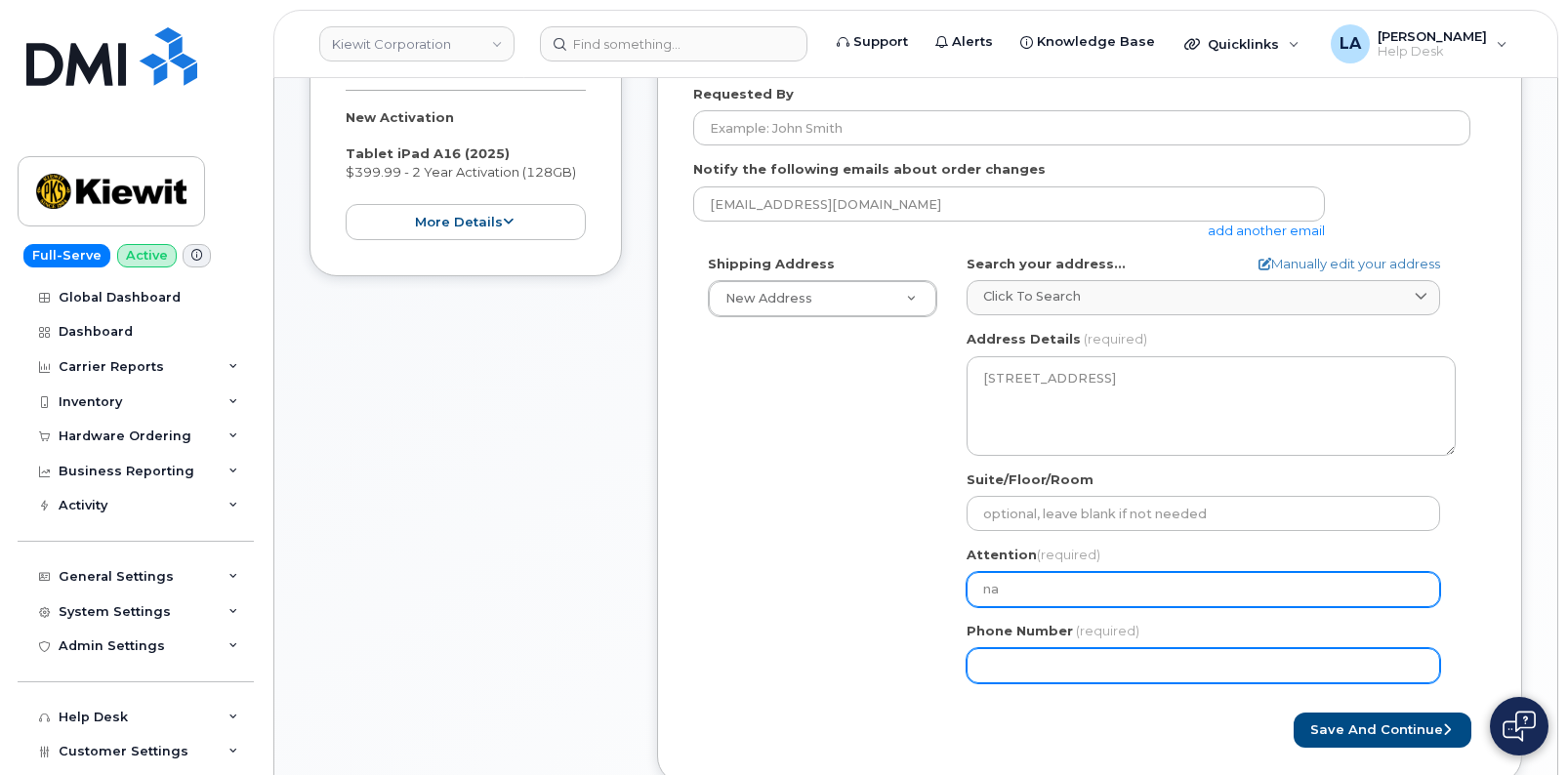 type on "9095625485" 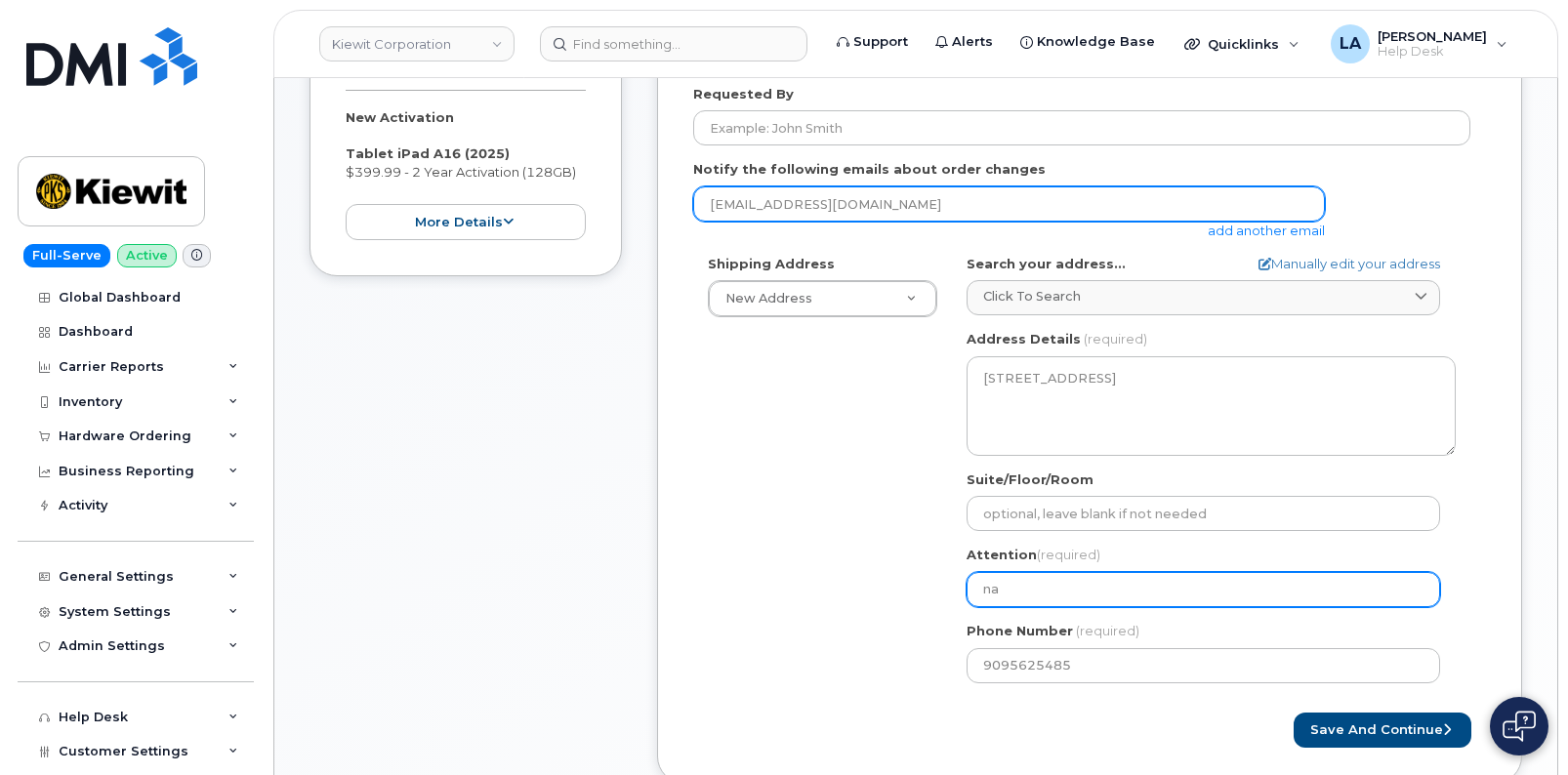 type on "[PERSON_NAME][EMAIL_ADDRESS][PERSON_NAME][DOMAIN_NAME]" 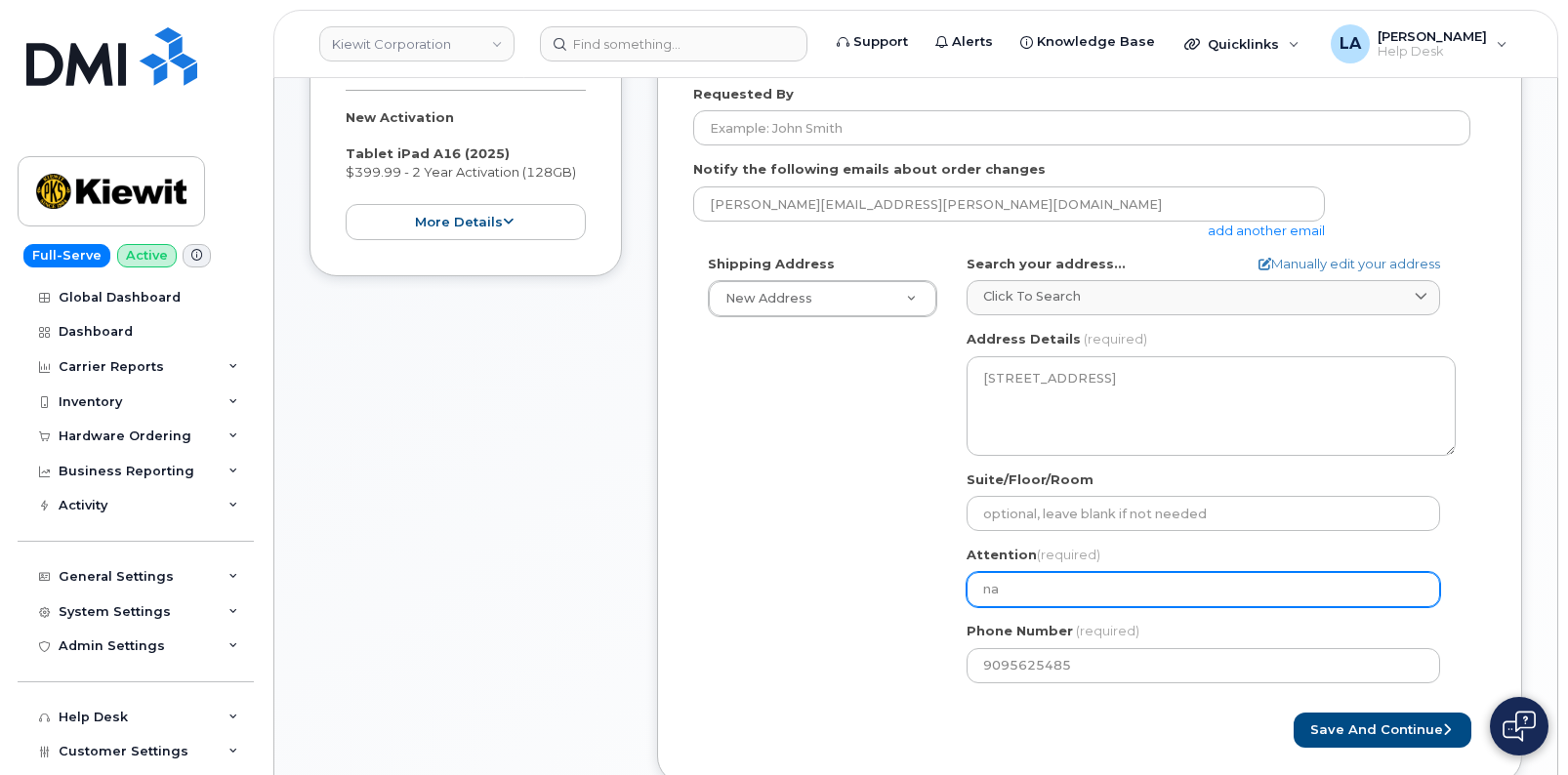 type 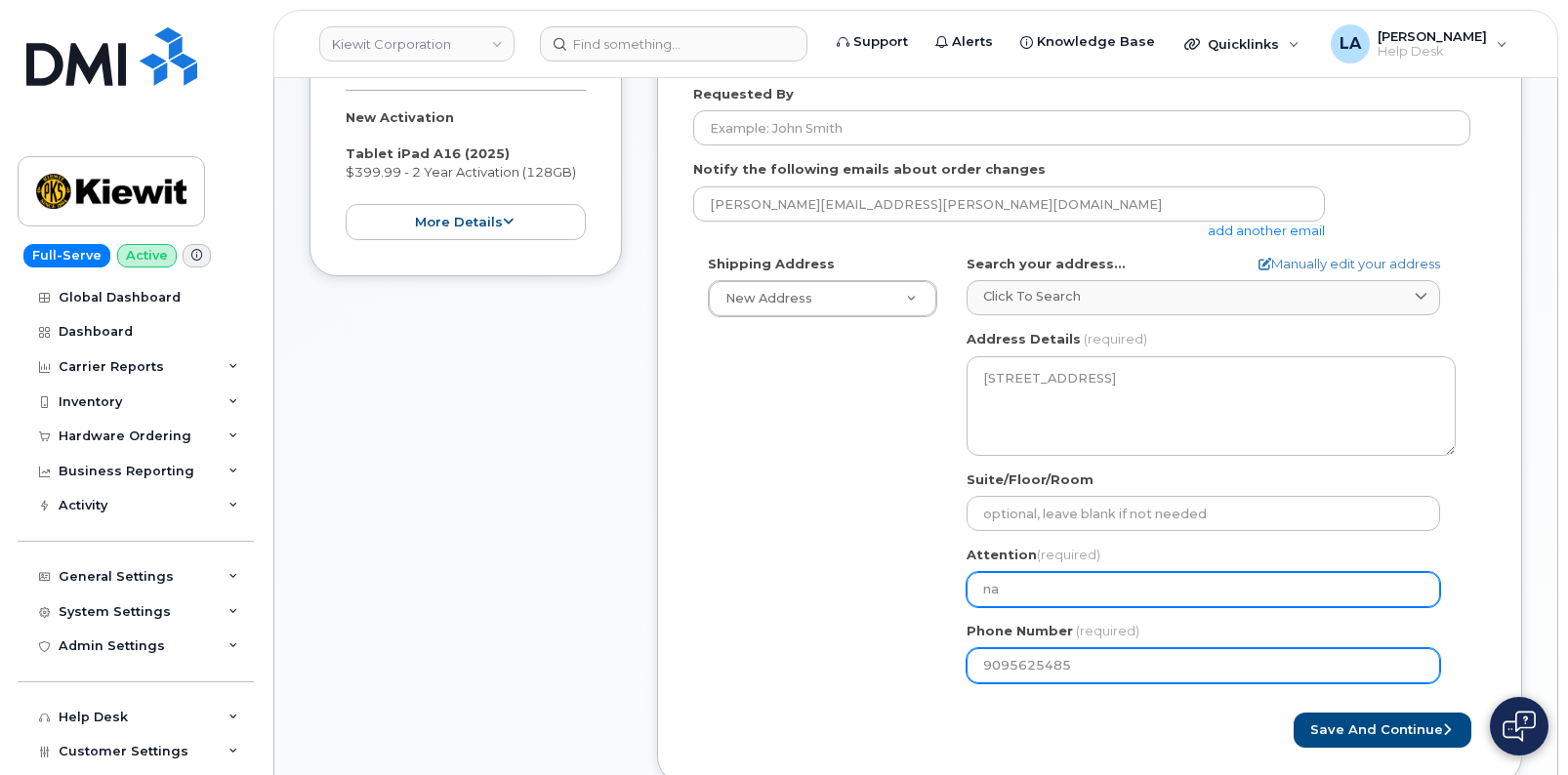 type 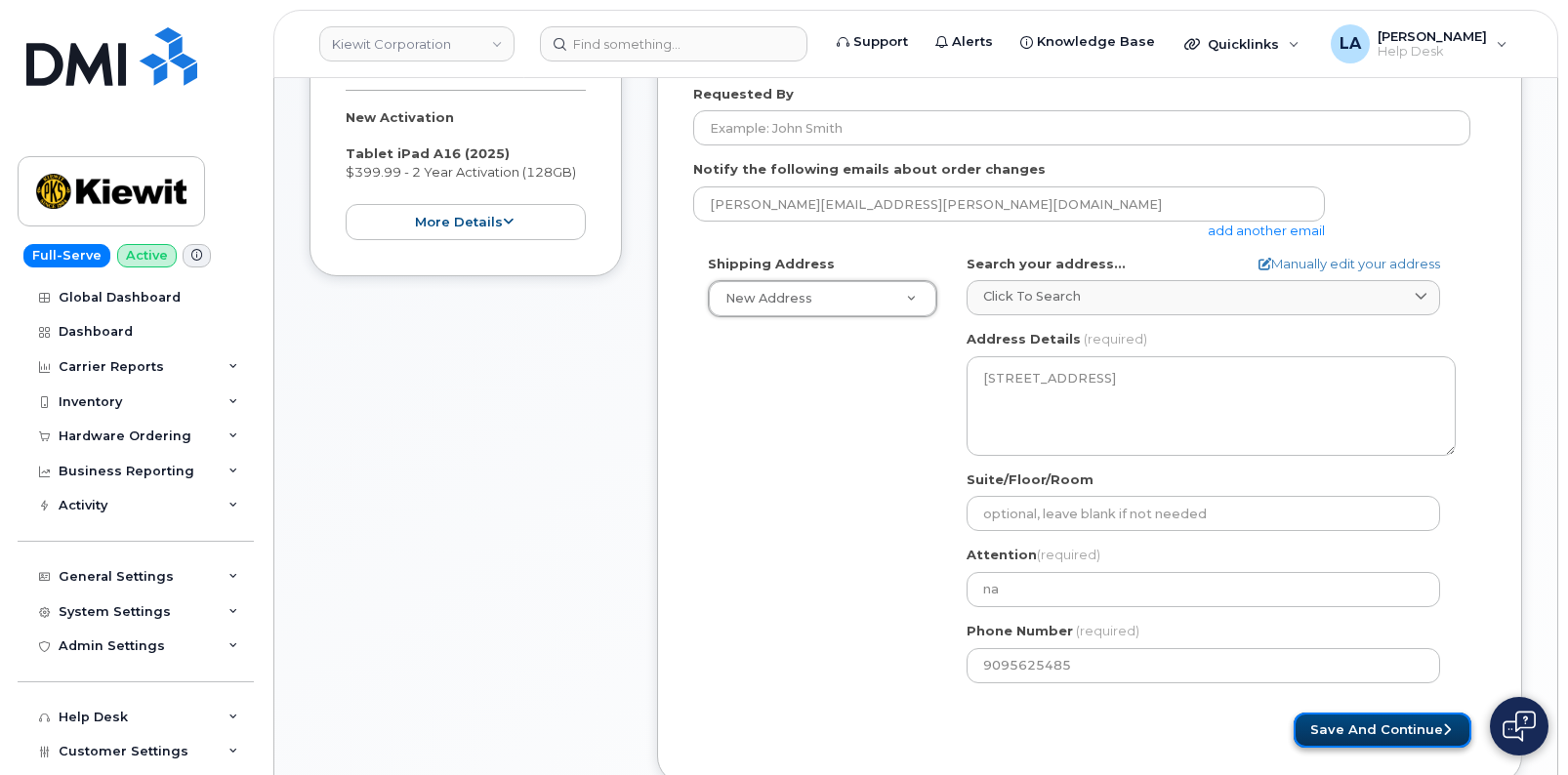 click on "Save and Continue" at bounding box center [1382, 730] 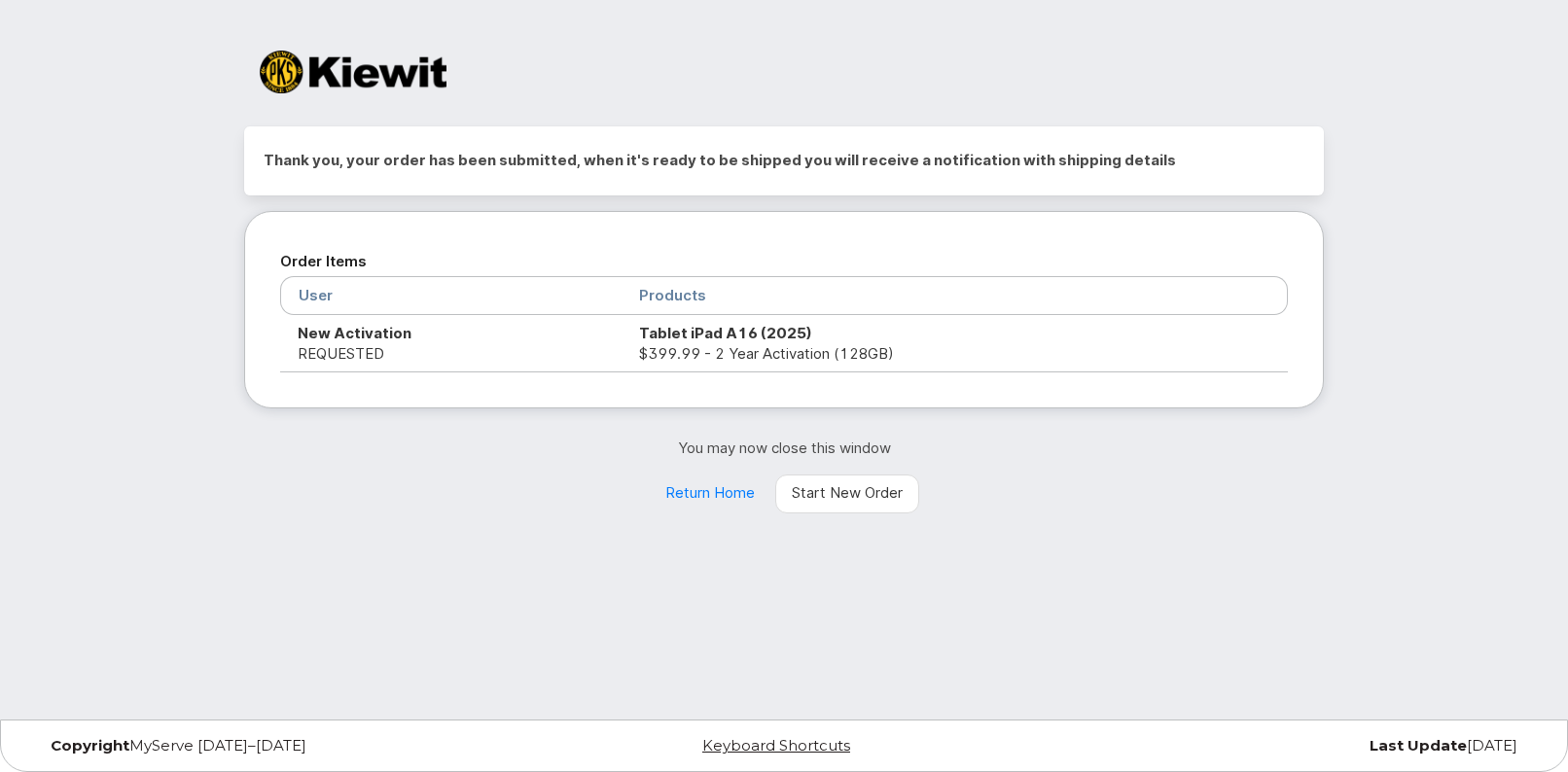 scroll, scrollTop: 0, scrollLeft: 0, axis: both 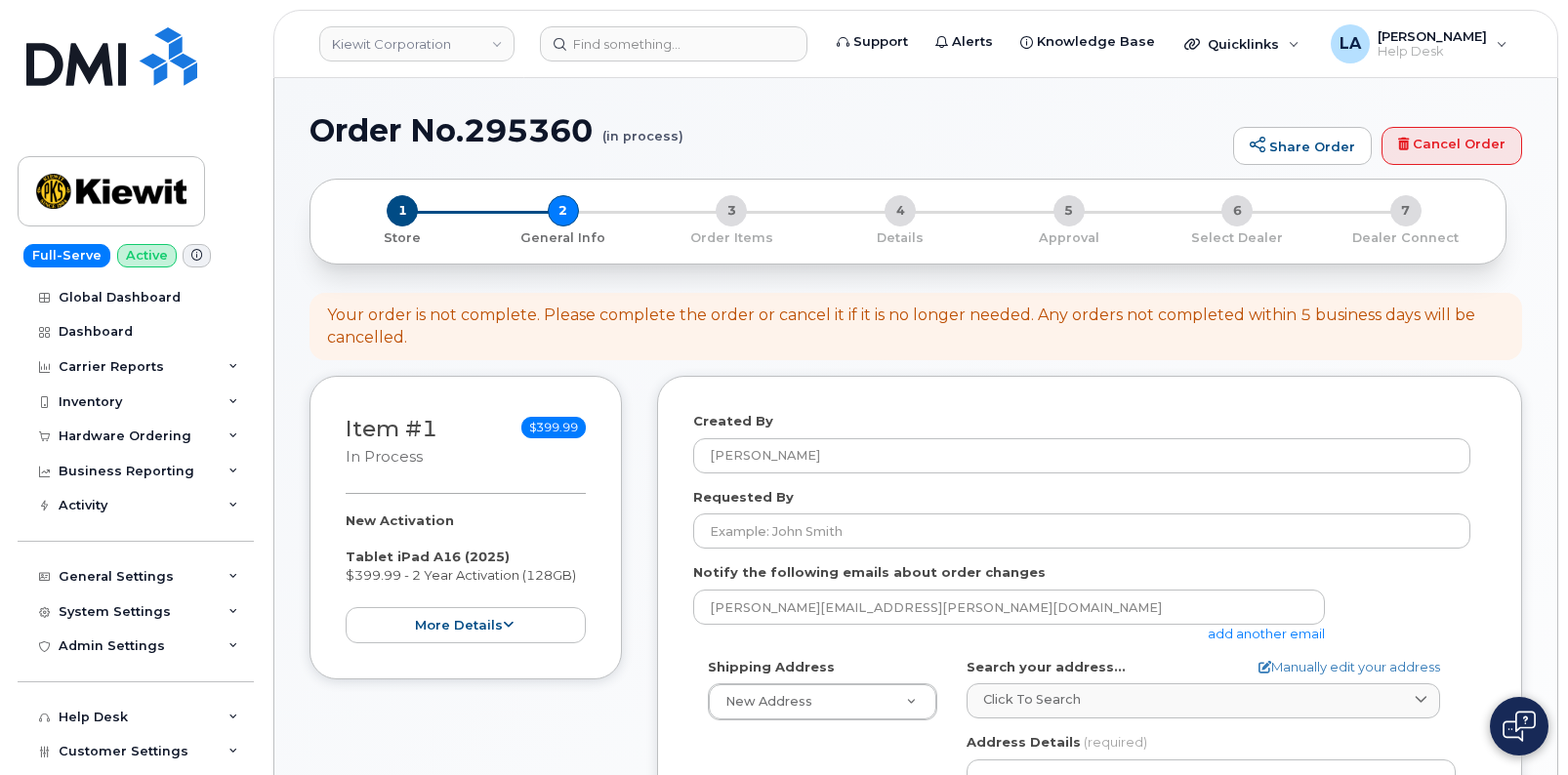 select 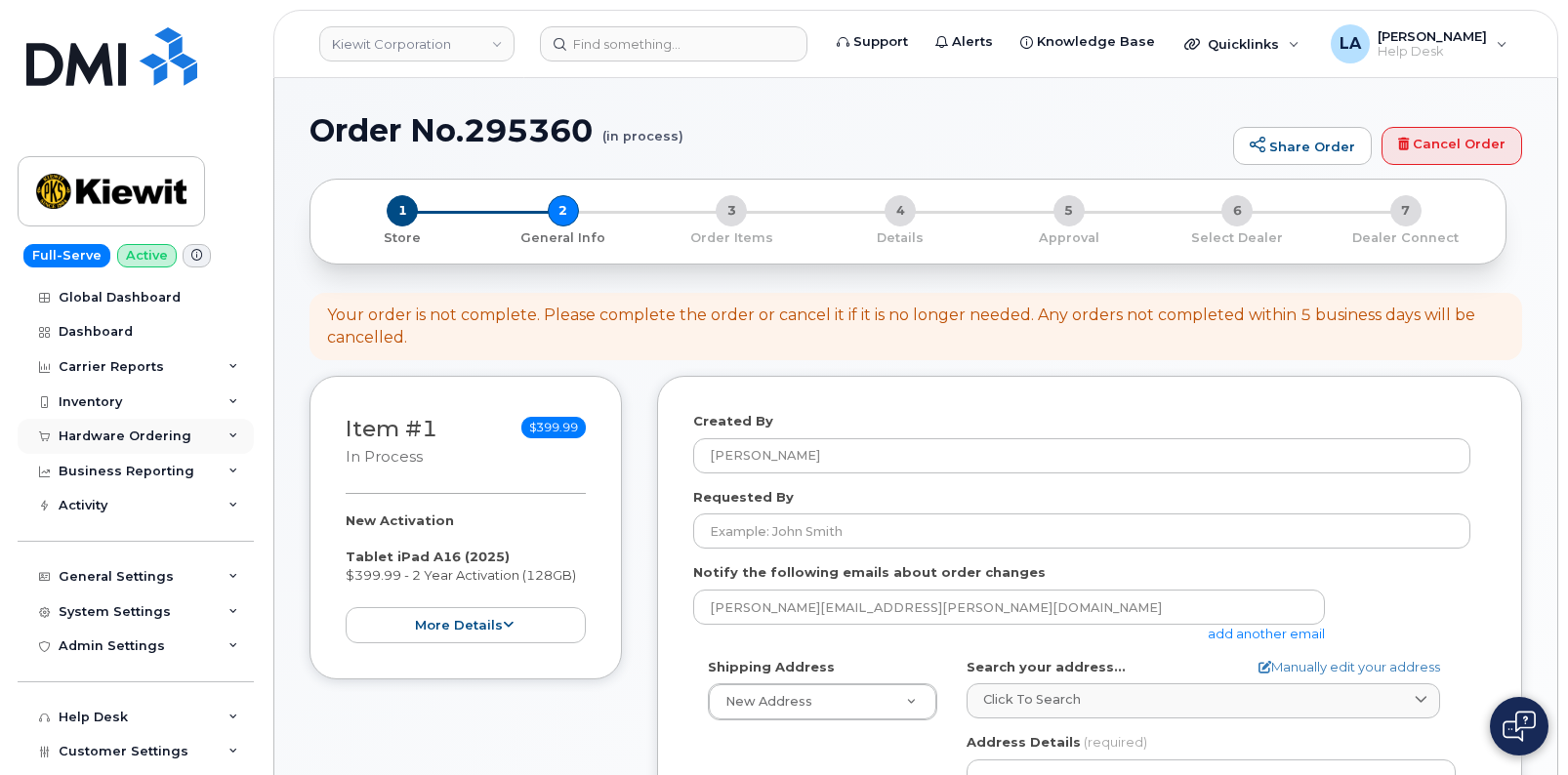 click on "Hardware Ordering" at bounding box center (125, 436) 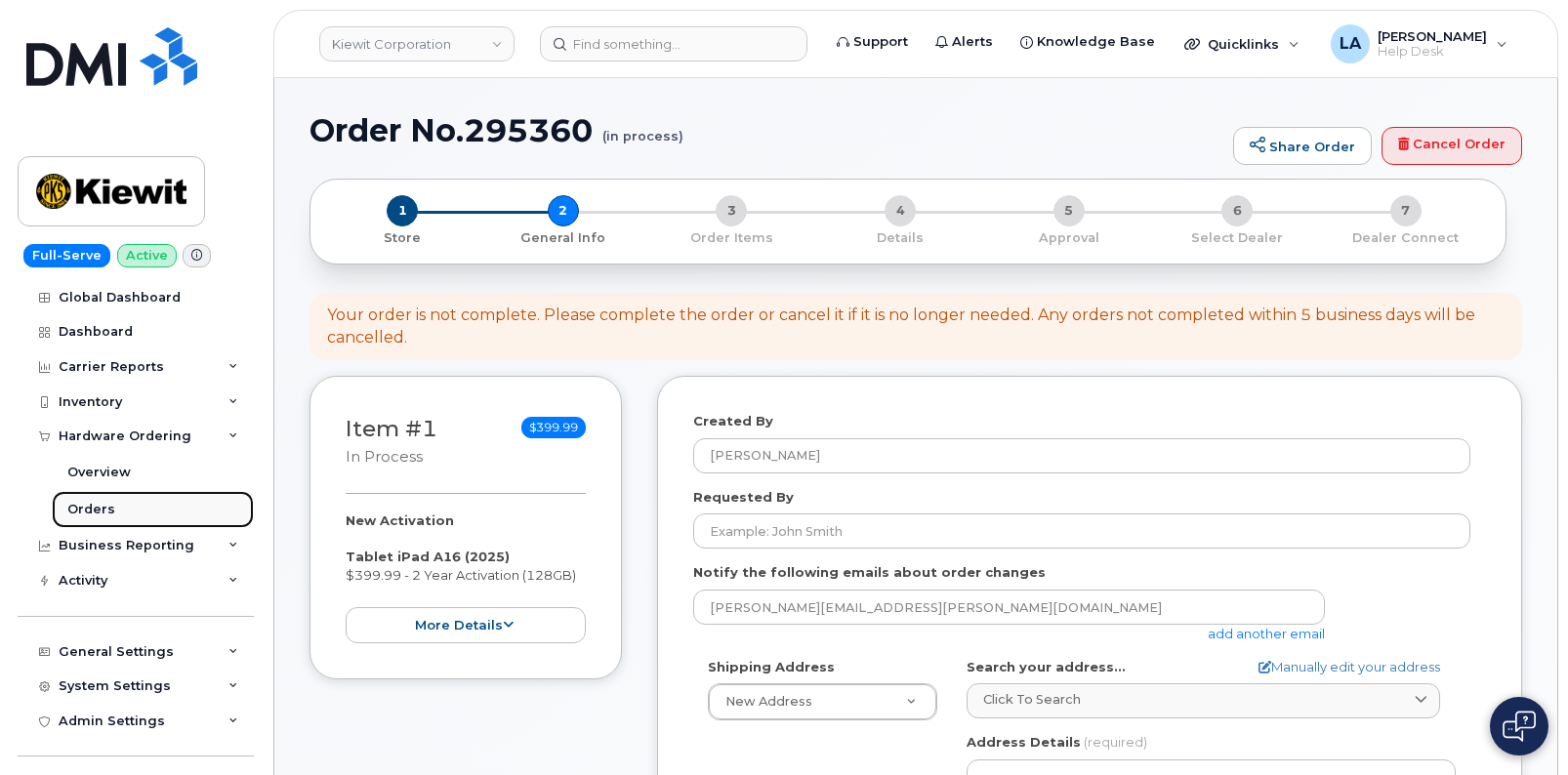 click on "Orders" at bounding box center (91, 510) 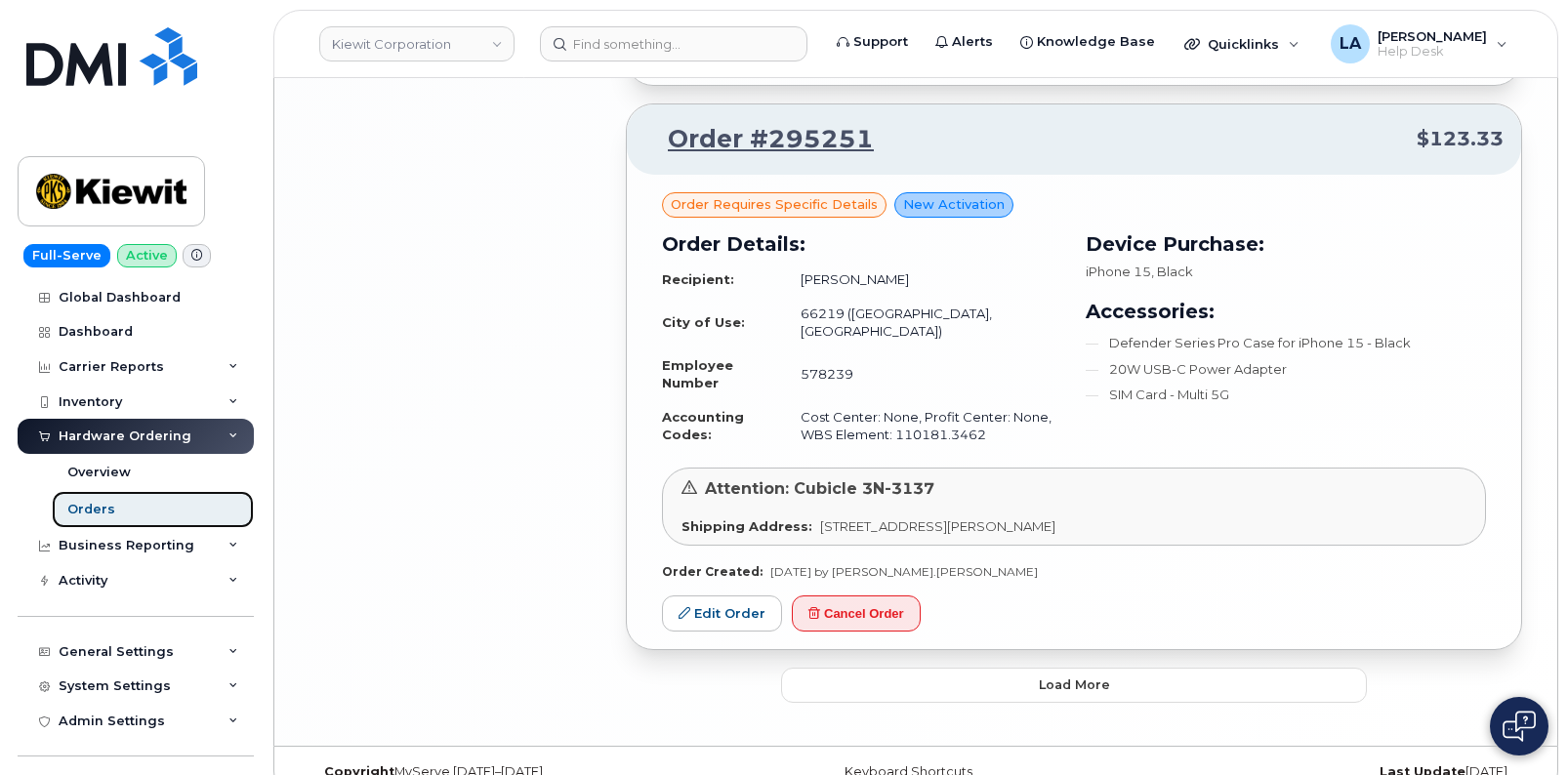 scroll, scrollTop: 3789, scrollLeft: 0, axis: vertical 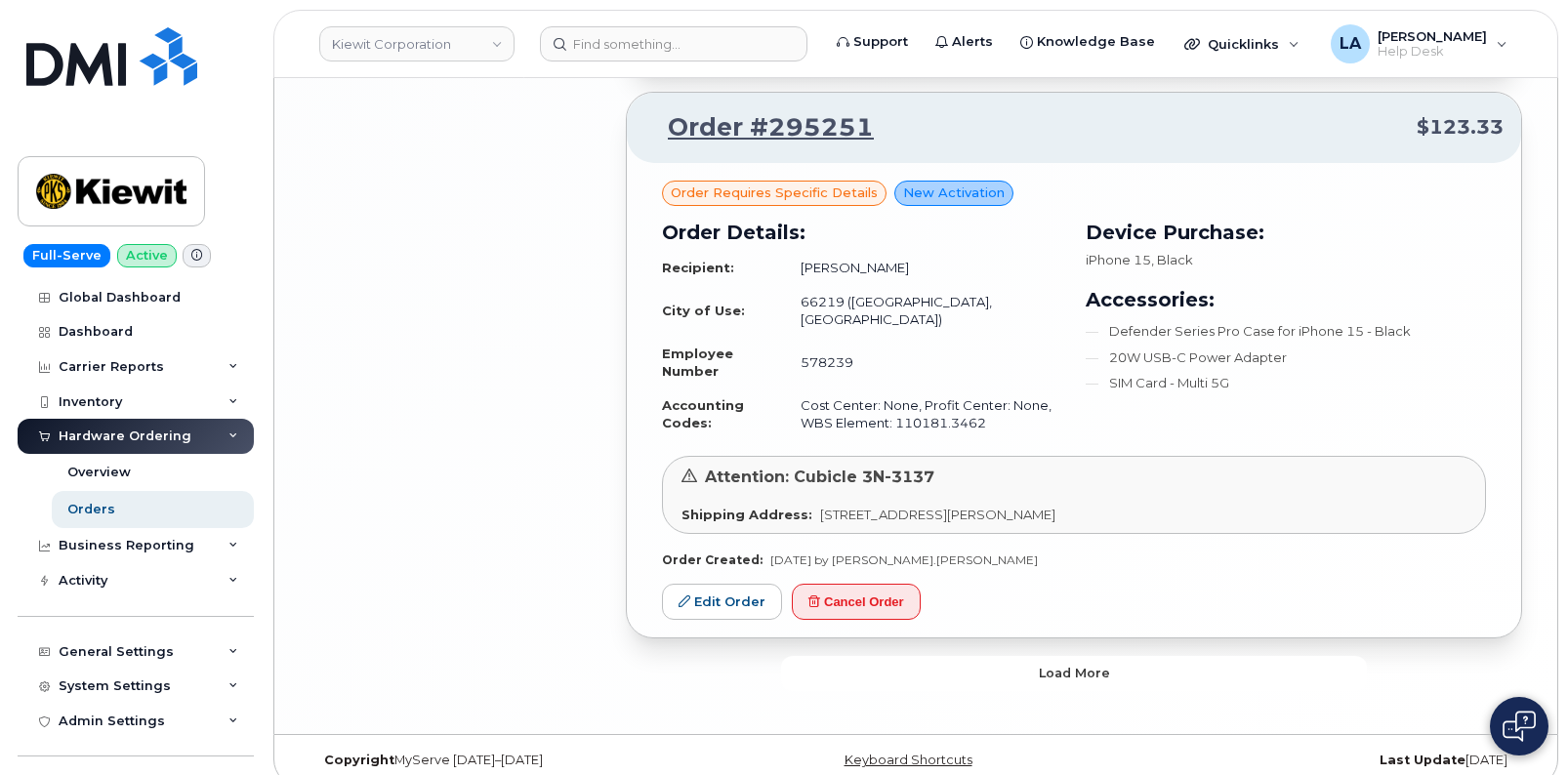 click on "Load more" at bounding box center (1074, 673) 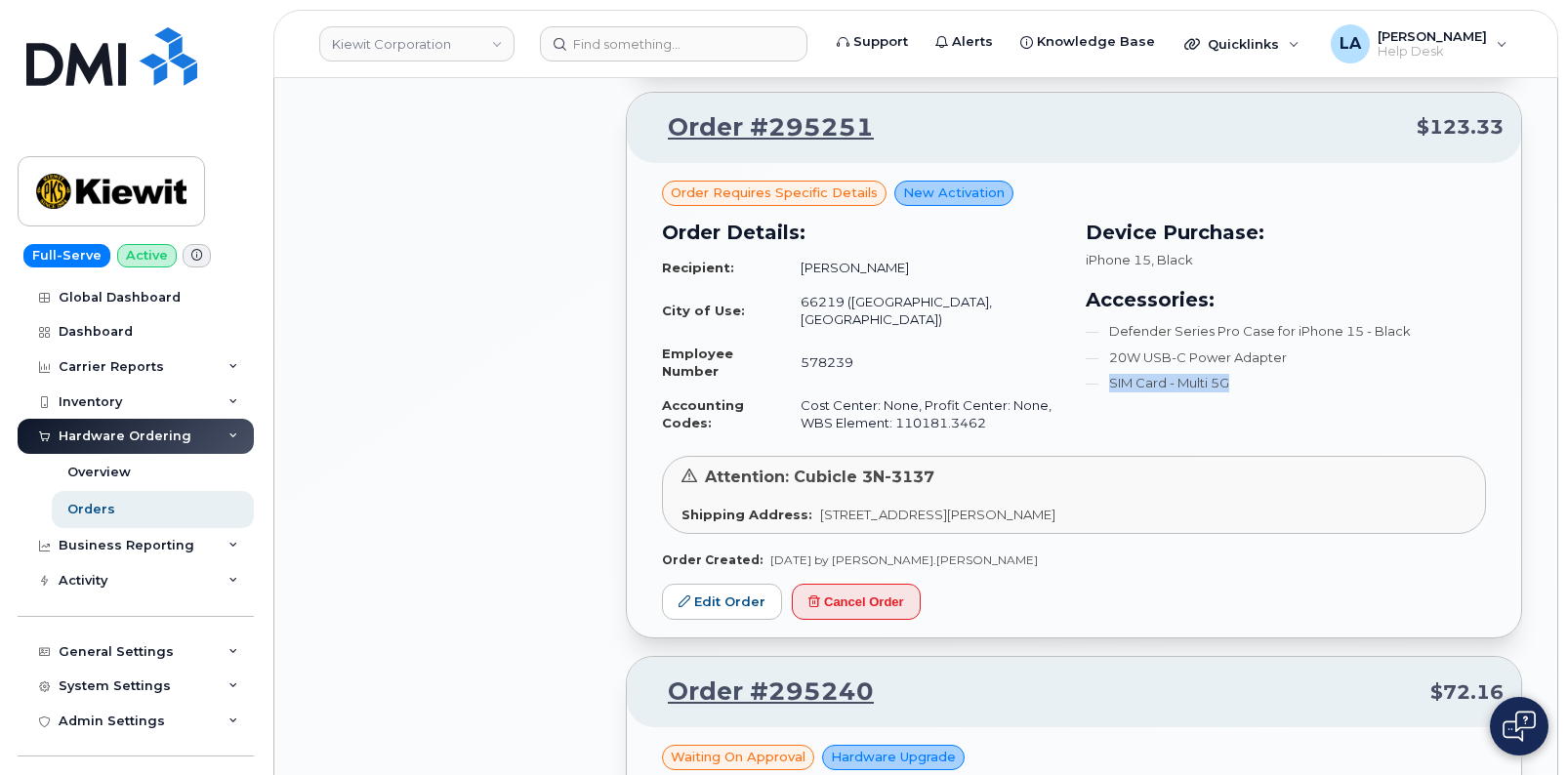 drag, startPoint x: 1567, startPoint y: 347, endPoint x: 1568, endPoint y: 412, distance: 65.00769 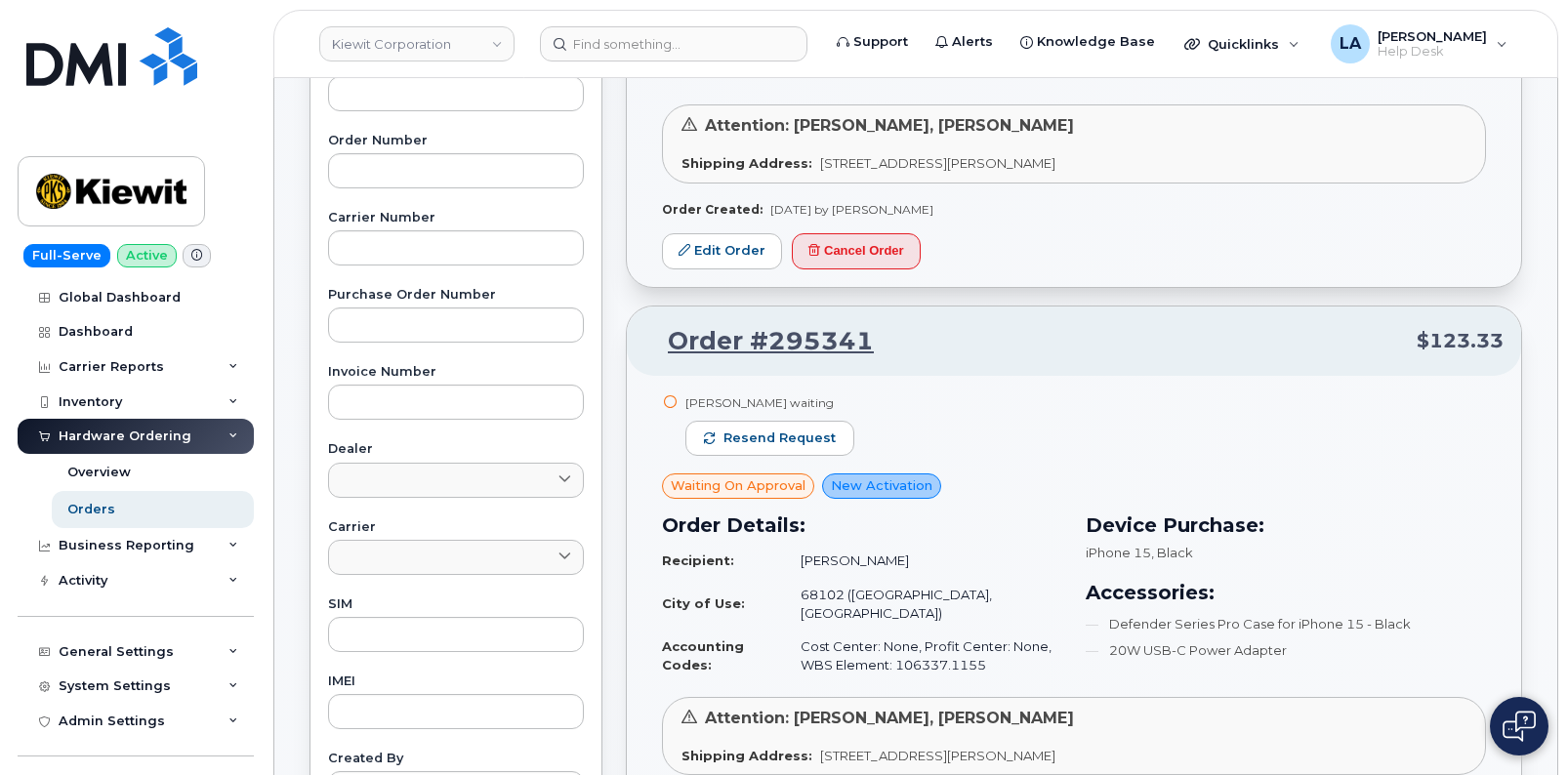 scroll, scrollTop: 425, scrollLeft: 0, axis: vertical 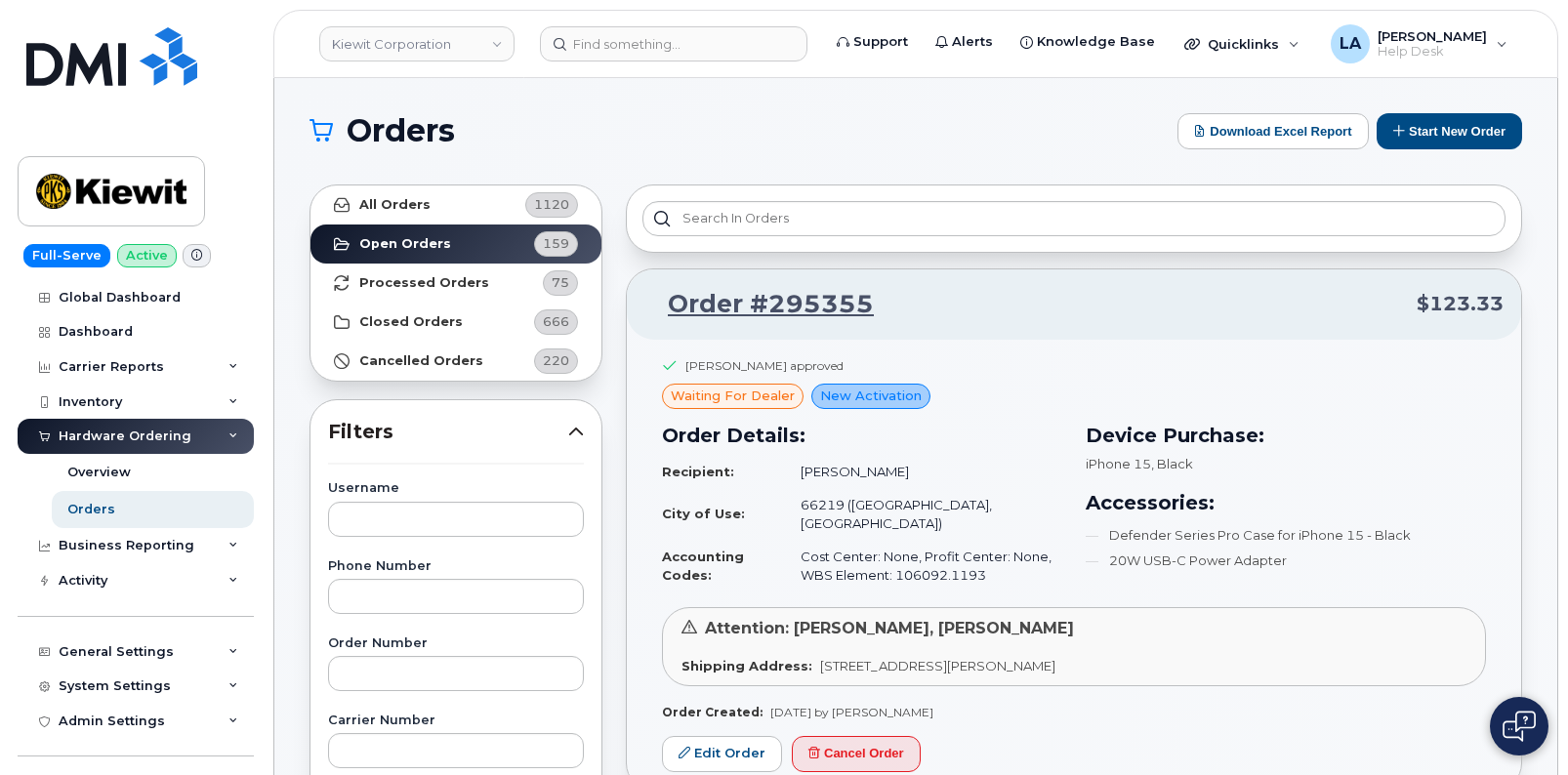 click on "Orders   Download Excel Report  Start New Order All Orders 1120 Open Orders 159 Processed Orders 75 Closed Orders 666 Cancelled Orders 220 Filters Username Phone Number Order Number Carrier Number Purchase Order Number Invoice Number Dealer DMI SNOW AT&T DMI SNOW T-Mobile DMI SNOW Verizon Wireless Carrier AT&T Wireless Verizon Wireless T-Mobile SIM IMEI Created By ServiceNow Task Reset Filter Apply Filter Order #295355 $123.33 Evan Greuel approved waiting for dealer New Activation Order Details: Recipient: Stanley Ughoh City of Use: 66219 (Lenexa, KS) Accounting Codes: Cost Center: None, Profit Center: None, WBS Element: 106092.1193 Device Purchase: iPhone 15 , Black Accessories: Defender Series Pro Case for iPhone 15 - Black 20W USB-C Power Adapter Attention: Seth Allen, Stanley Ughoh Shipping Address: 8900 Renner Blvd, Lenexa, KS, 66219, USA Order Created: Jul 10, 2025 by Valerie Henderson  Edit Order  Cancel Order Order #295341 $123.33 Patrick Loecher waiting Resend request Waiting On Approval Recipient: 1" at bounding box center [916, 4468] 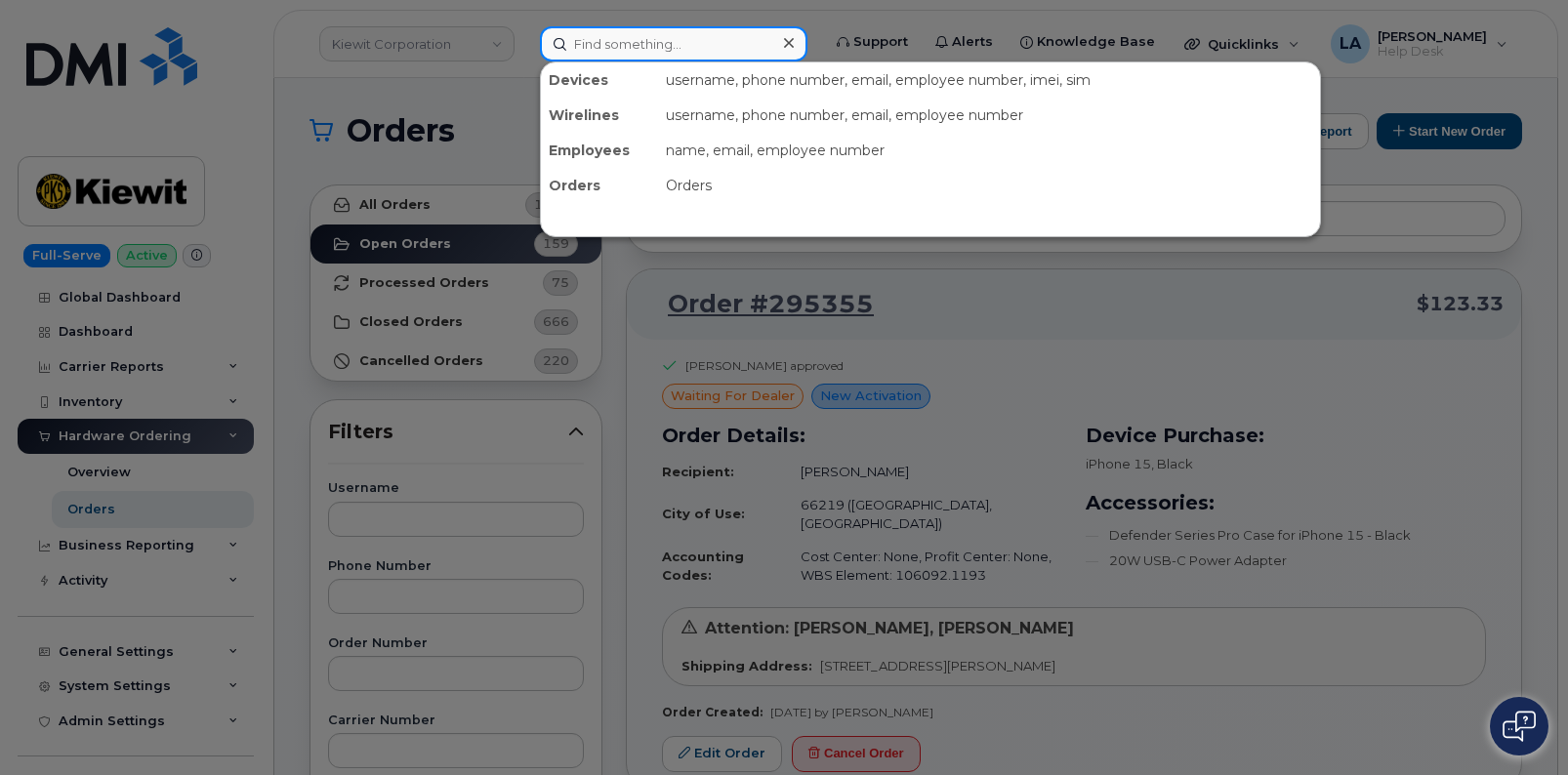 click at bounding box center (674, 44) 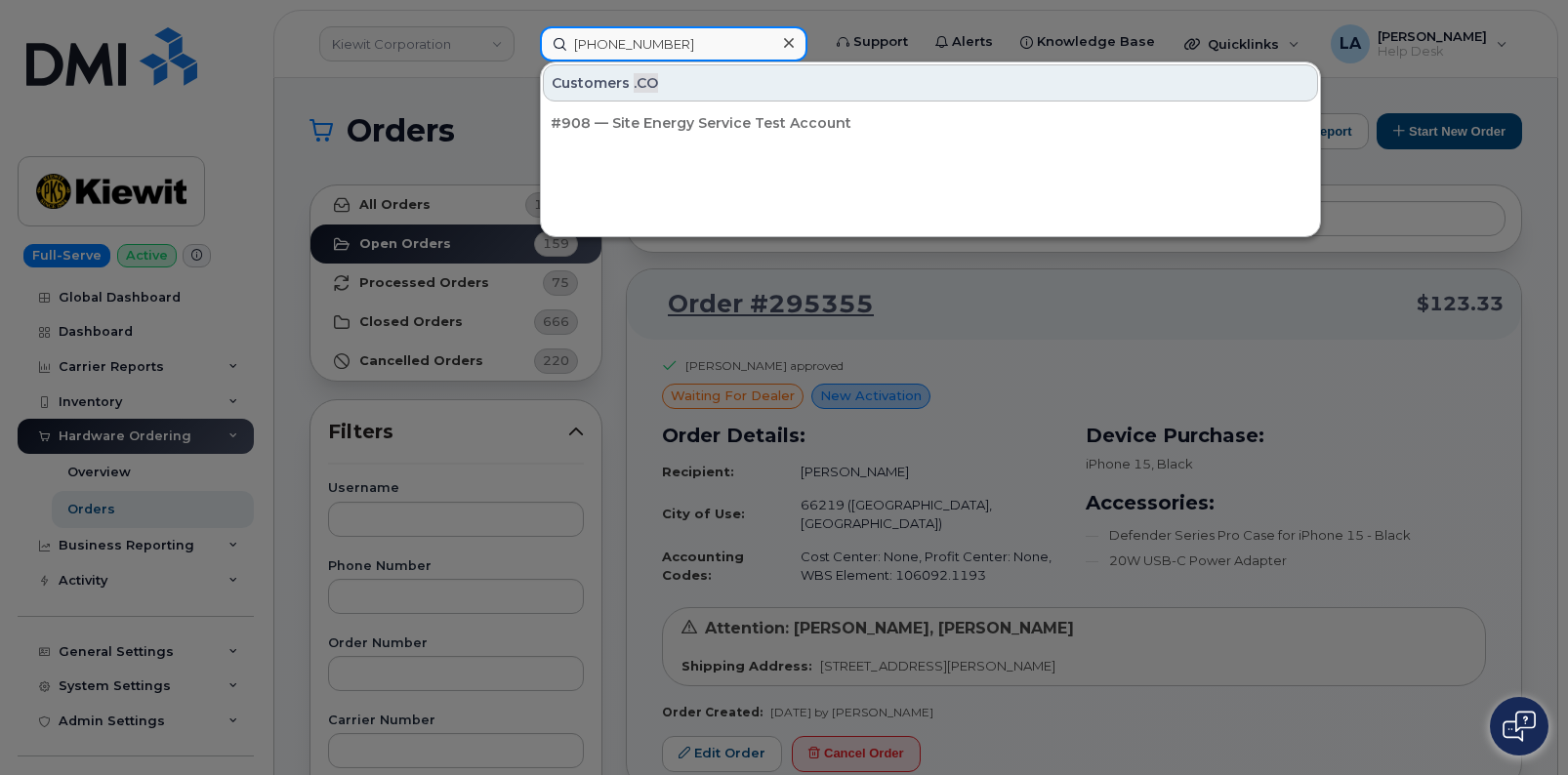 drag, startPoint x: 606, startPoint y: 48, endPoint x: 488, endPoint y: 48, distance: 118 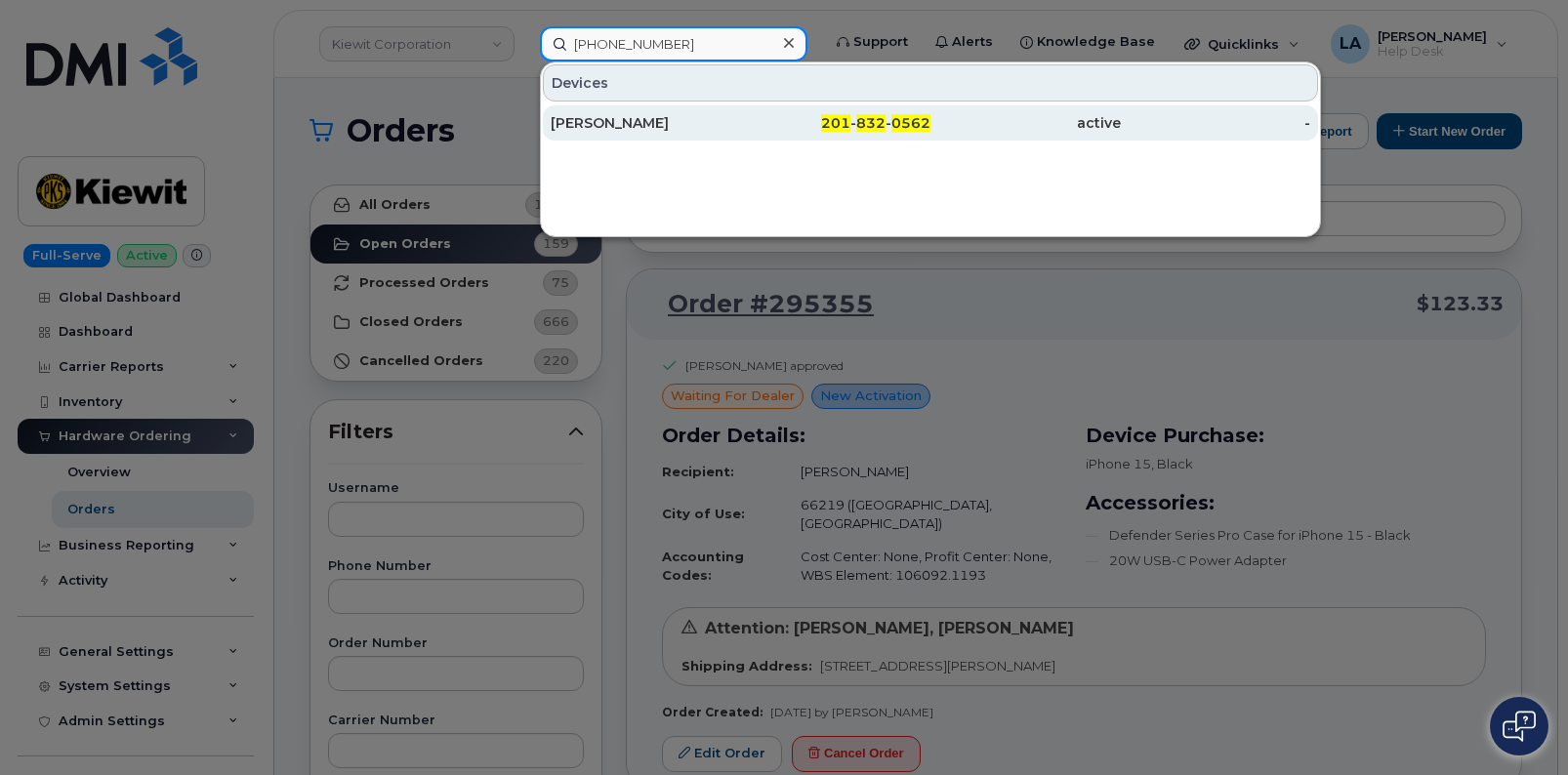 type on "201 832 0562" 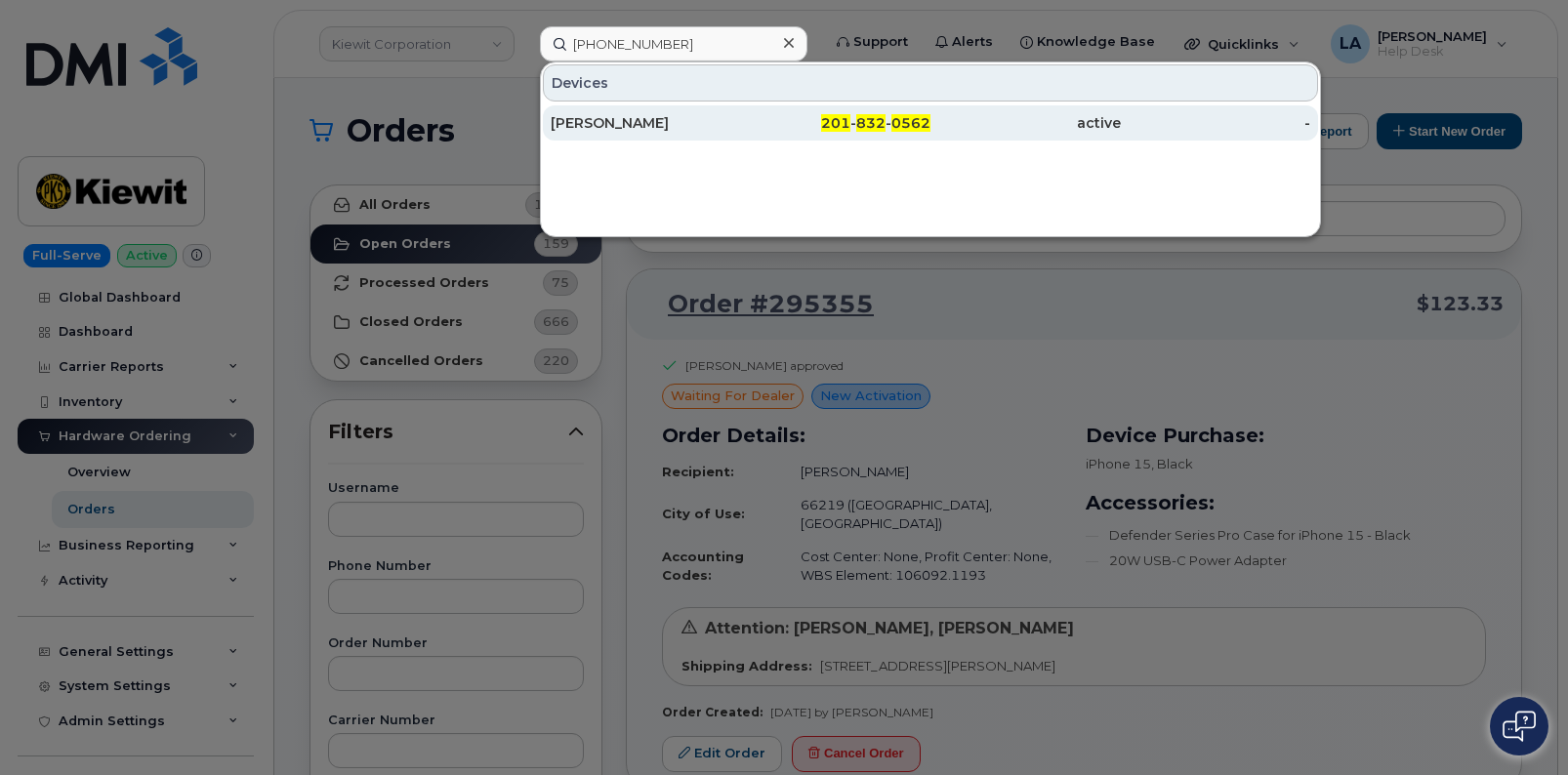 click on "[PERSON_NAME]" at bounding box center (645, 123) 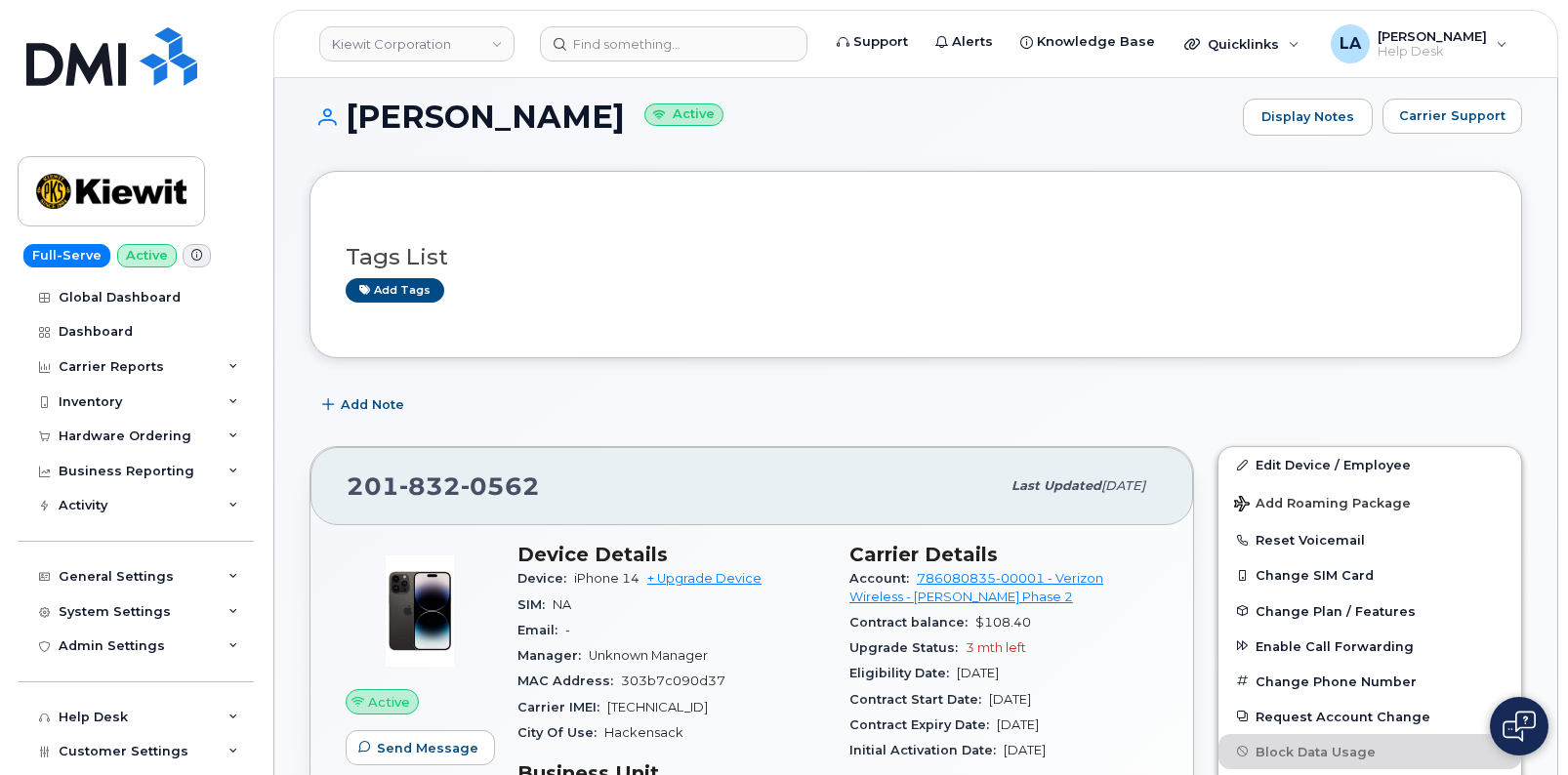 scroll, scrollTop: 0, scrollLeft: 0, axis: both 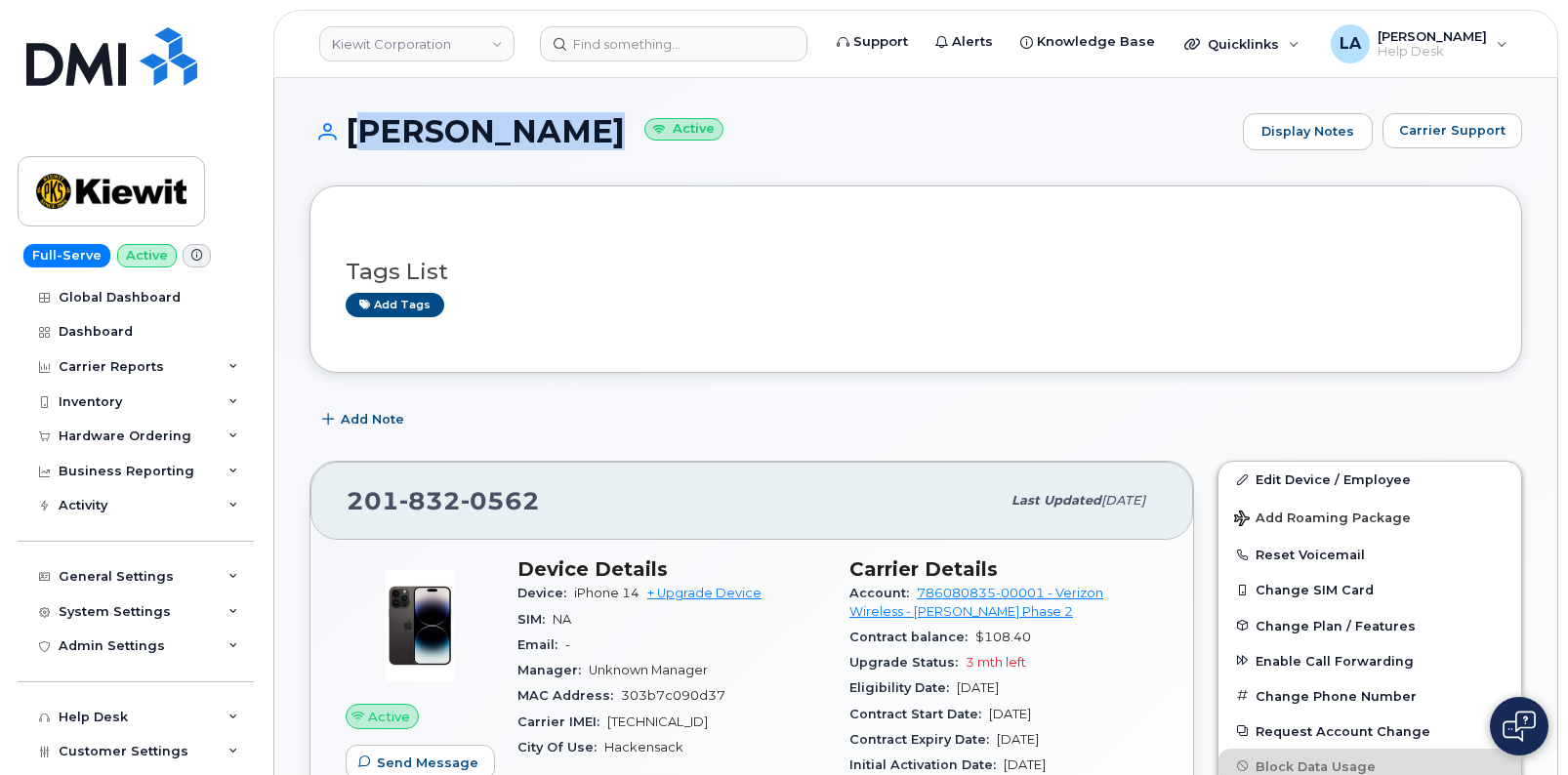 drag, startPoint x: 591, startPoint y: 127, endPoint x: 344, endPoint y: 136, distance: 247.16391 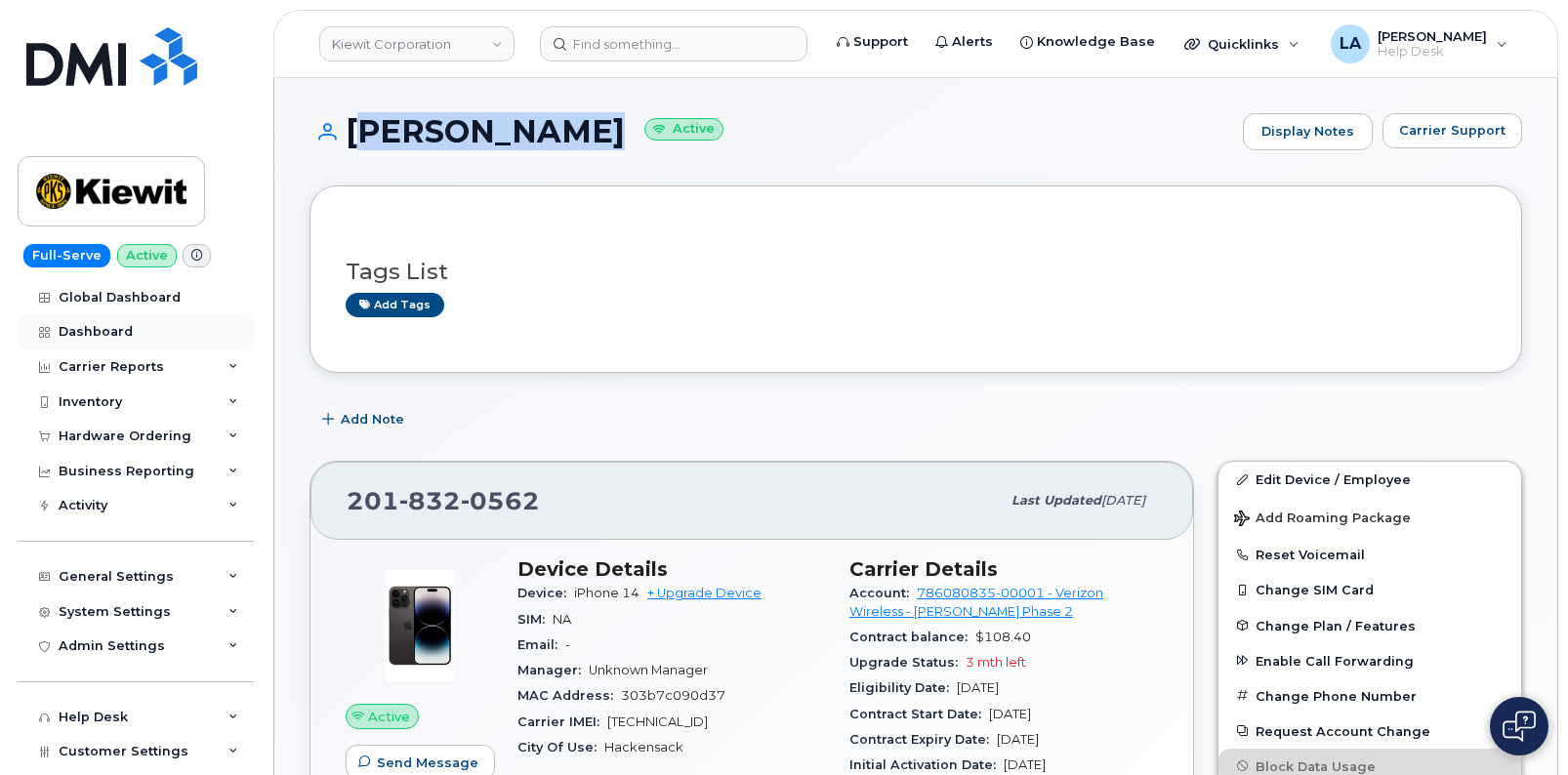 copy on "[PERSON_NAME]" 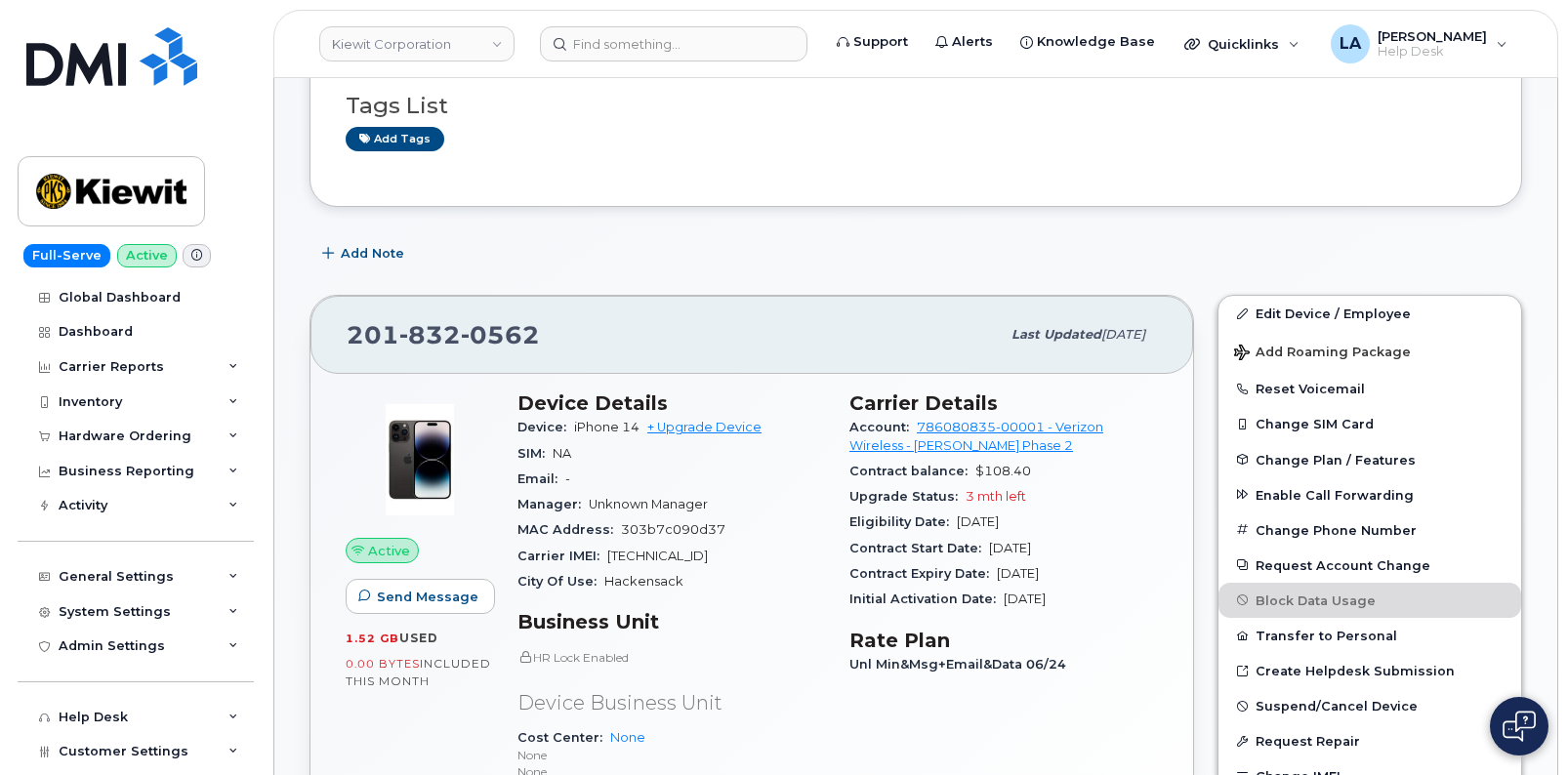 scroll, scrollTop: 195, scrollLeft: 0, axis: vertical 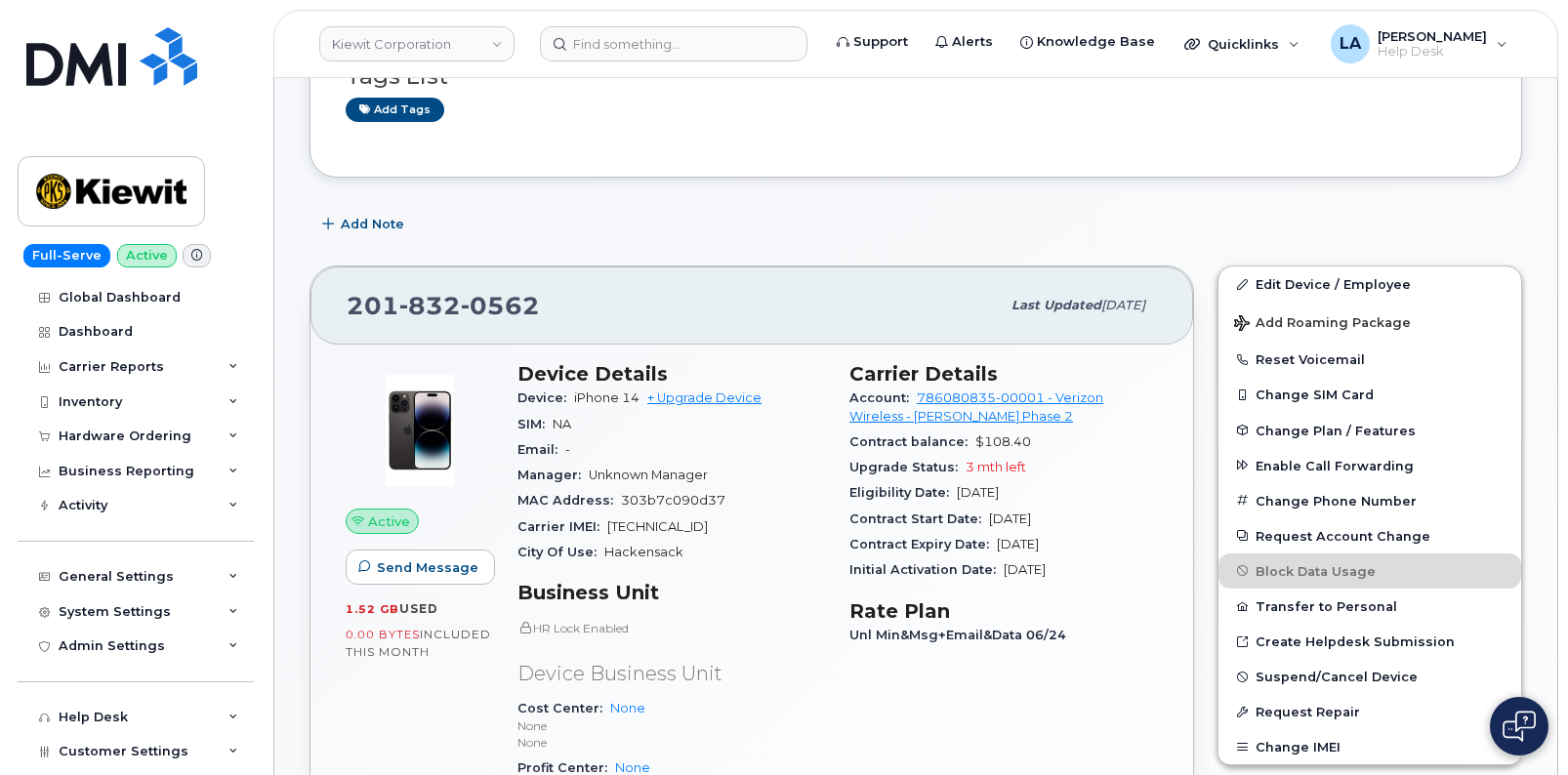 click on "Add Note" at bounding box center [916, 224] 